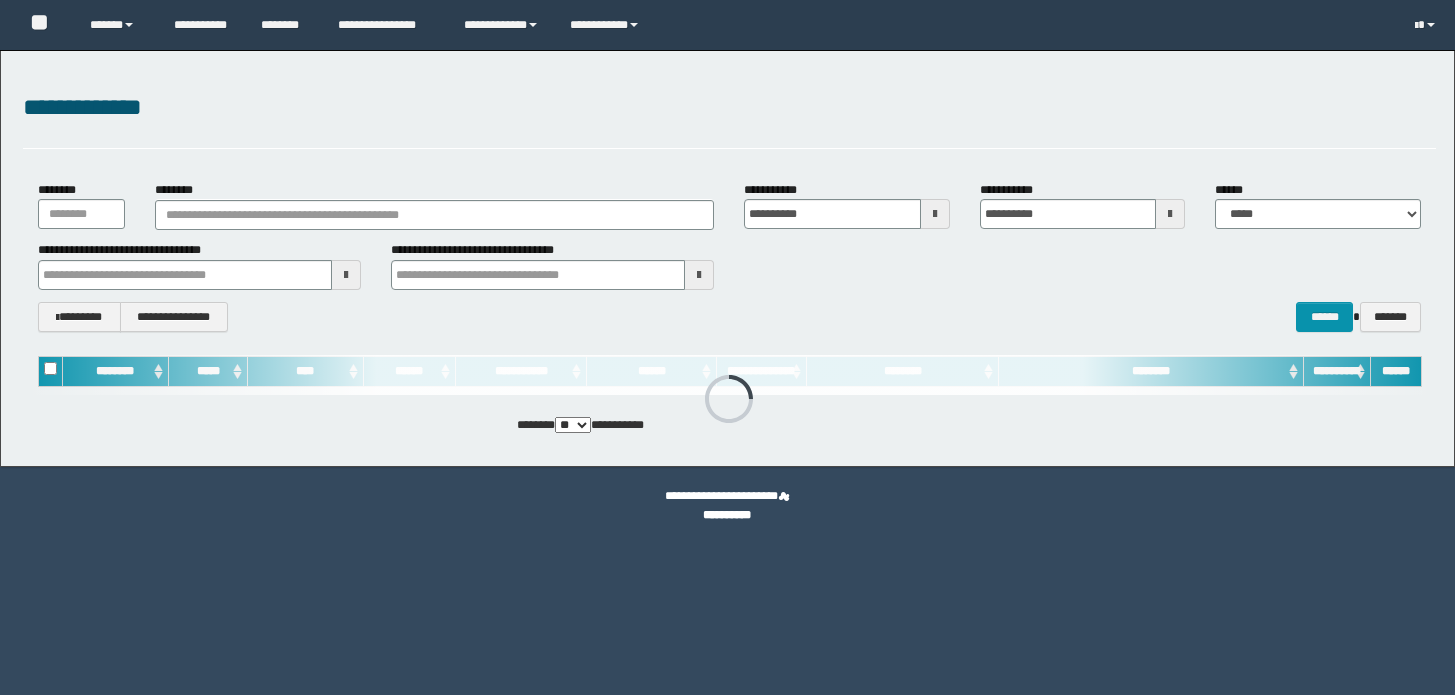 scroll, scrollTop: 0, scrollLeft: 0, axis: both 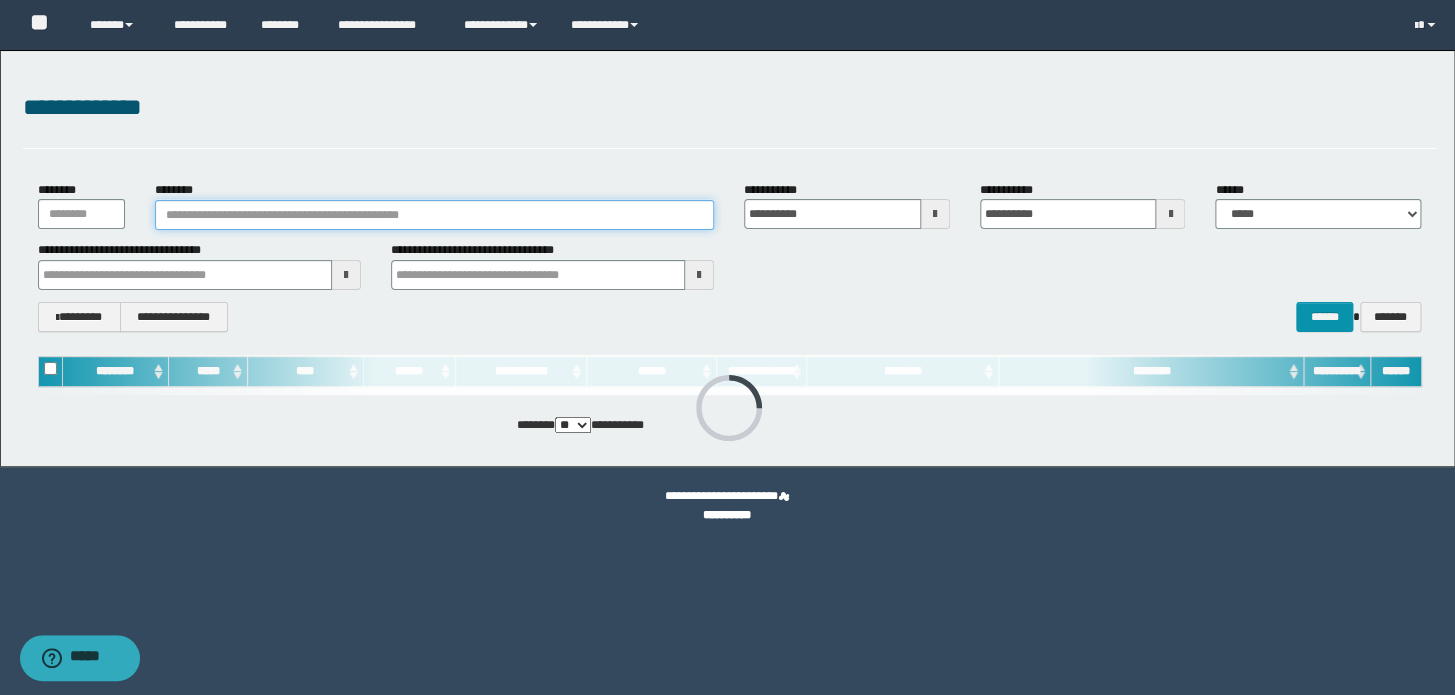 click on "********" at bounding box center [434, 215] 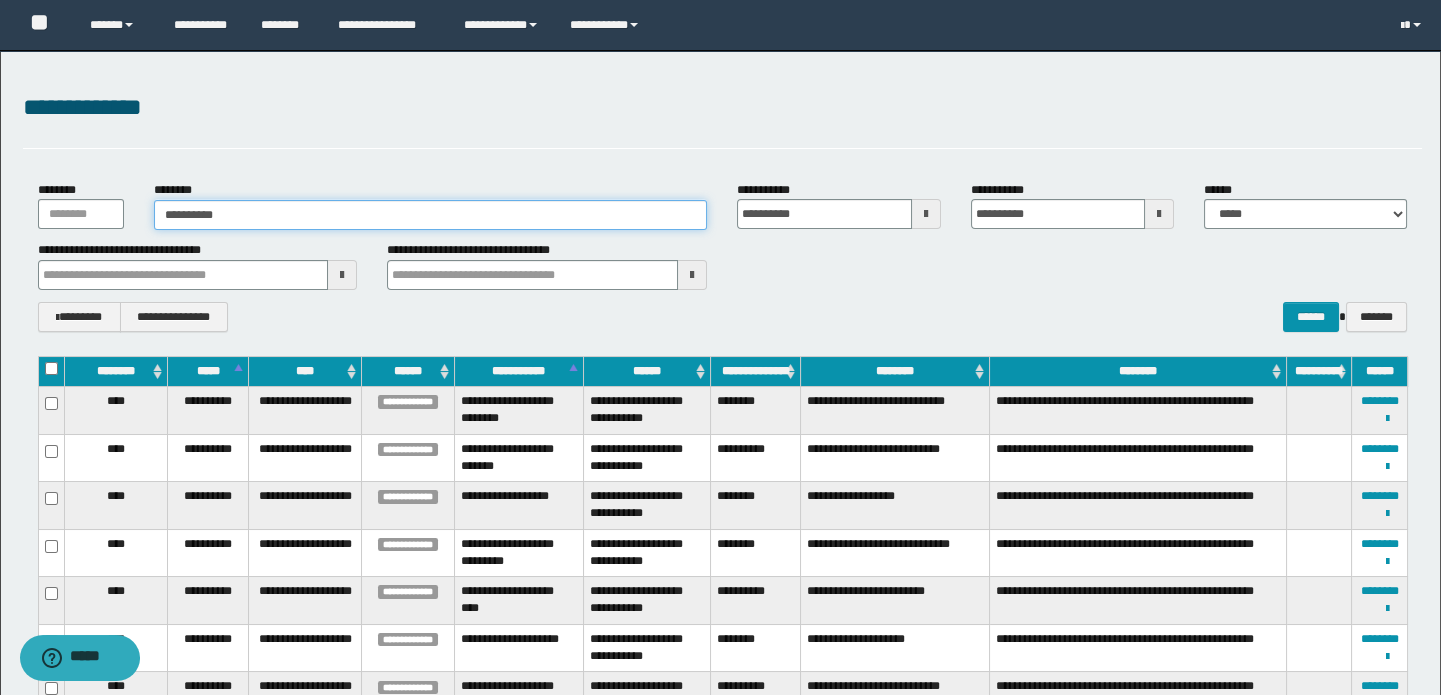 click on "**********" at bounding box center (430, 215) 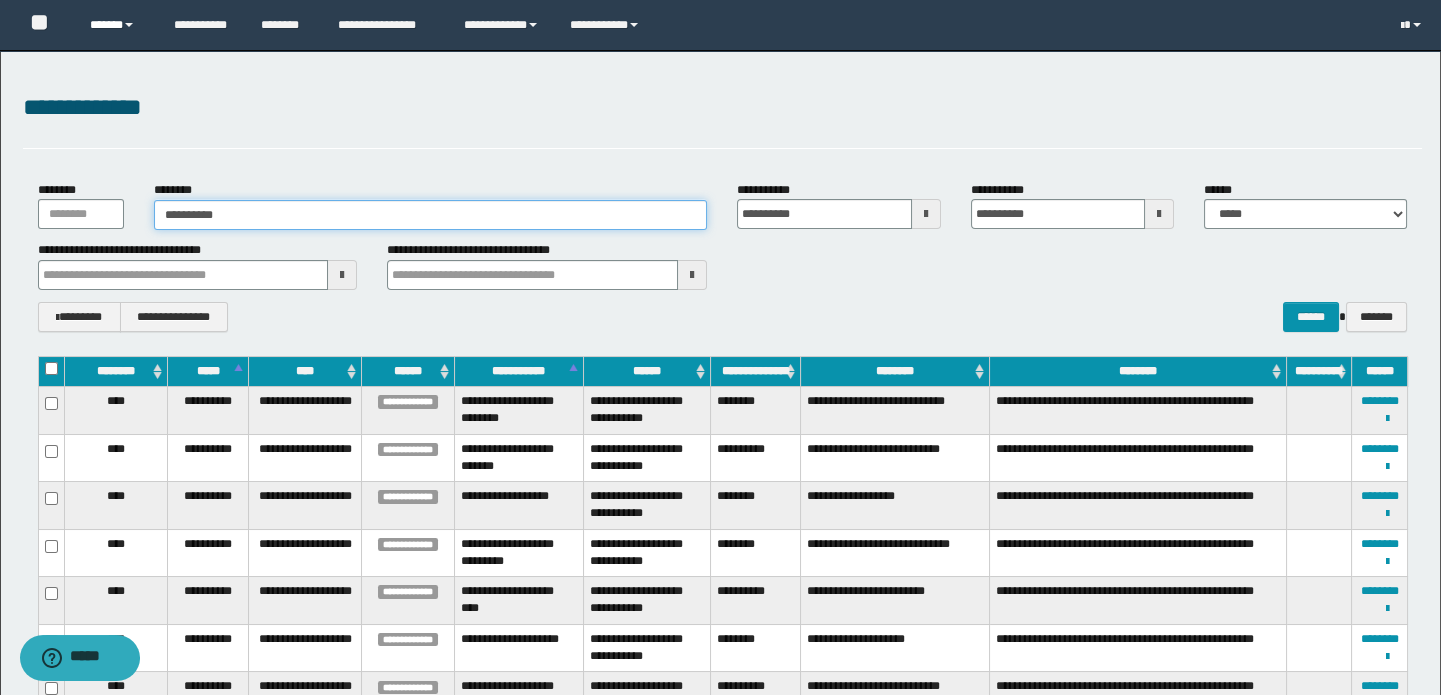type on "**********" 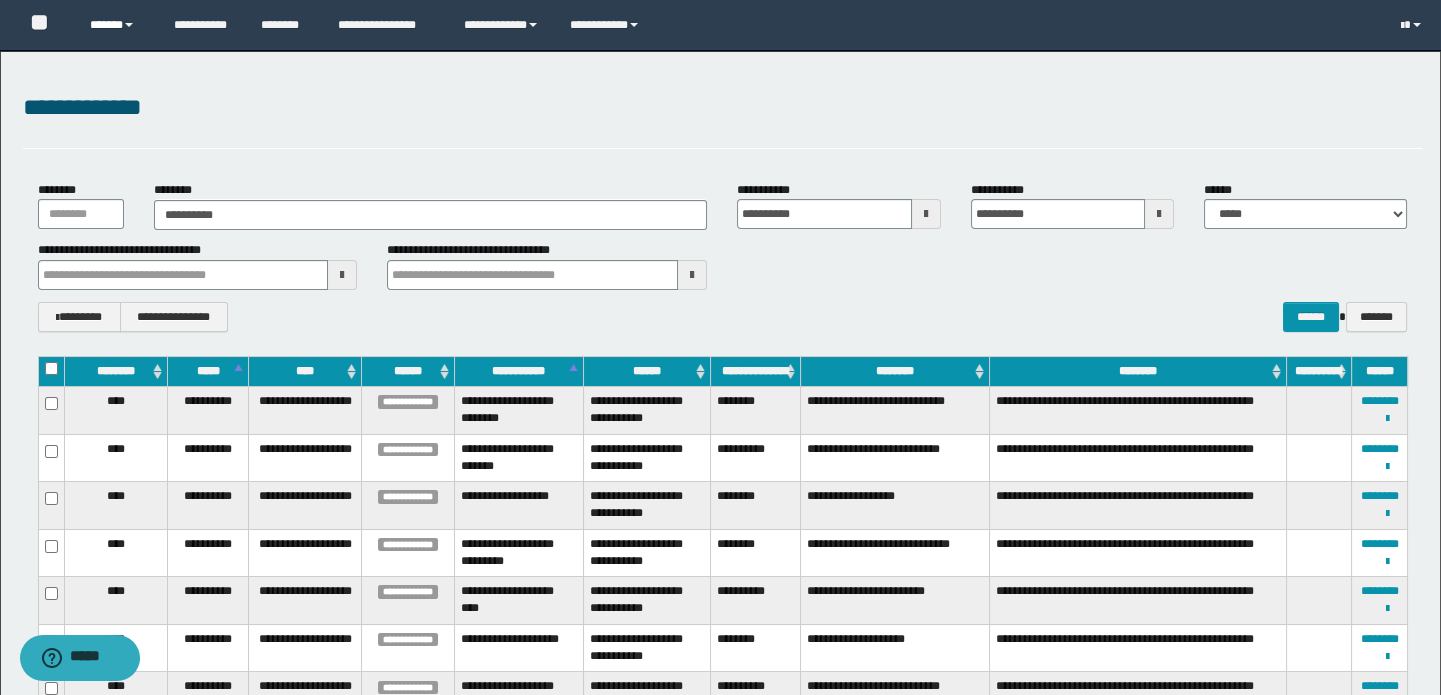 click on "******" at bounding box center (117, 25) 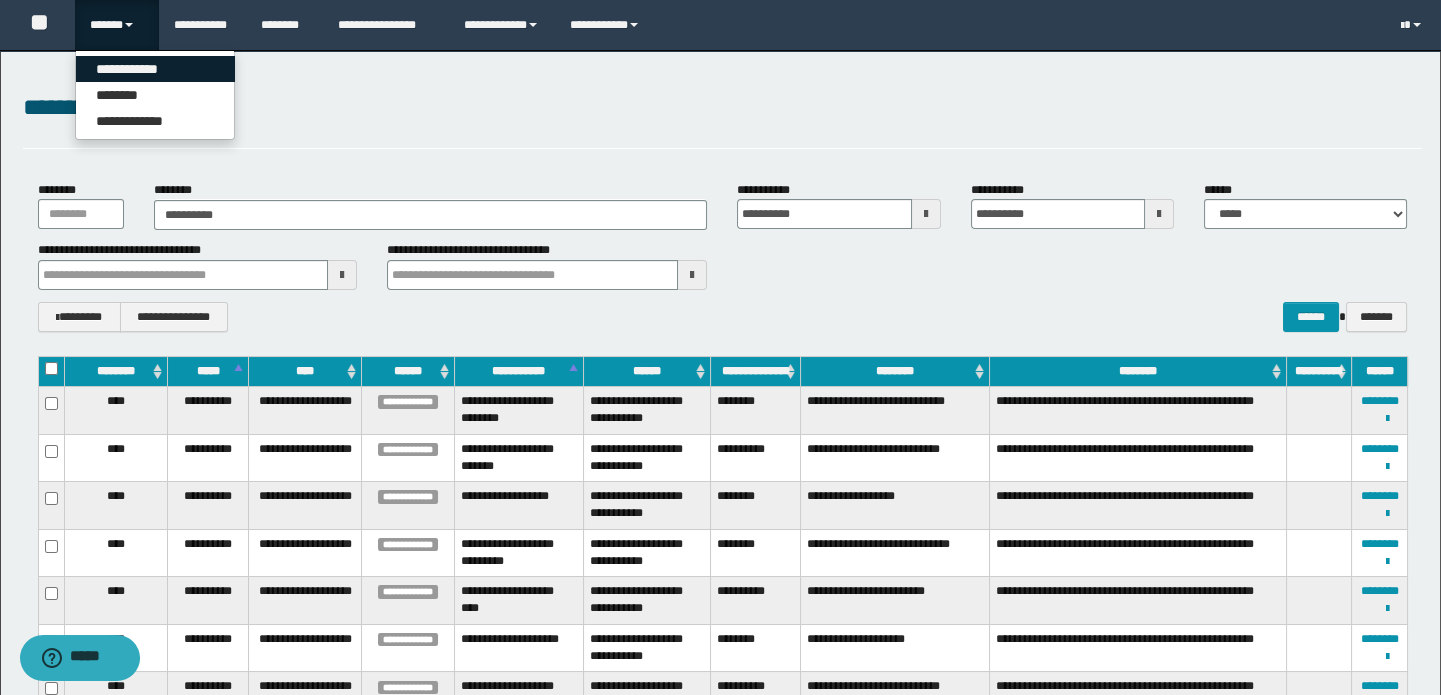 click on "**********" at bounding box center (155, 69) 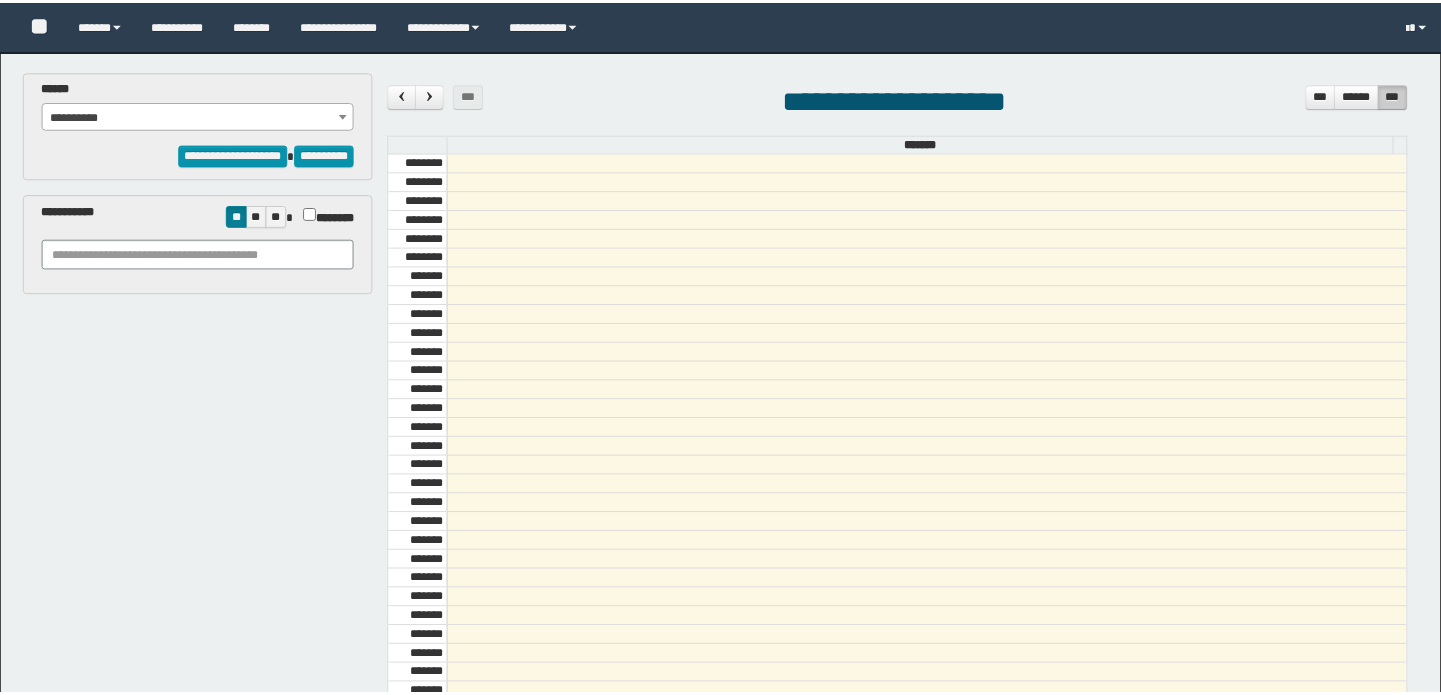 scroll, scrollTop: 0, scrollLeft: 0, axis: both 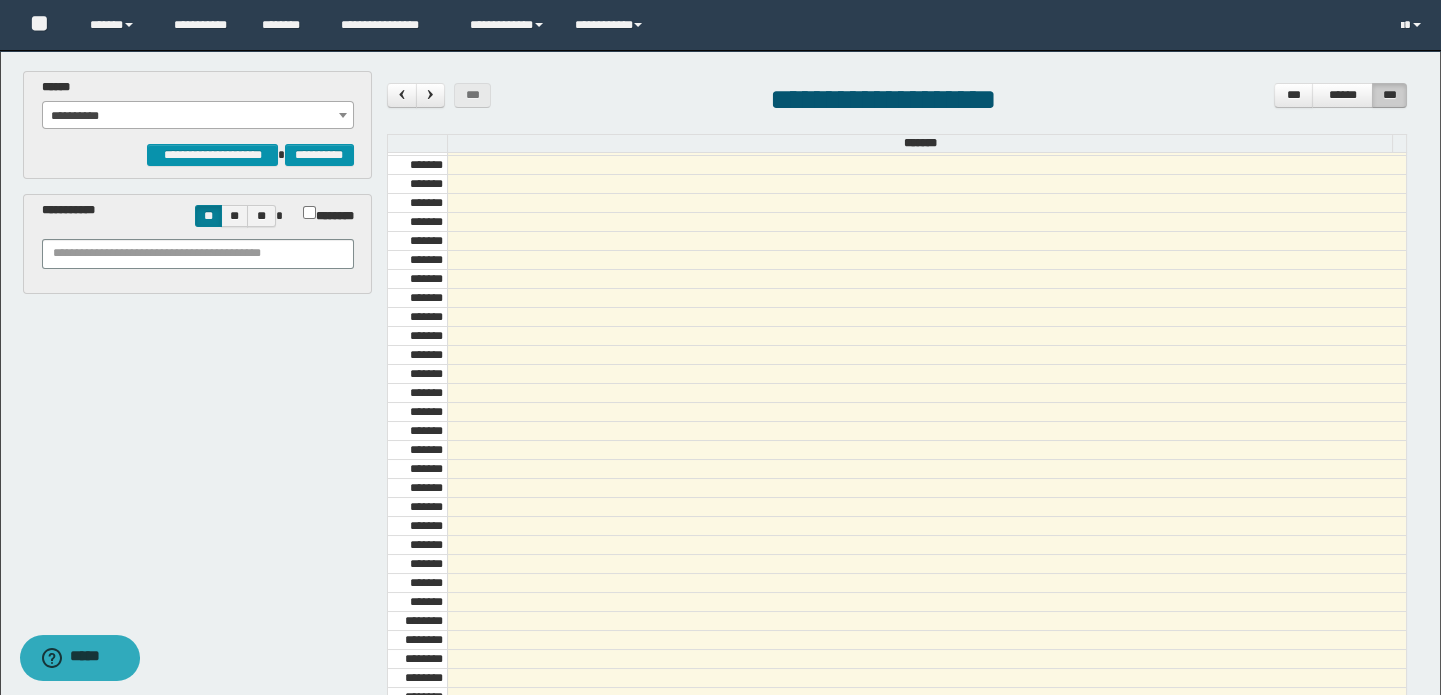 click on "**********" at bounding box center [198, 116] 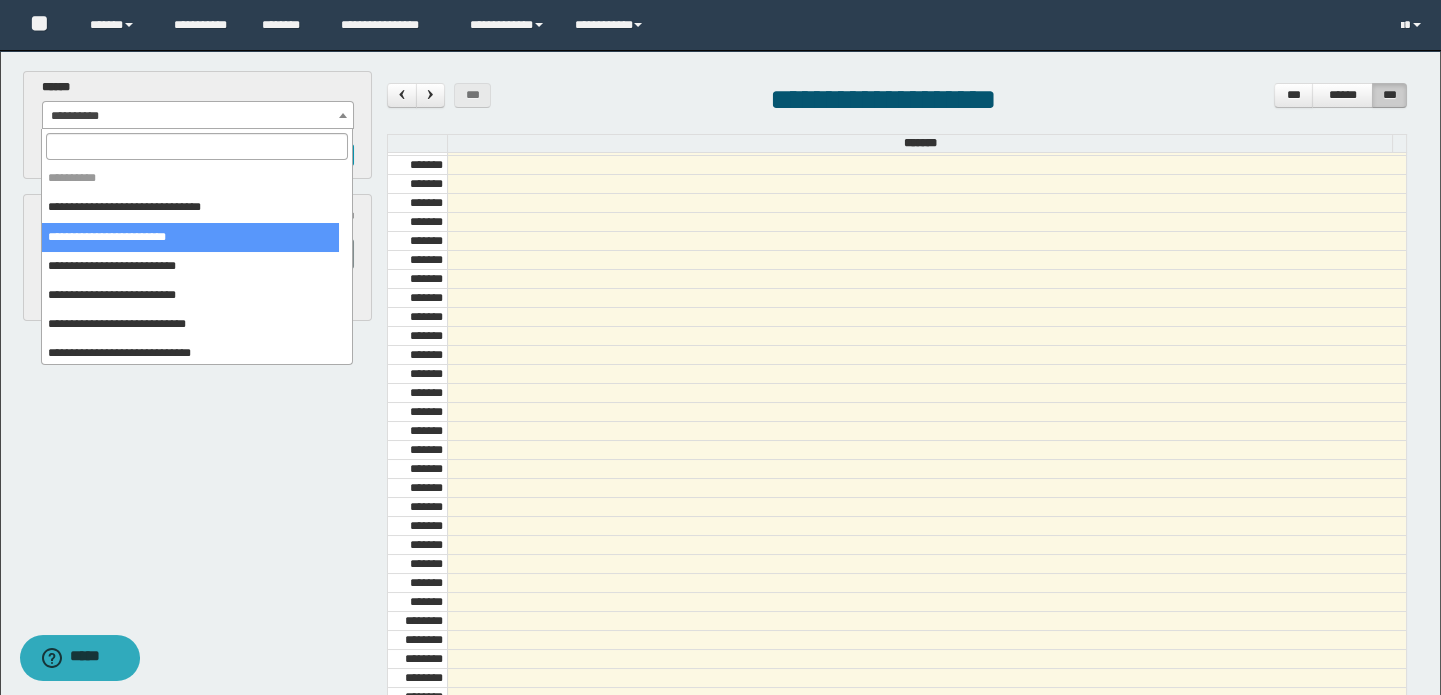 select on "*****" 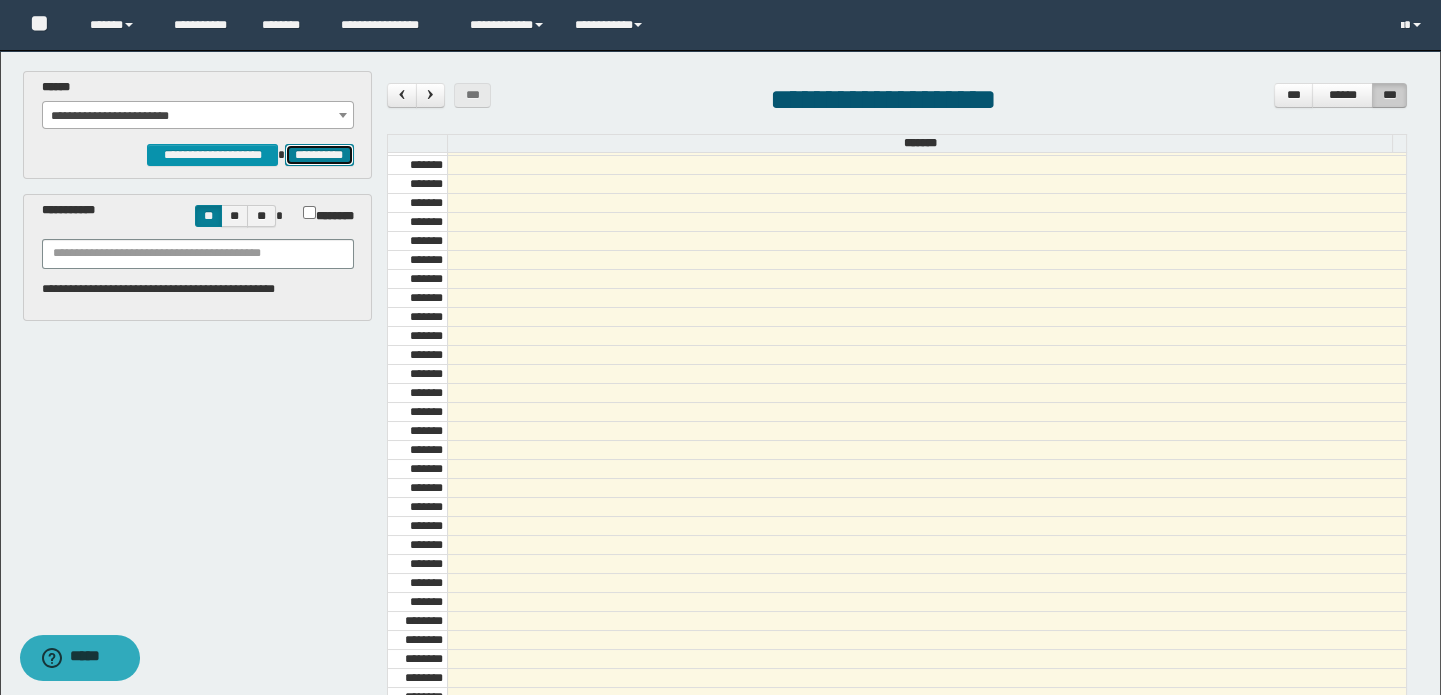 click on "**********" at bounding box center [319, 155] 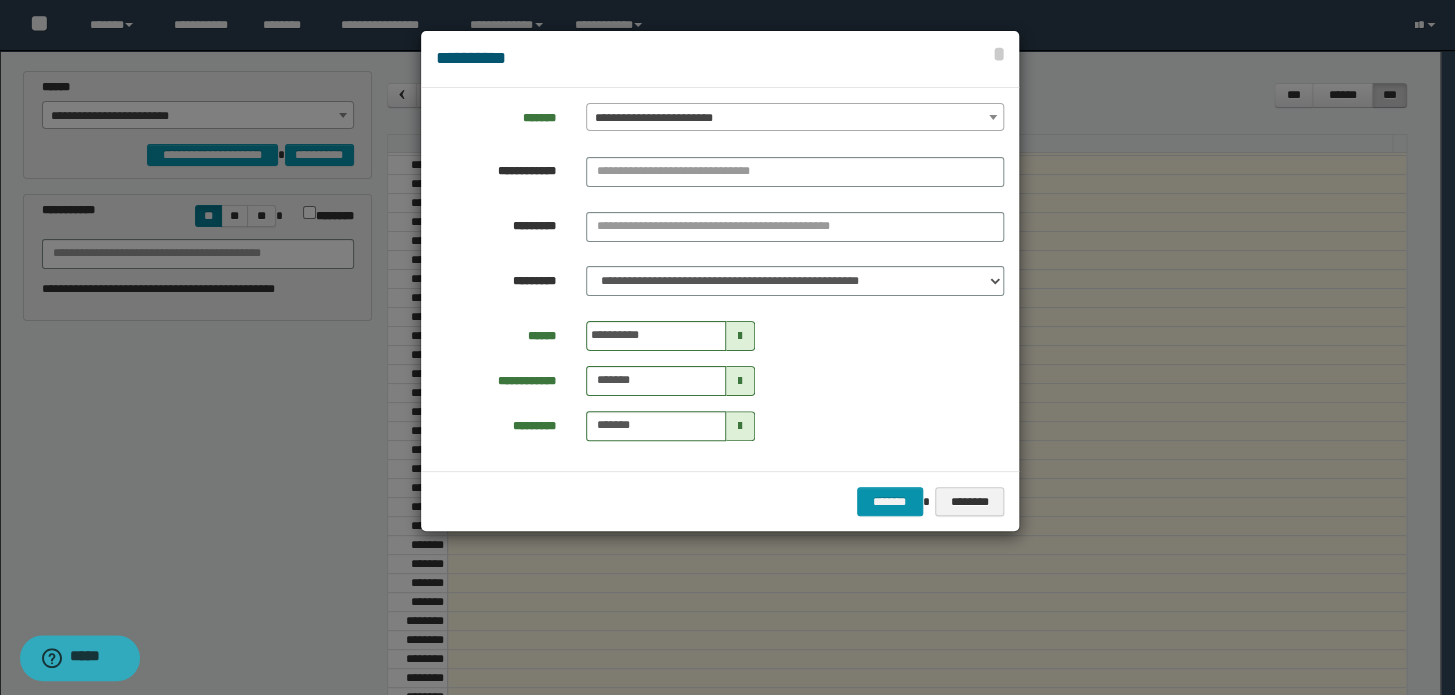 click at bounding box center (795, 176) 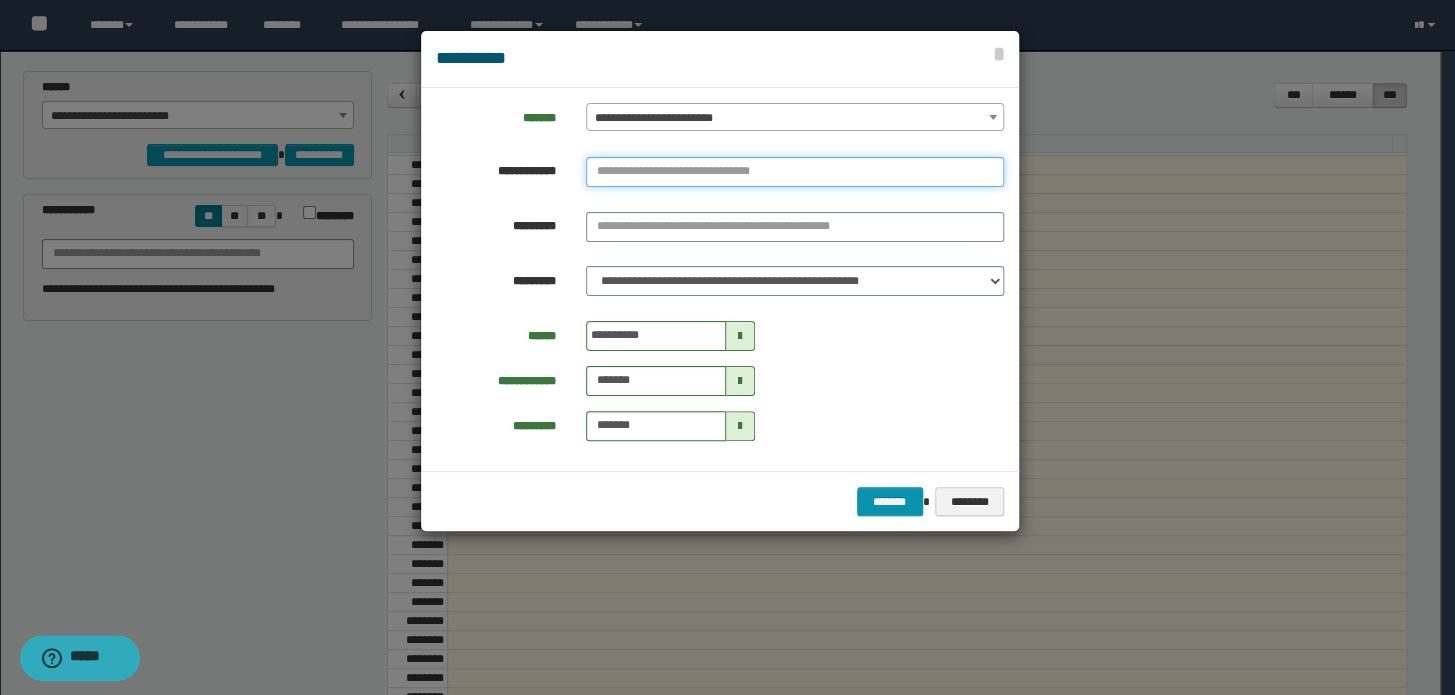 click at bounding box center (795, 172) 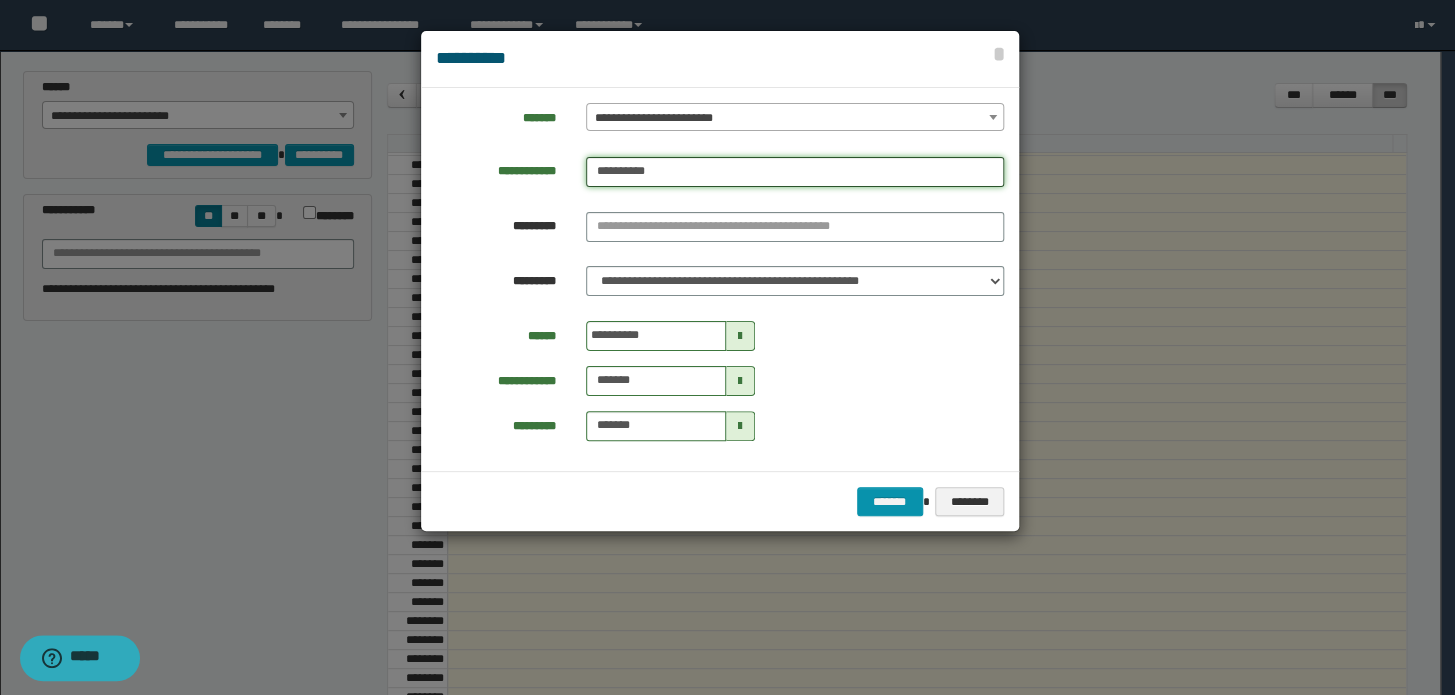 type on "**********" 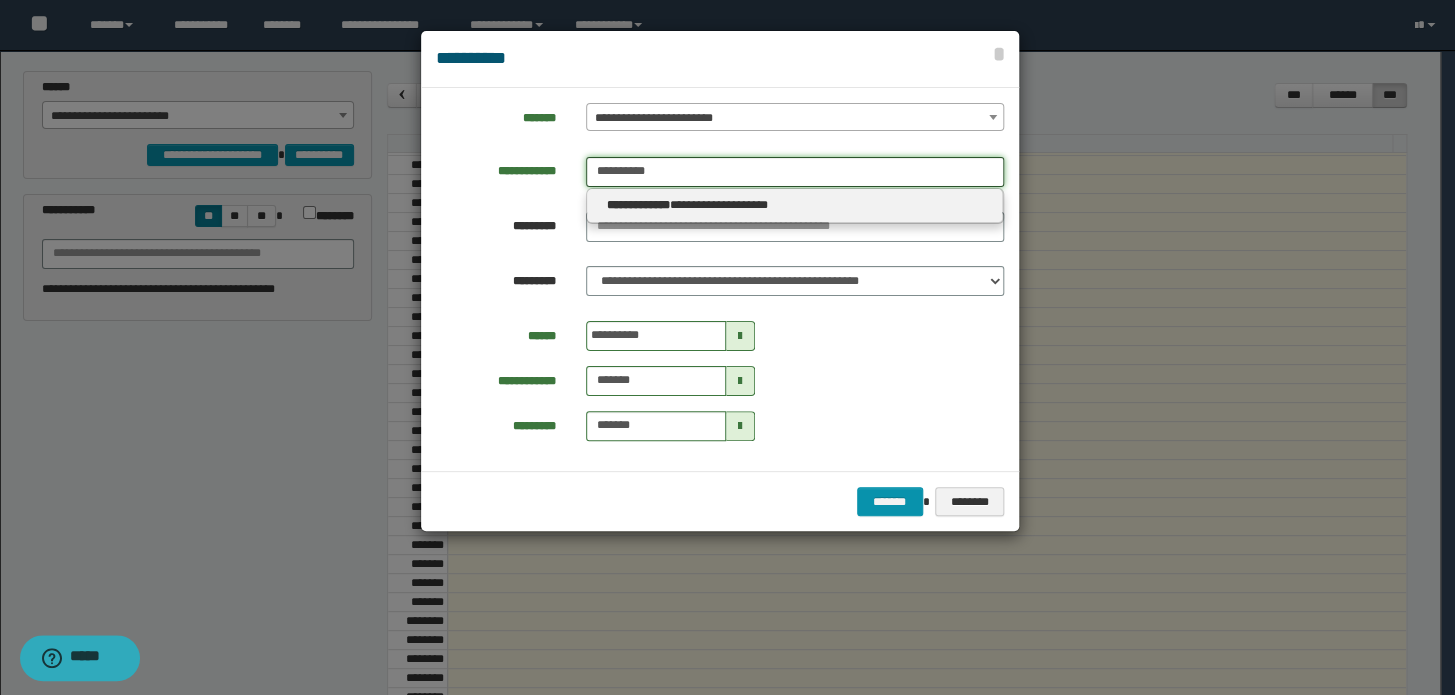 type on "**********" 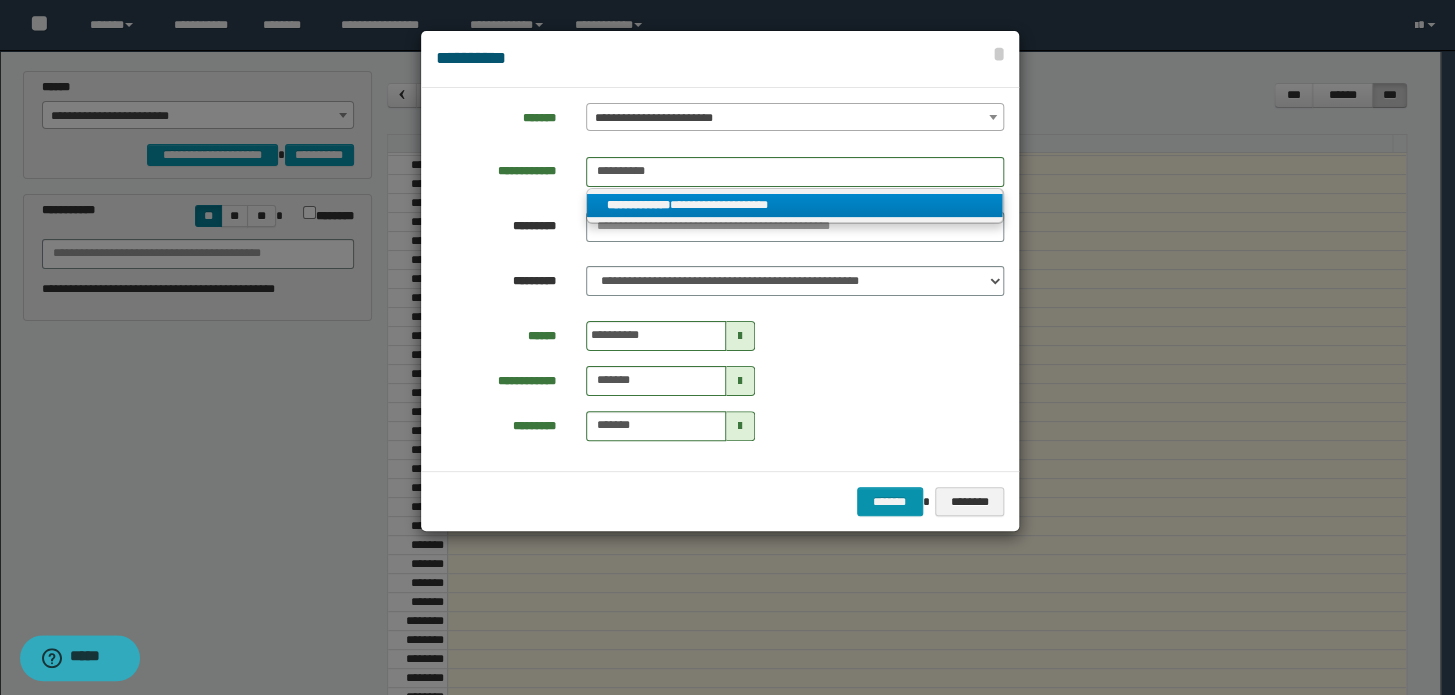 click on "**********" at bounding box center (795, 205) 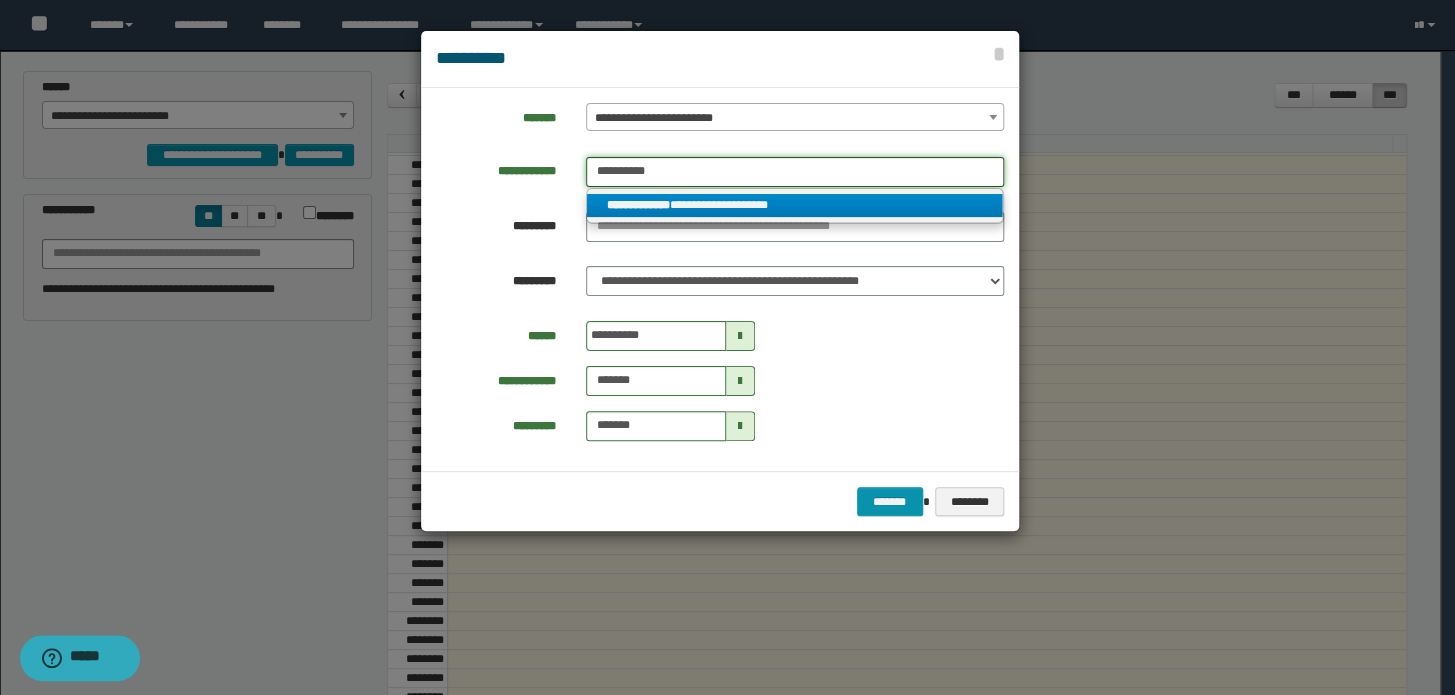 type 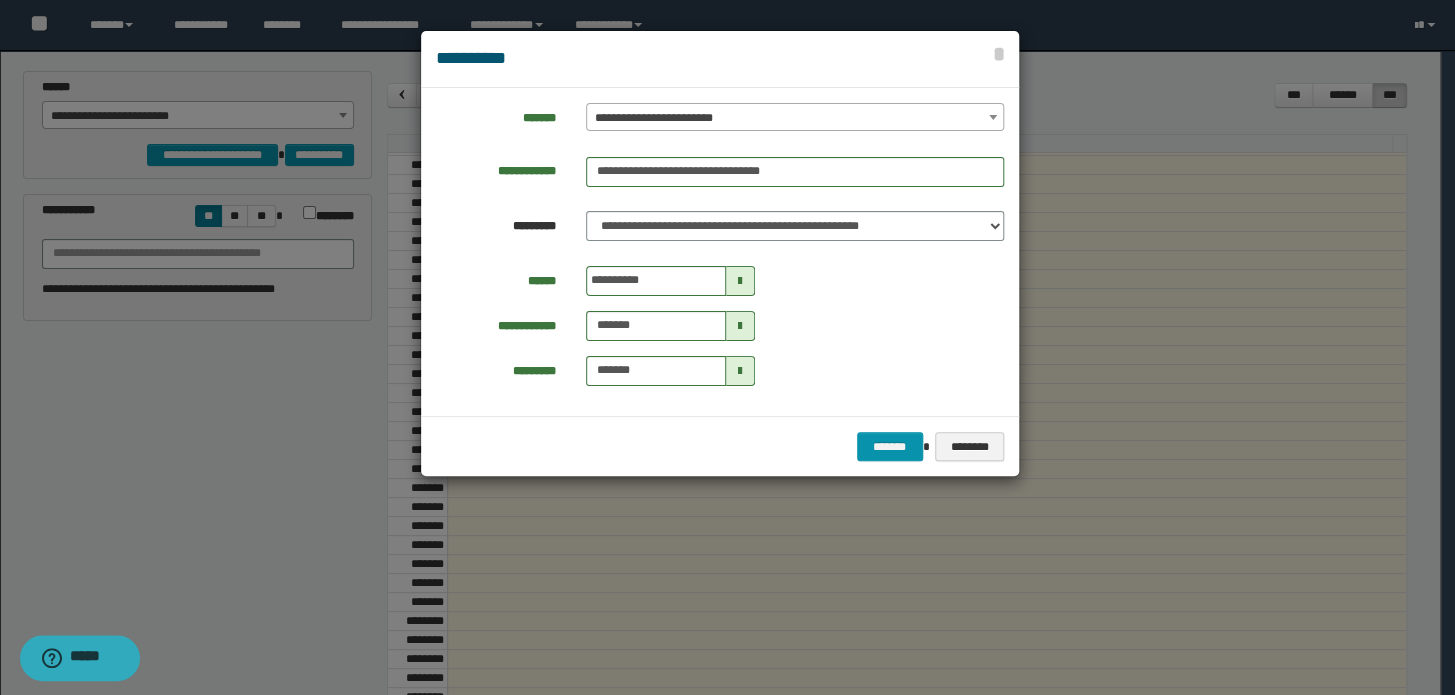 click at bounding box center (740, 281) 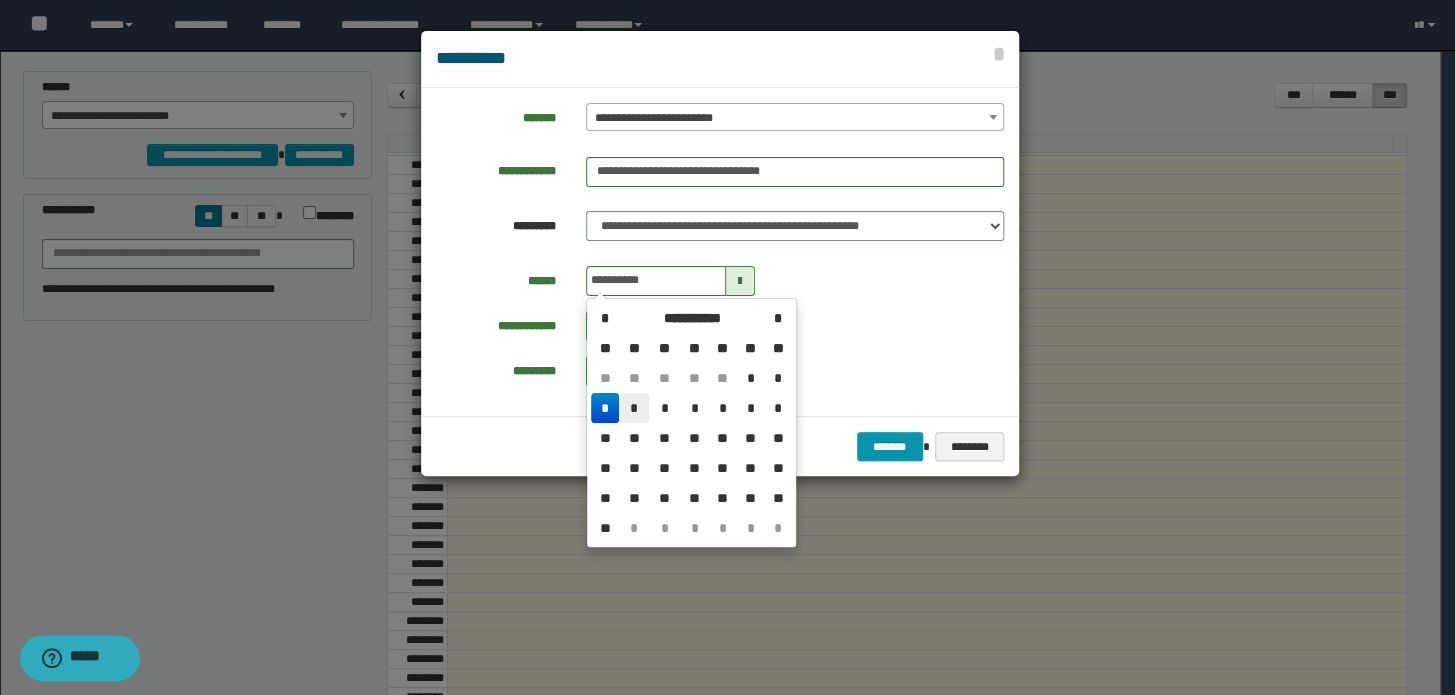 click on "*" at bounding box center [633, 408] 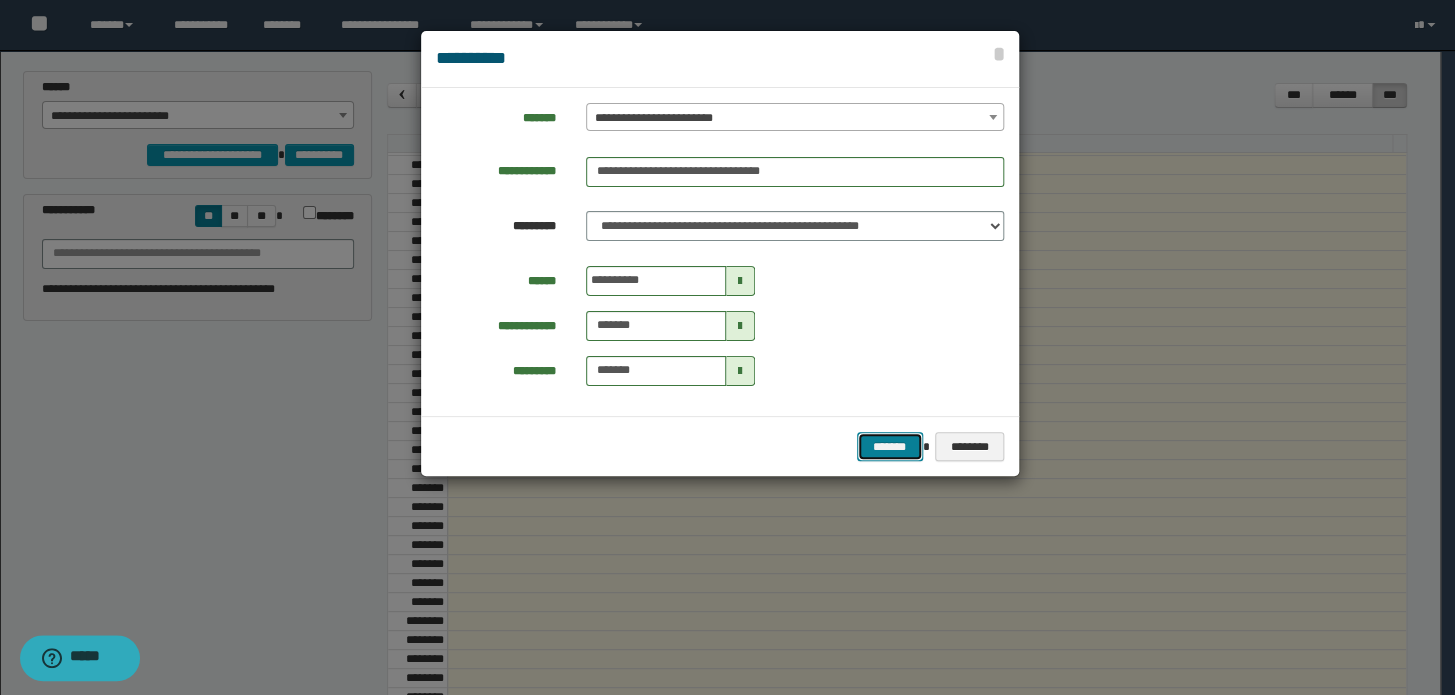 click on "*******" at bounding box center (890, 447) 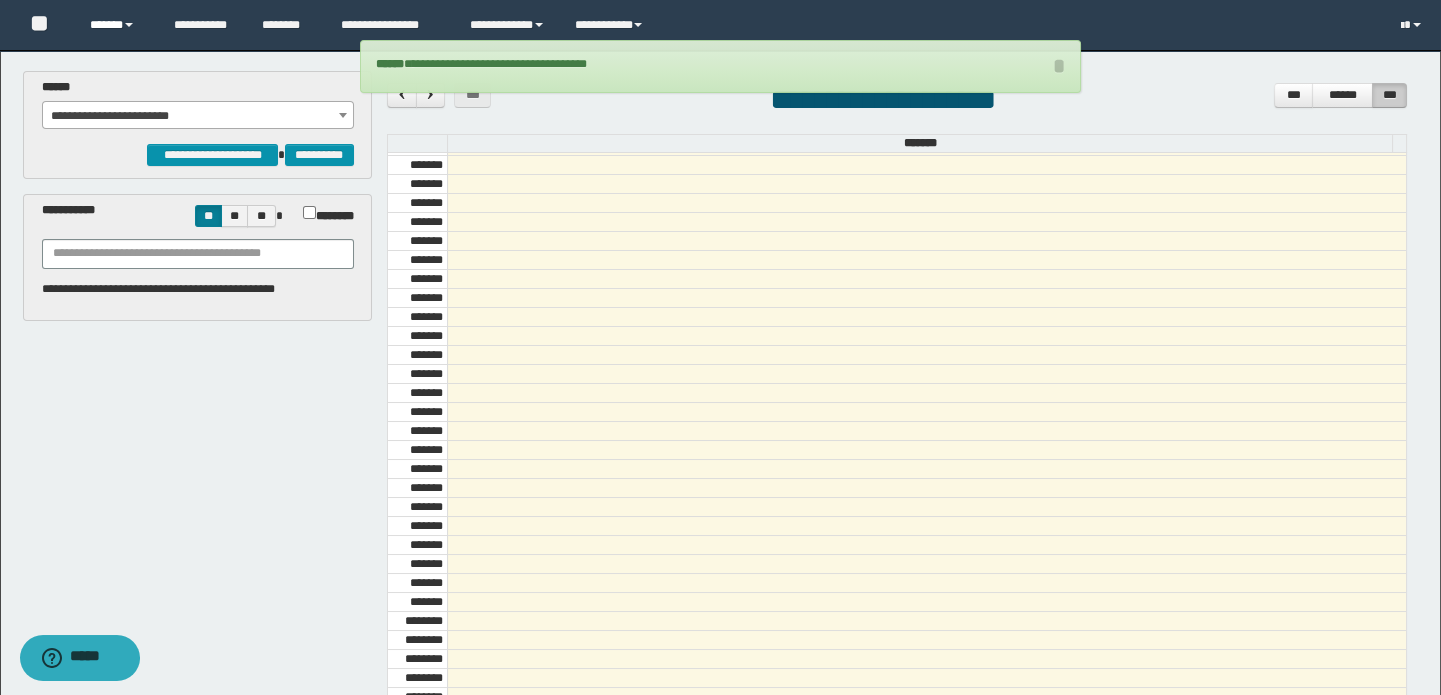 click on "******" at bounding box center [117, 25] 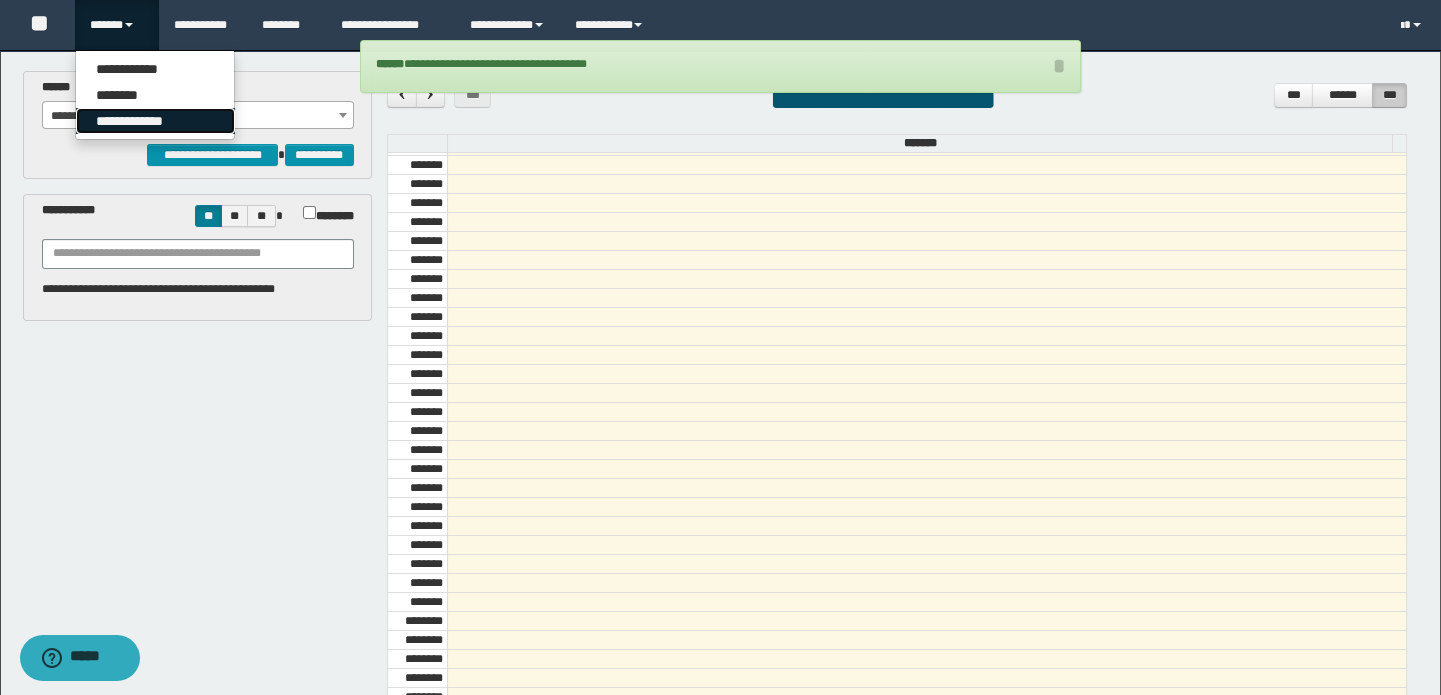 click on "**********" at bounding box center (155, 121) 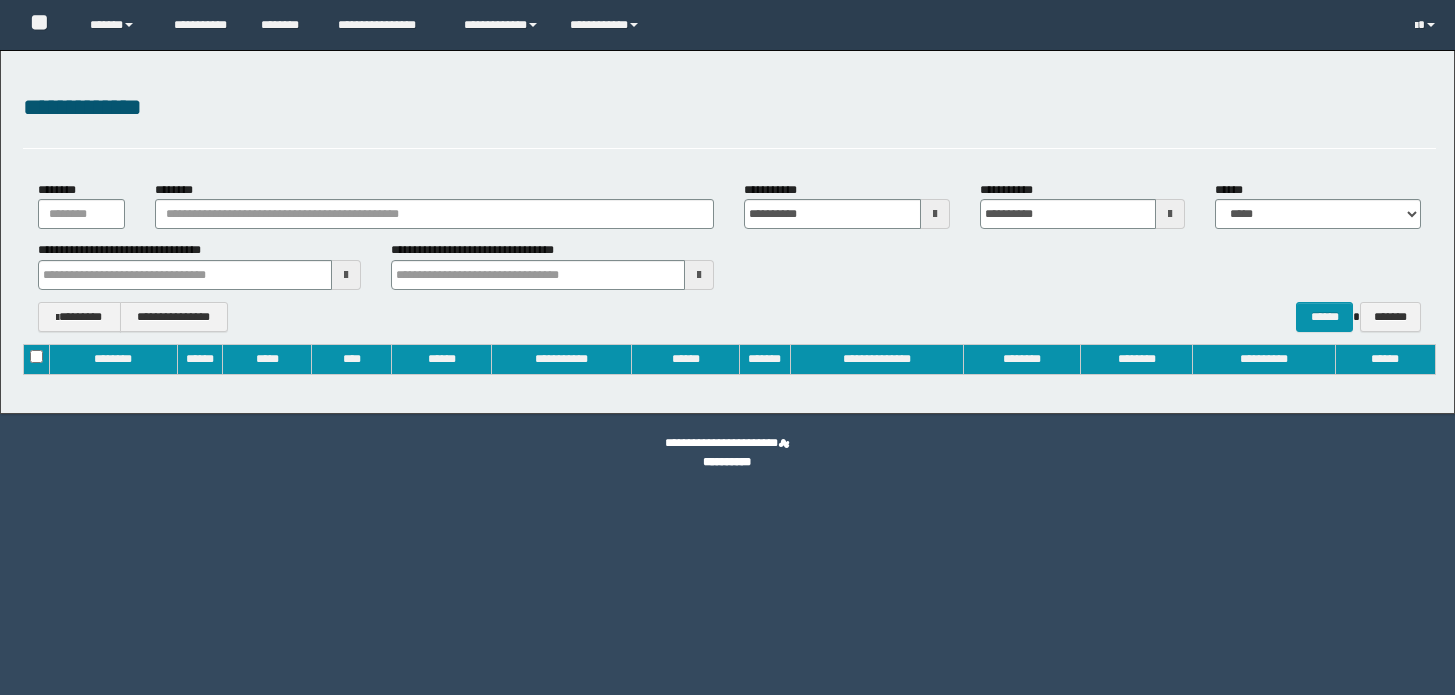 type on "**********" 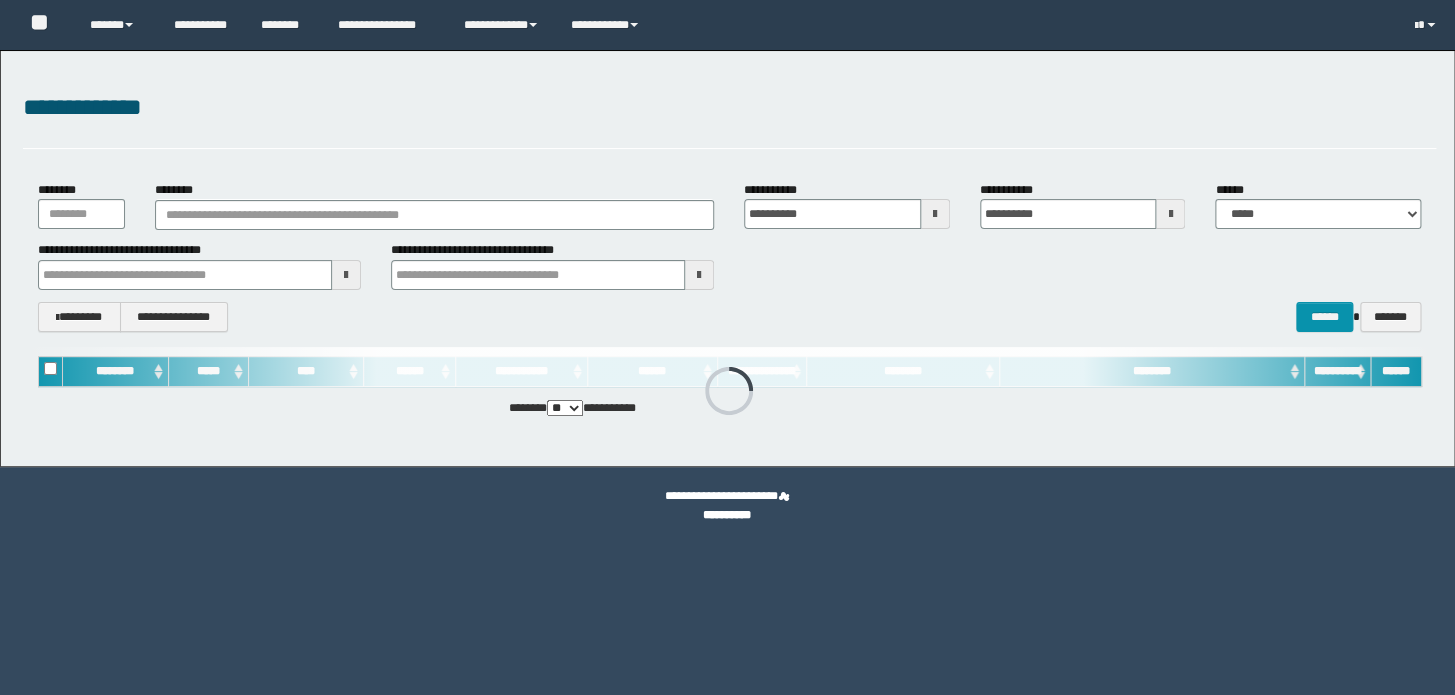 click on "********" at bounding box center (434, 215) 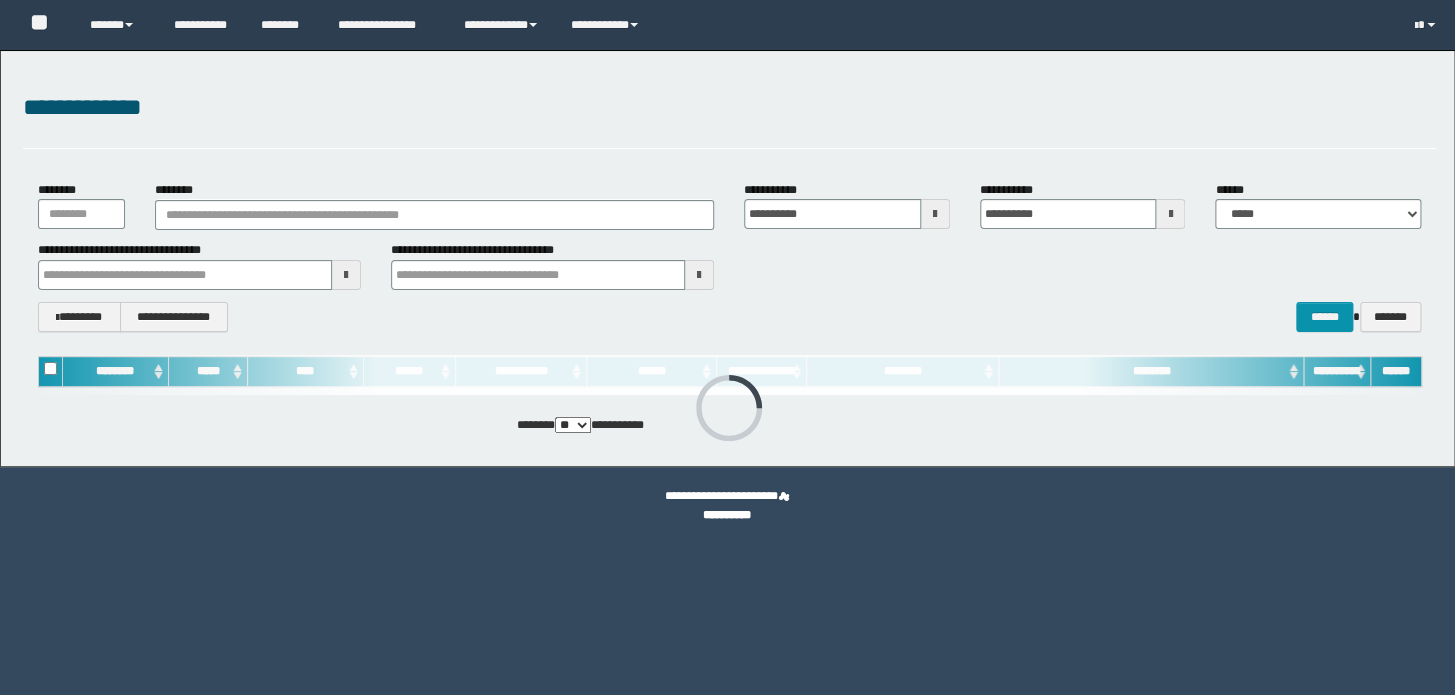 scroll, scrollTop: 0, scrollLeft: 0, axis: both 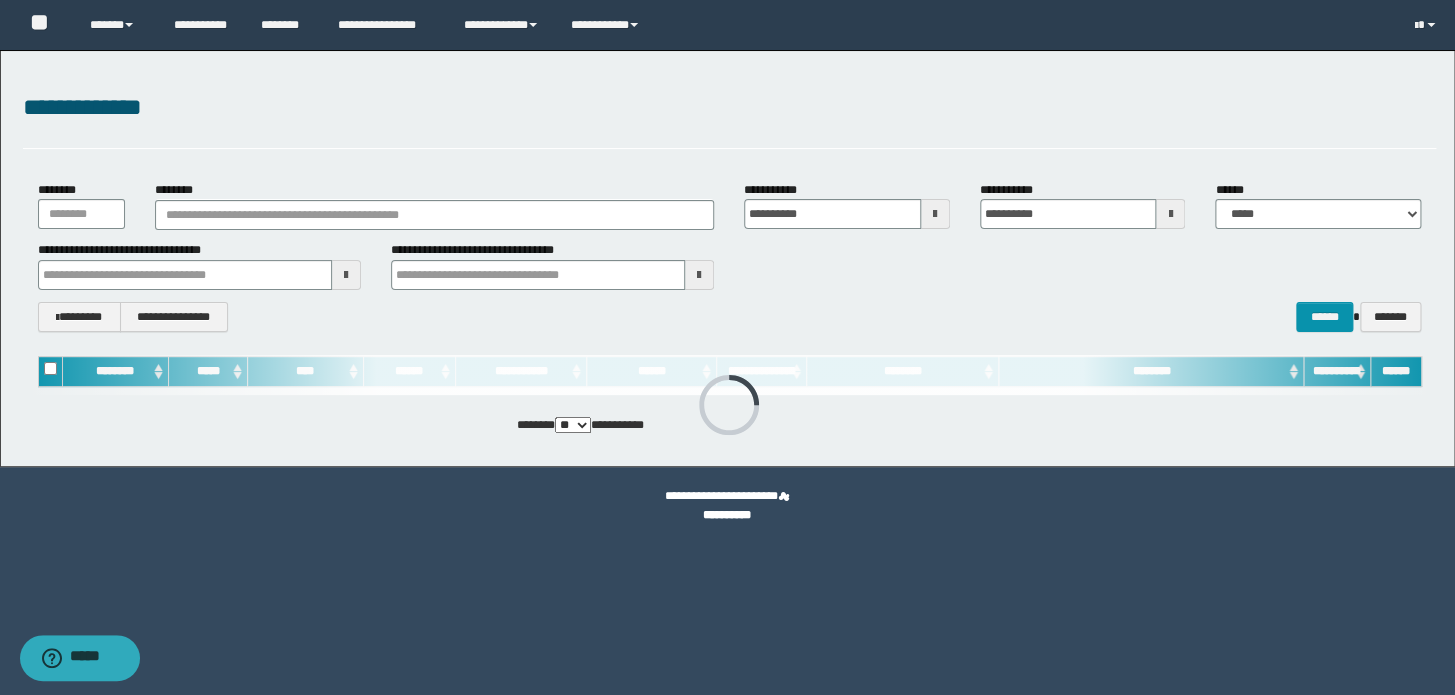 type on "**********" 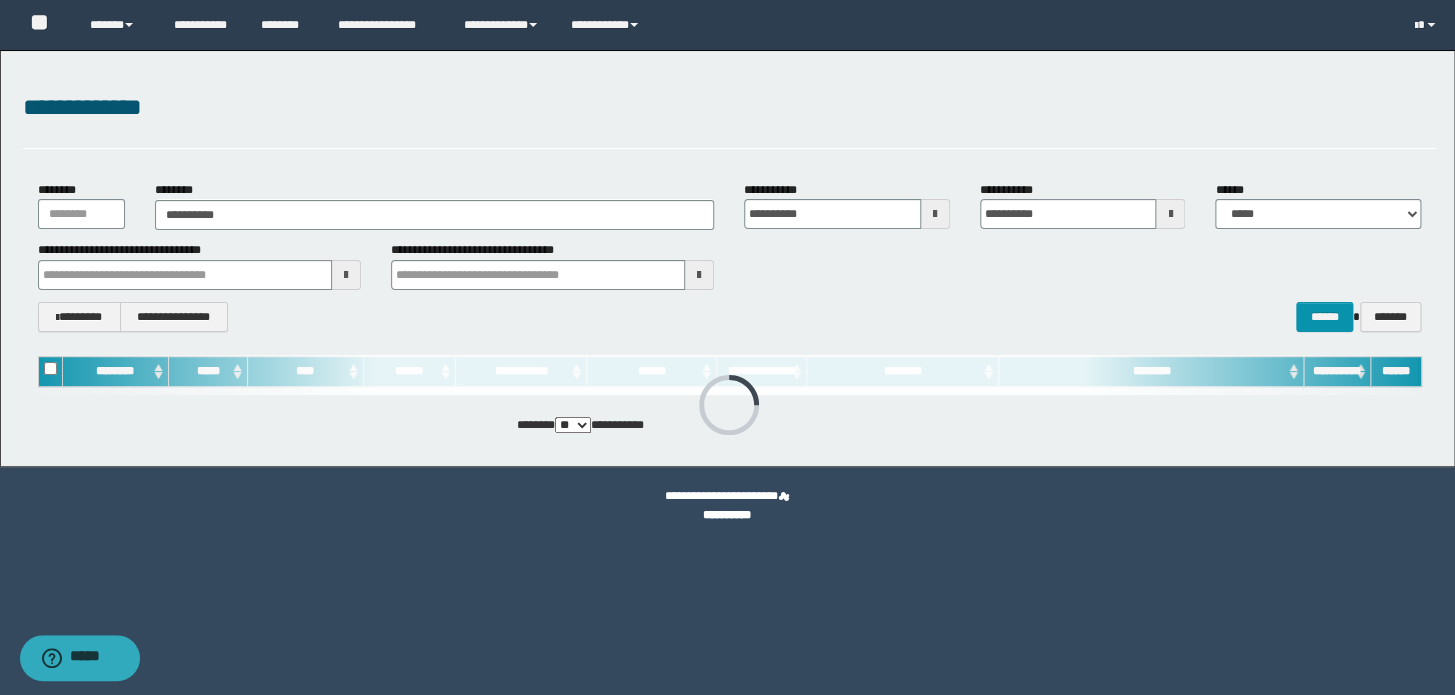 type on "**********" 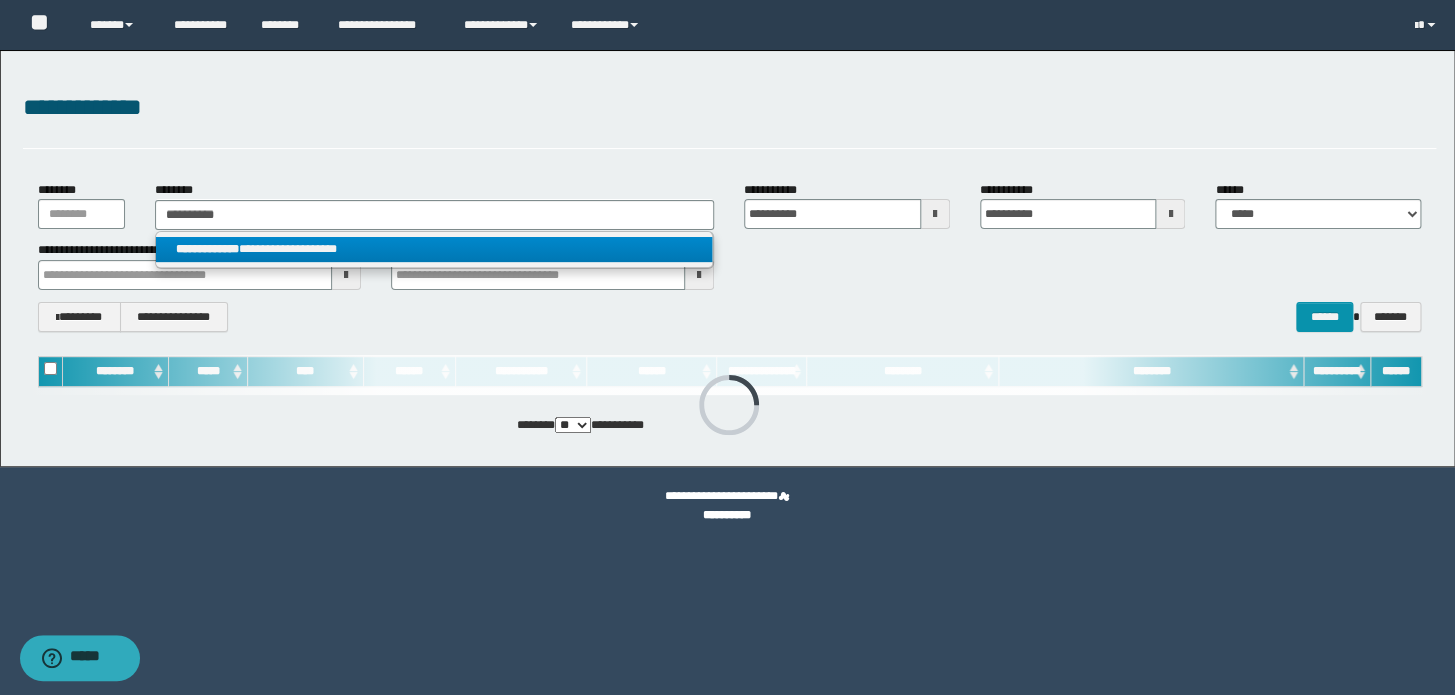 type on "**********" 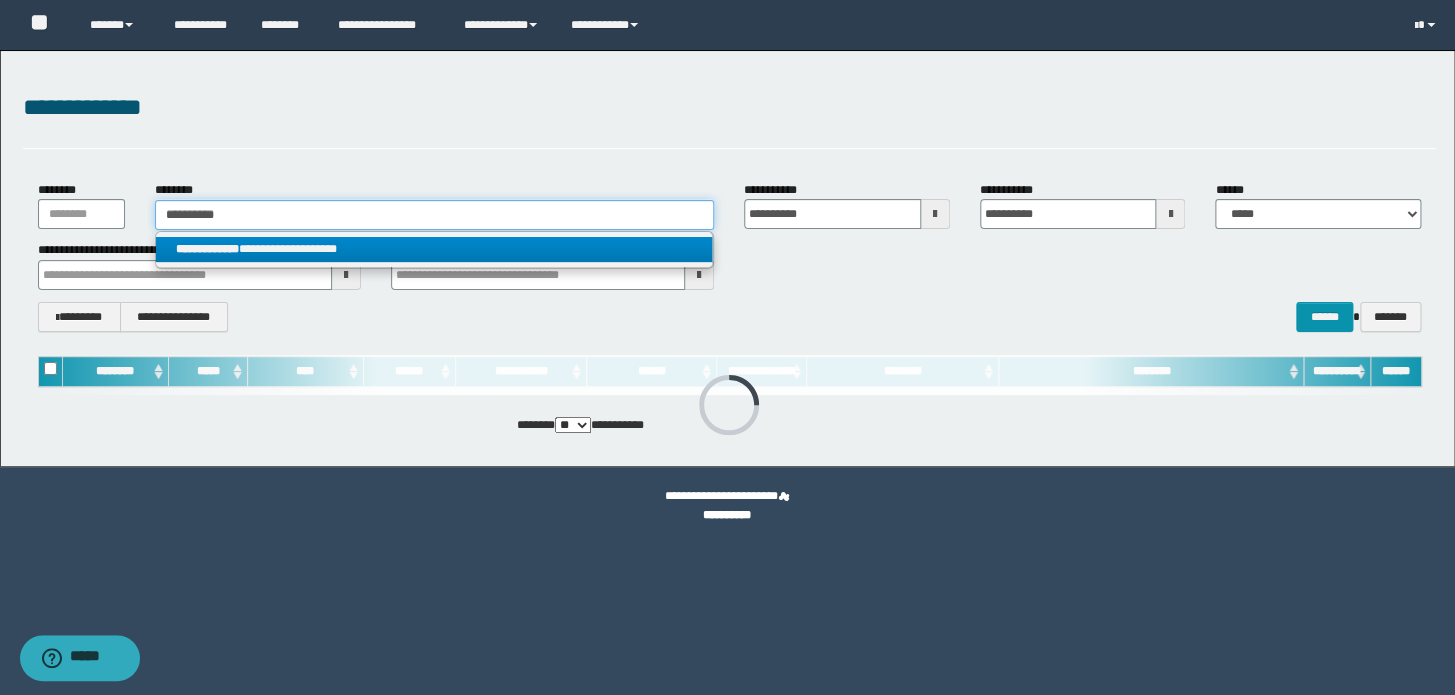 type 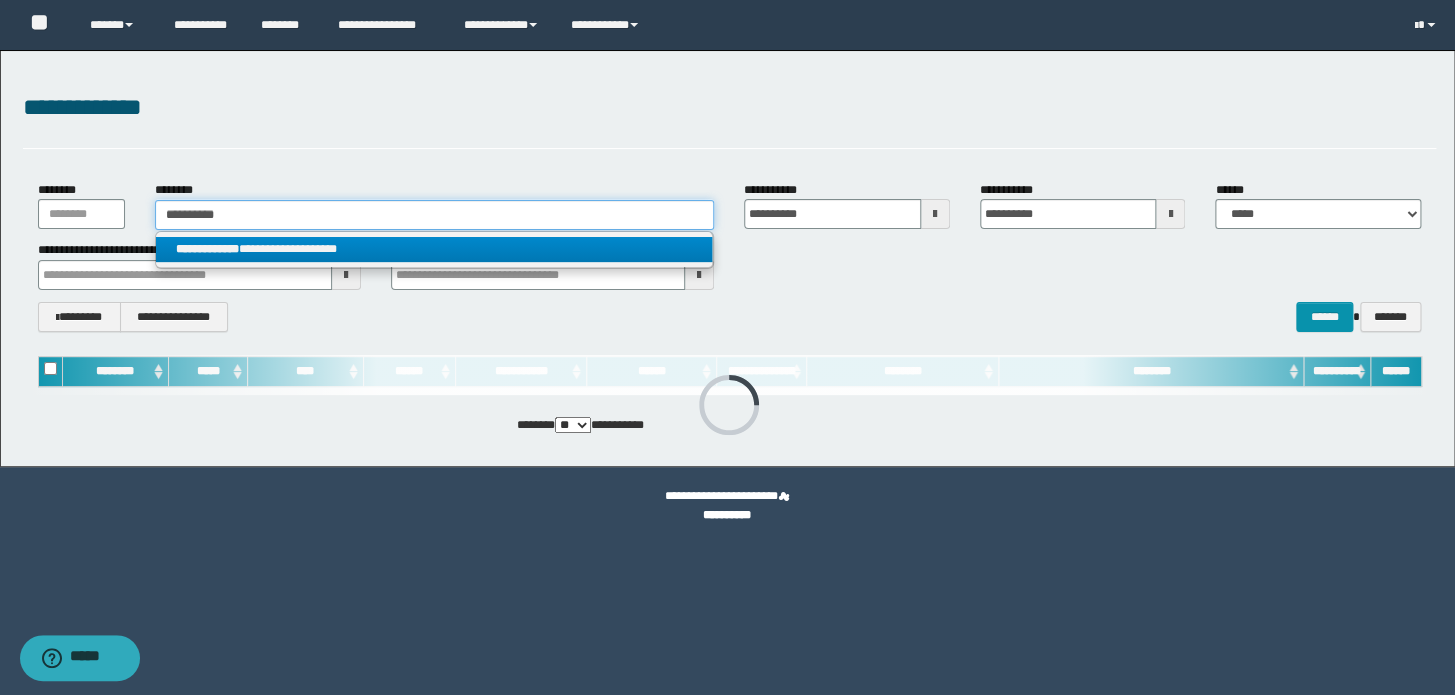 type 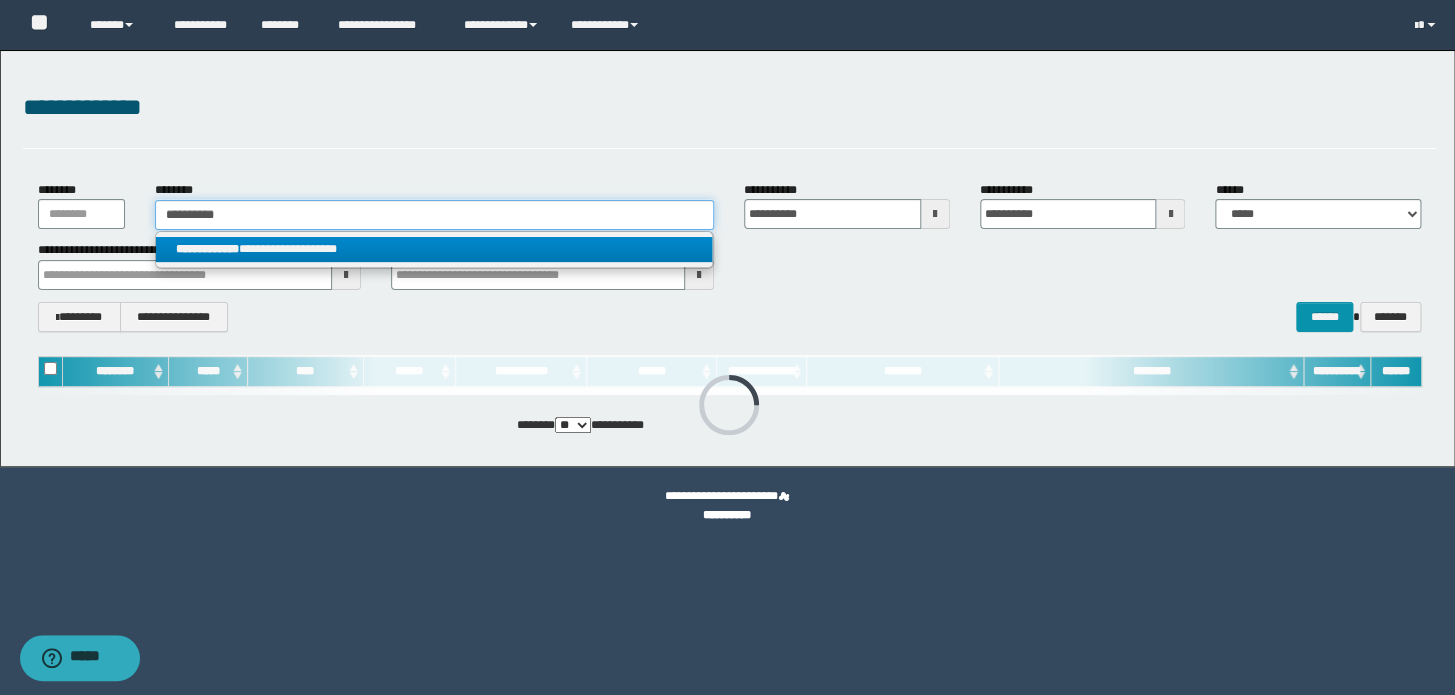 type on "**********" 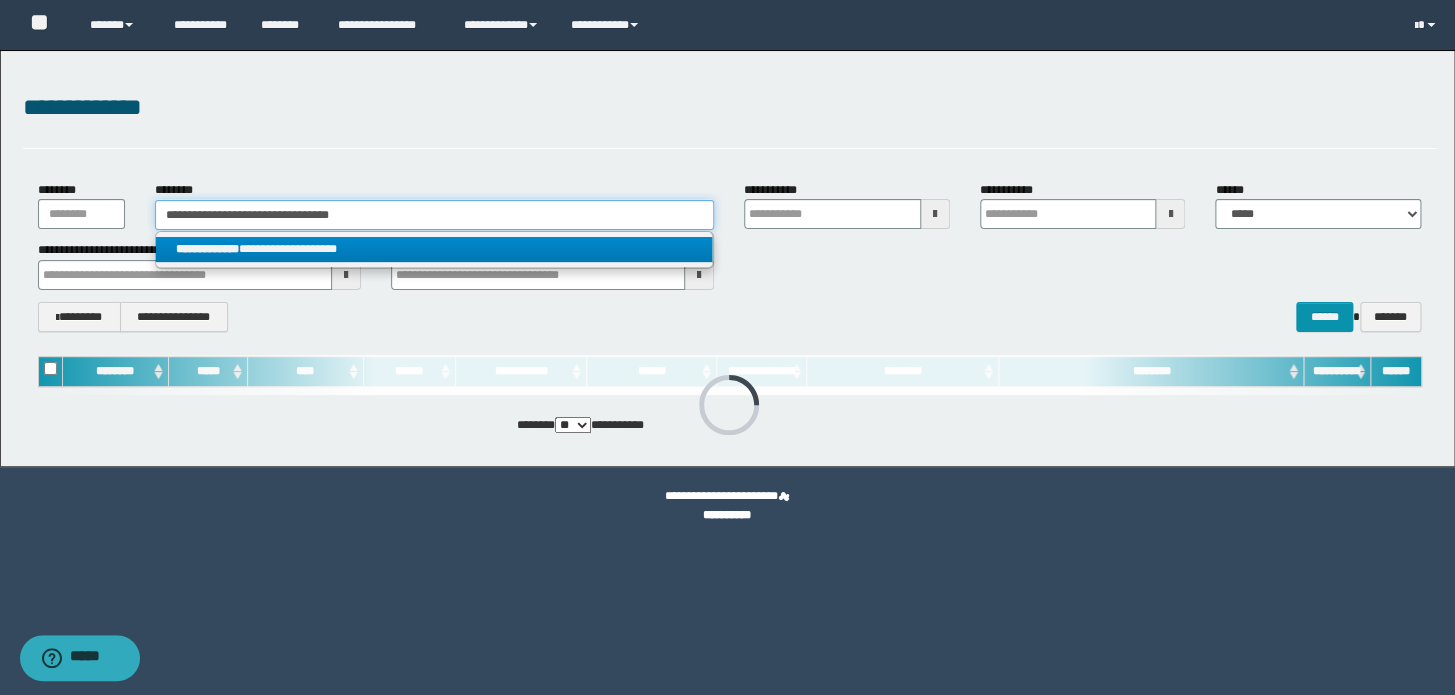 type 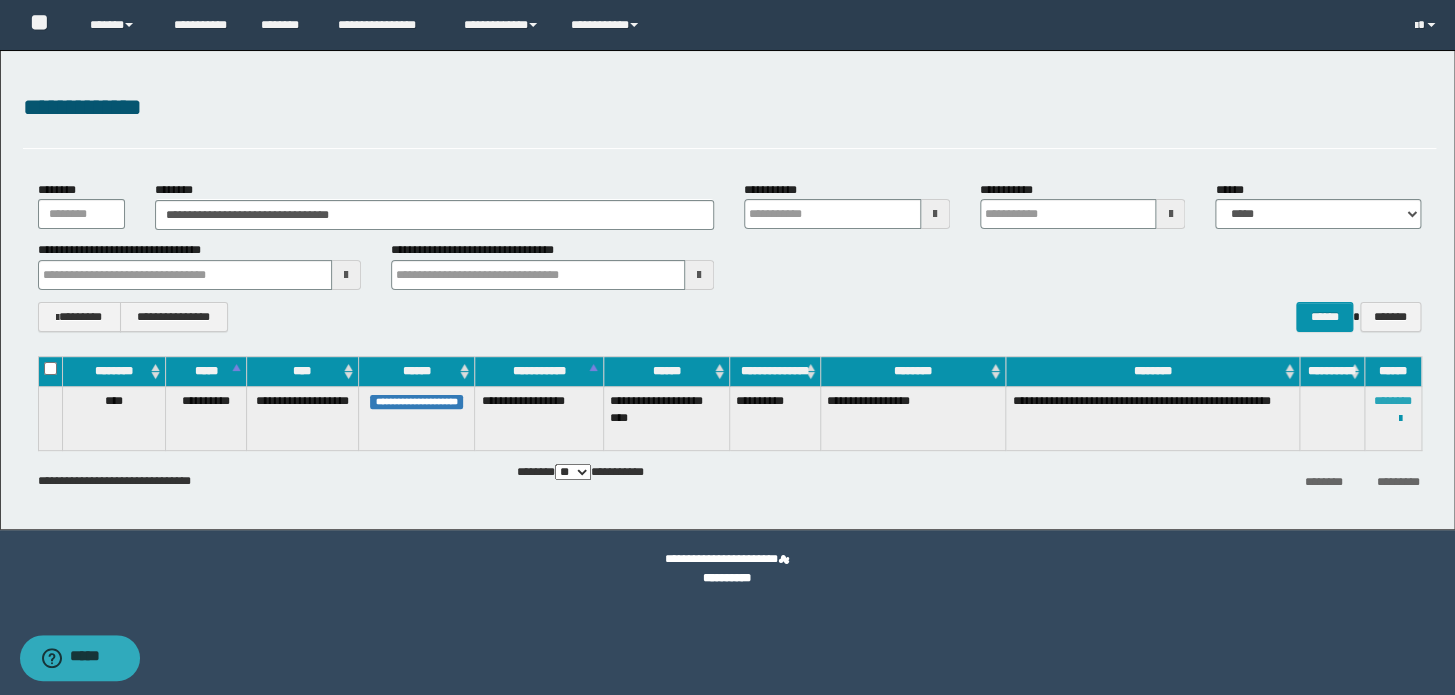 click on "********" at bounding box center (1393, 401) 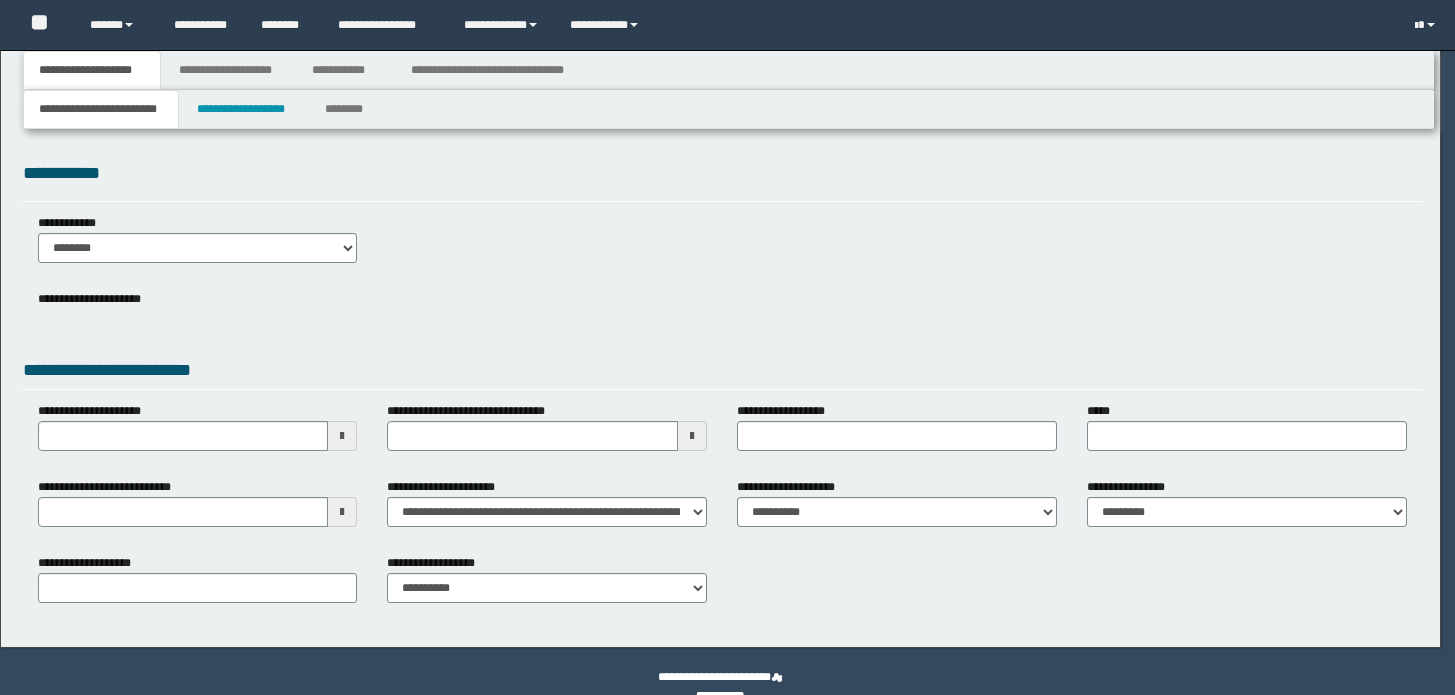 scroll, scrollTop: 0, scrollLeft: 0, axis: both 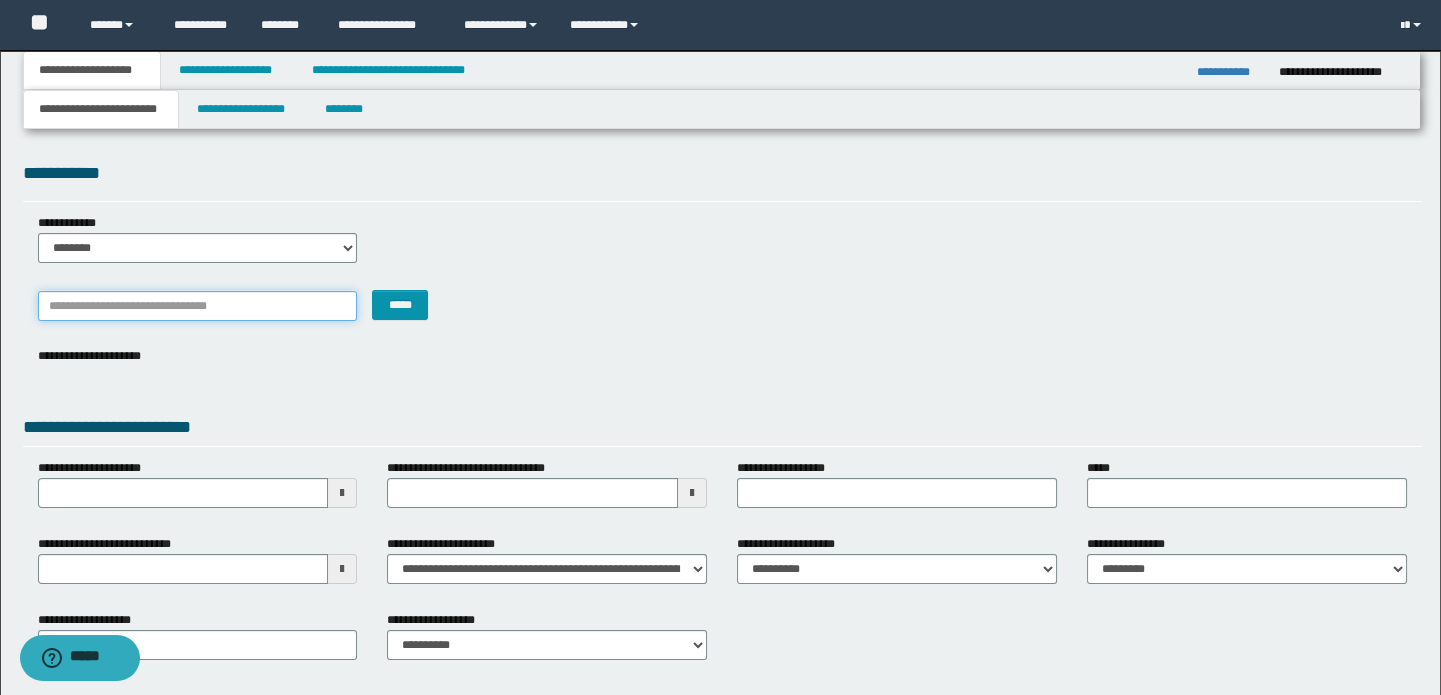 click on "*******" at bounding box center [198, 306] 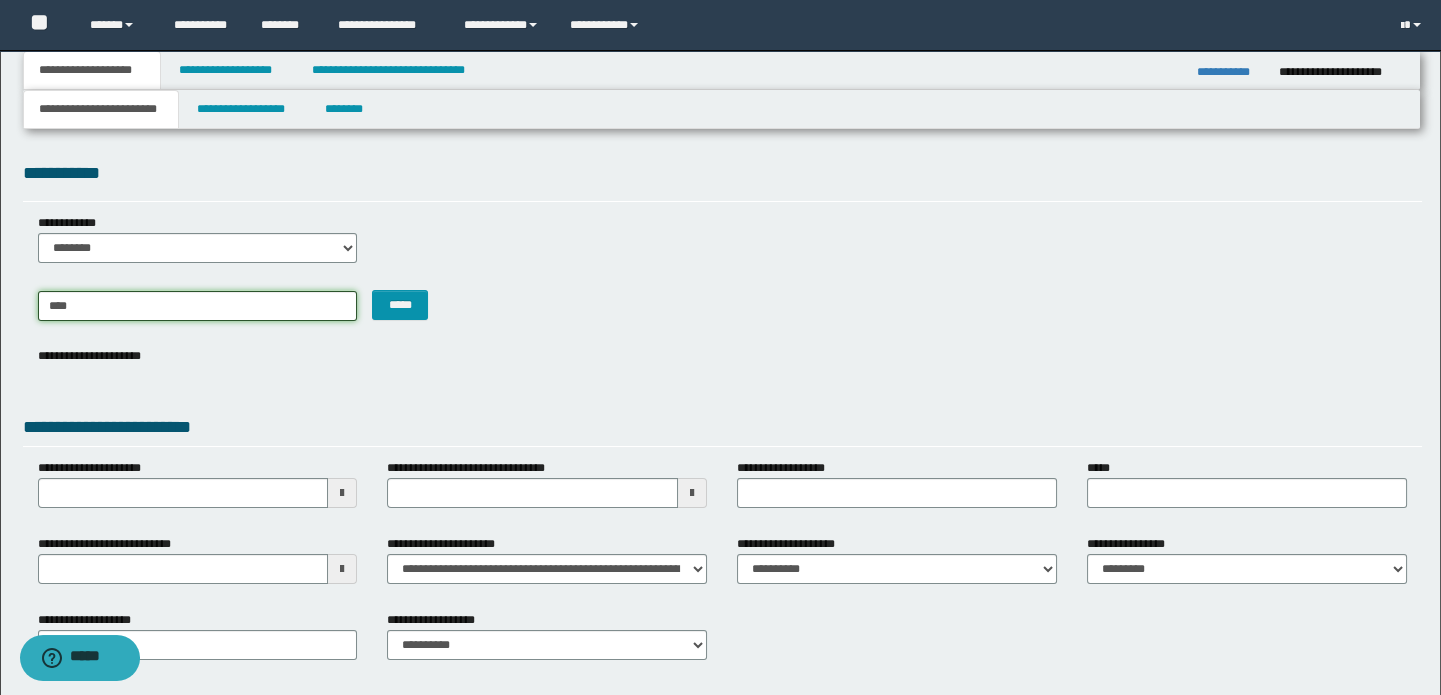 type on "*****" 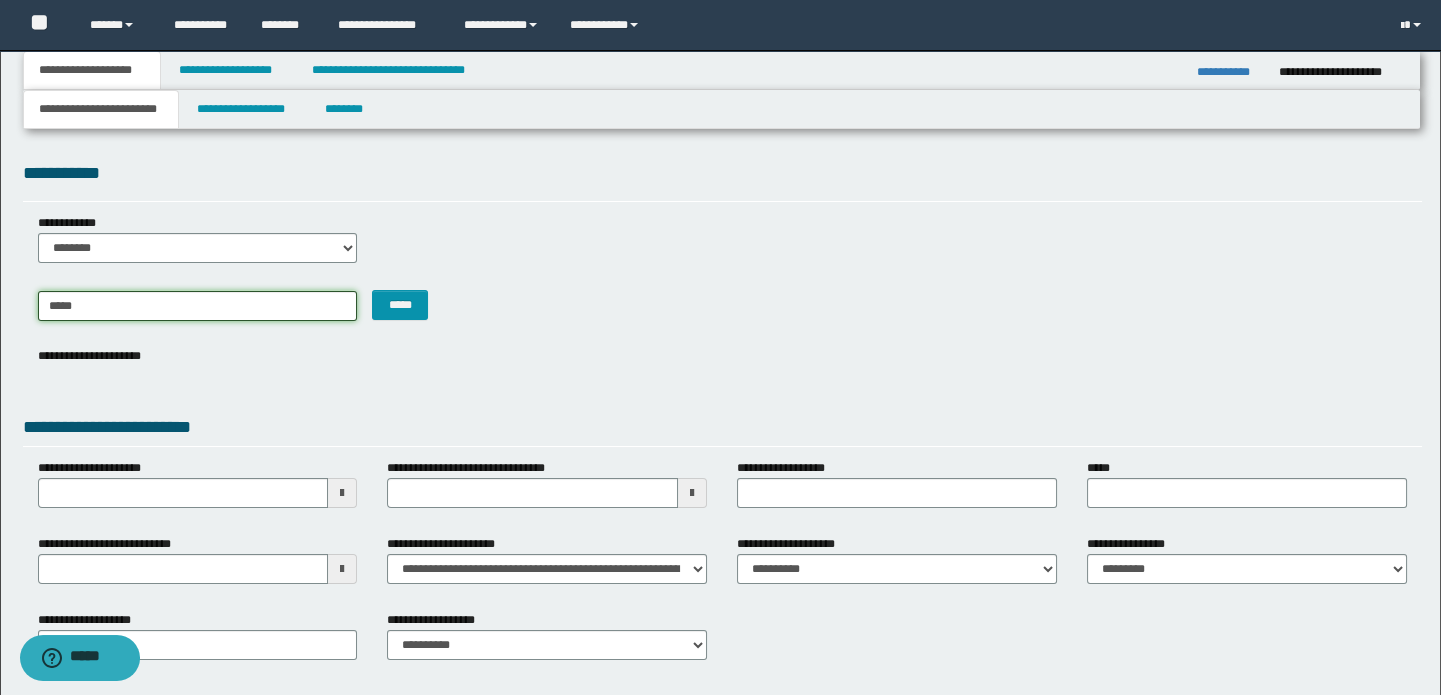 type on "*****" 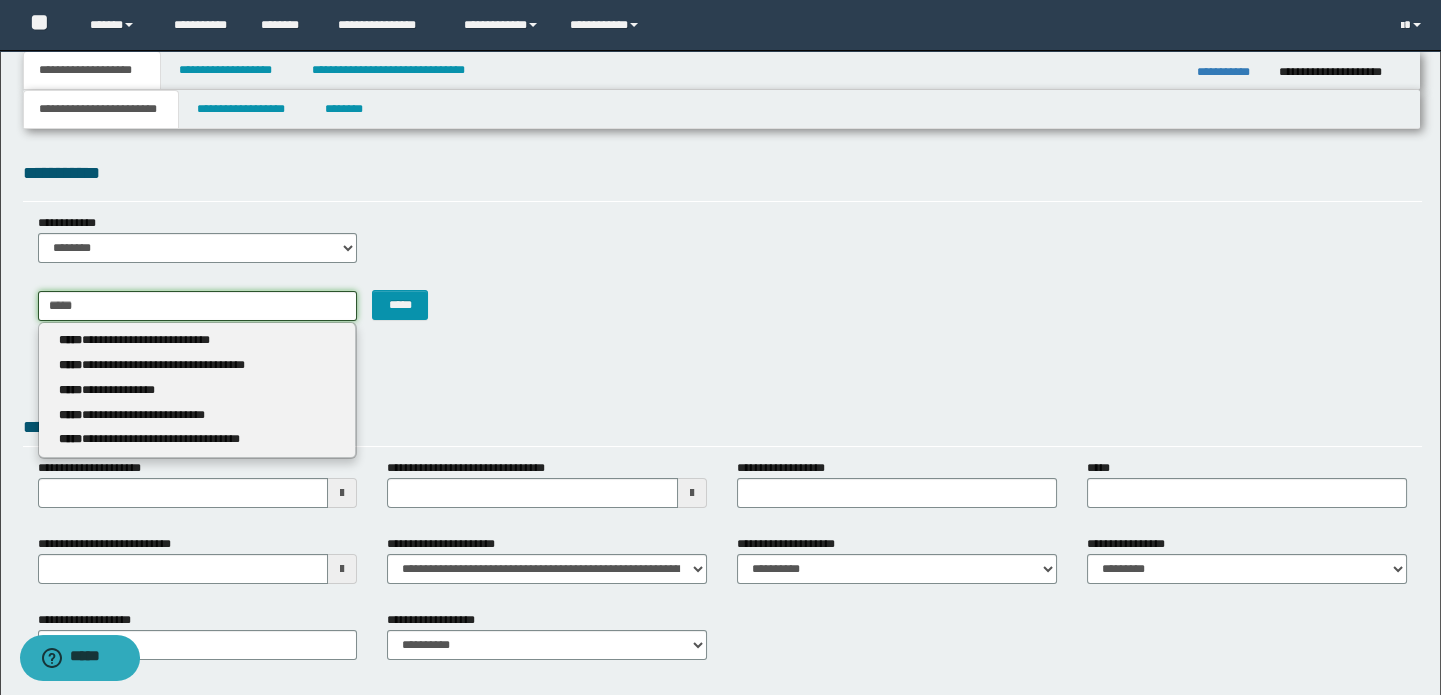 type 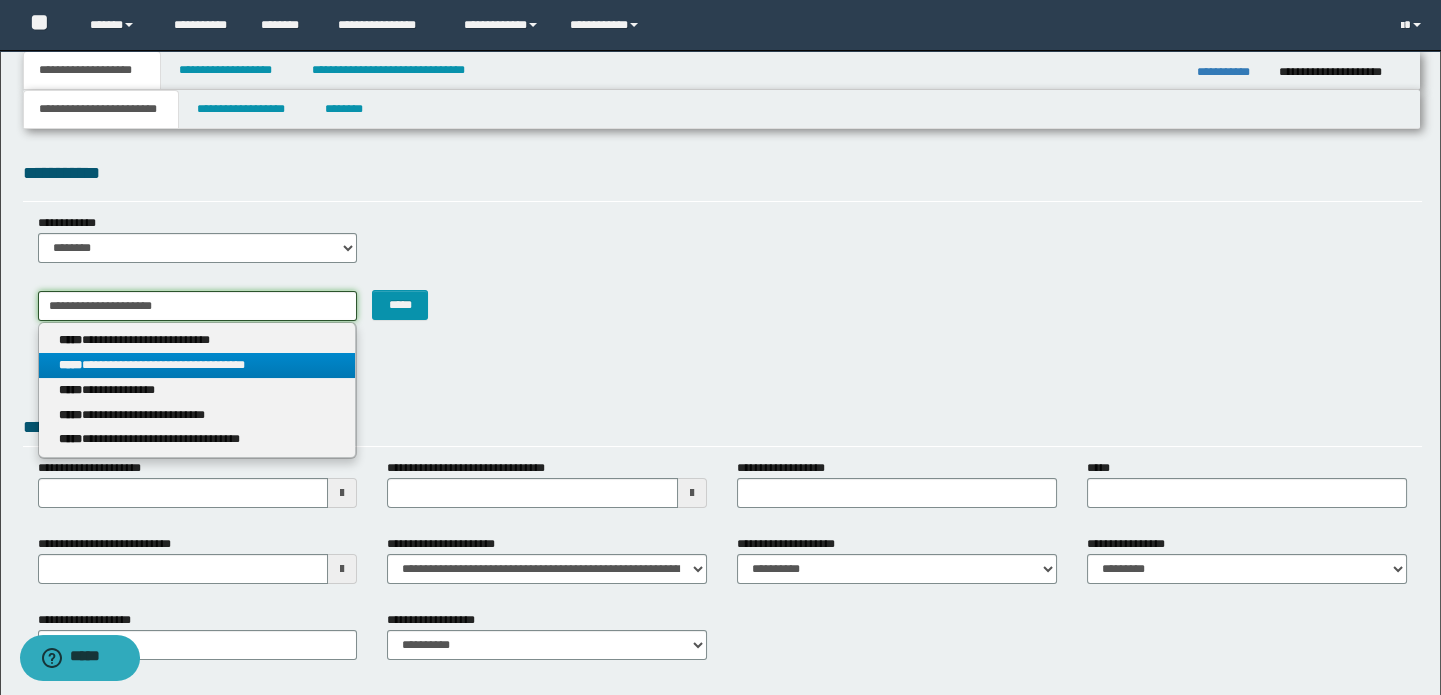 type on "**********" 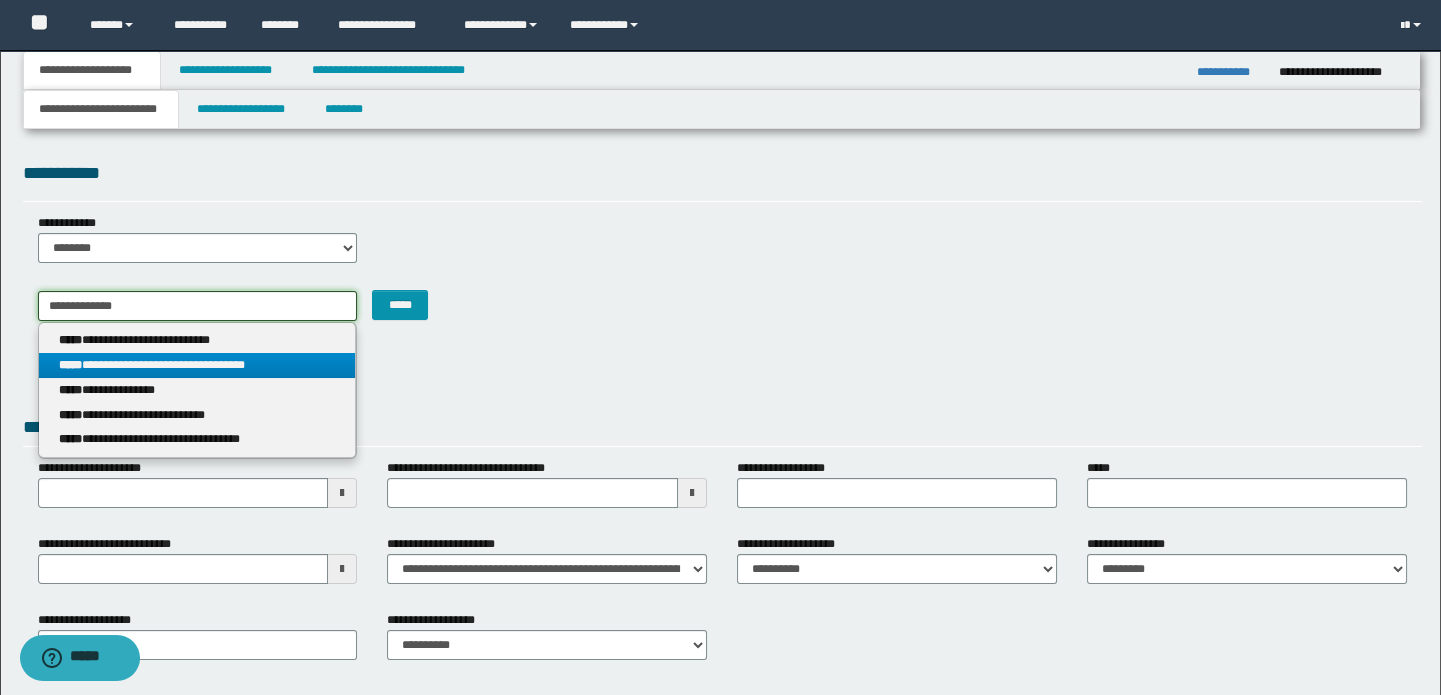 type on "*****" 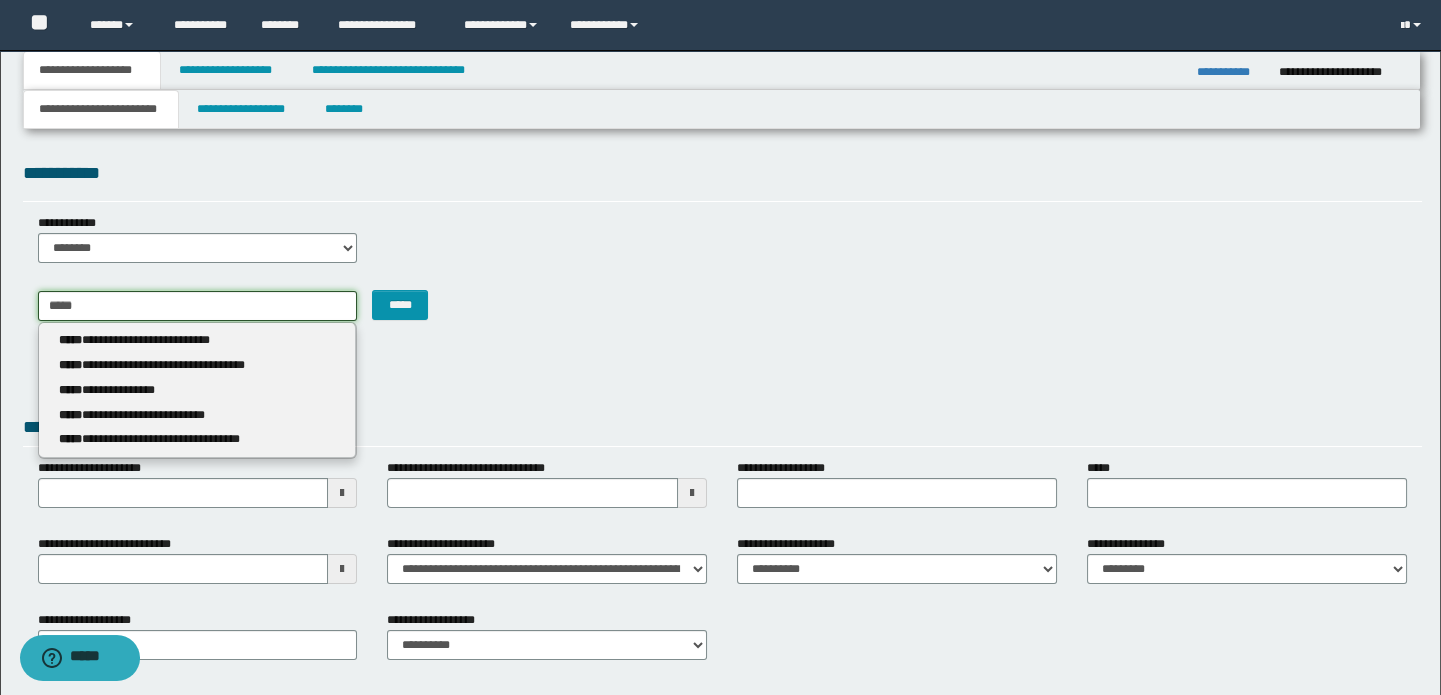 type 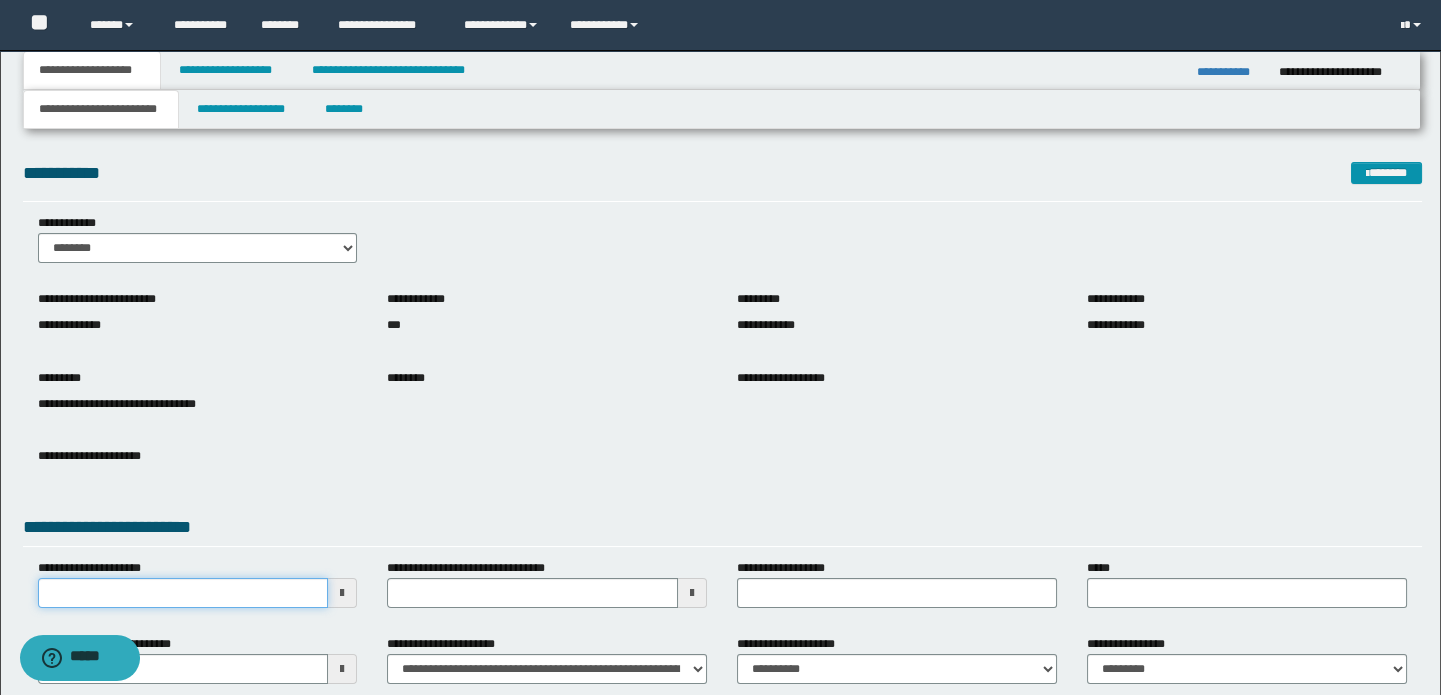 click on "**********" at bounding box center (183, 593) 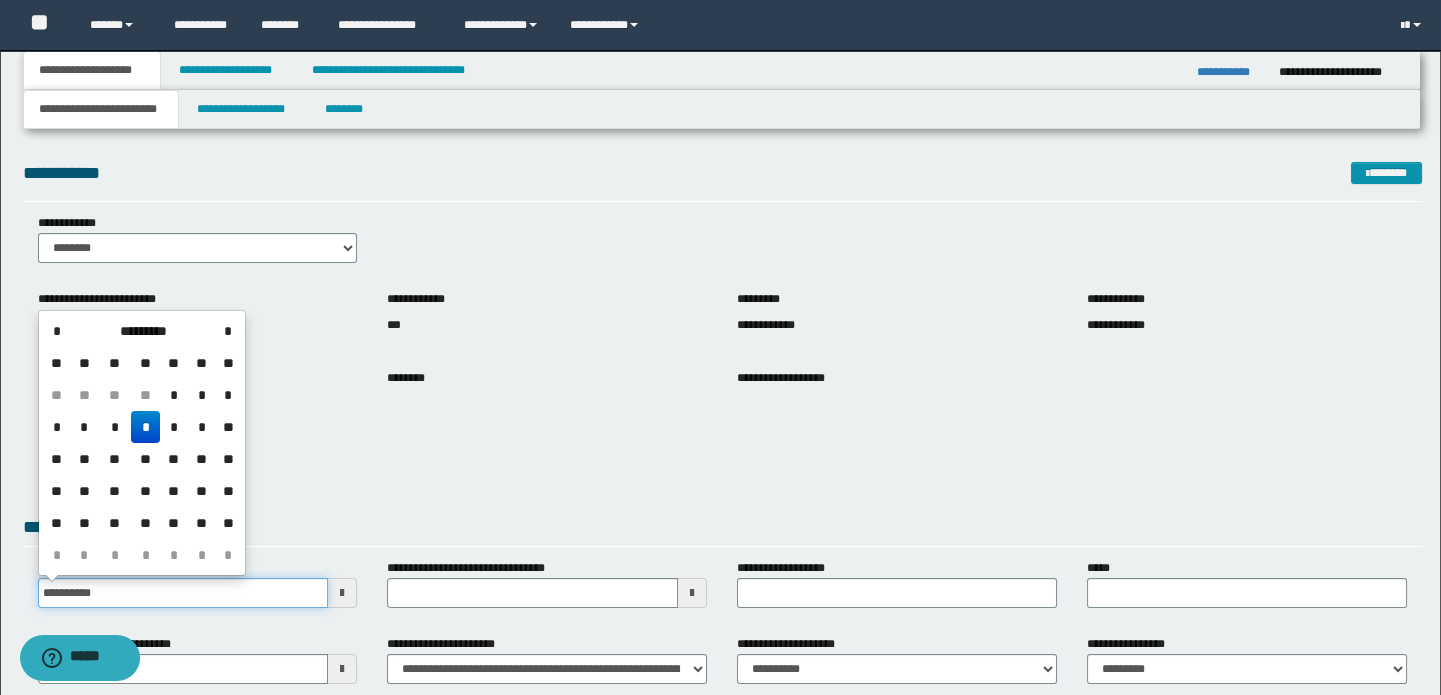 drag, startPoint x: 107, startPoint y: 585, endPoint x: 0, endPoint y: 599, distance: 107.912 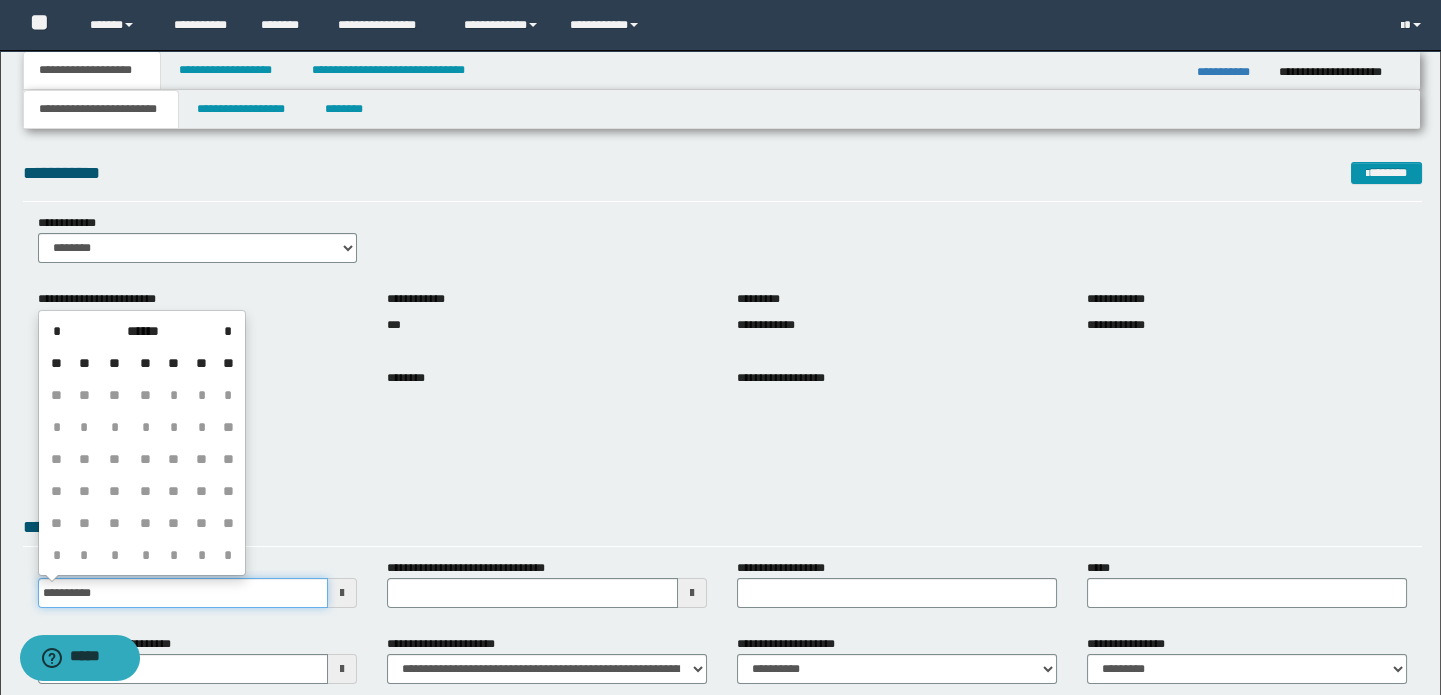 type on "**********" 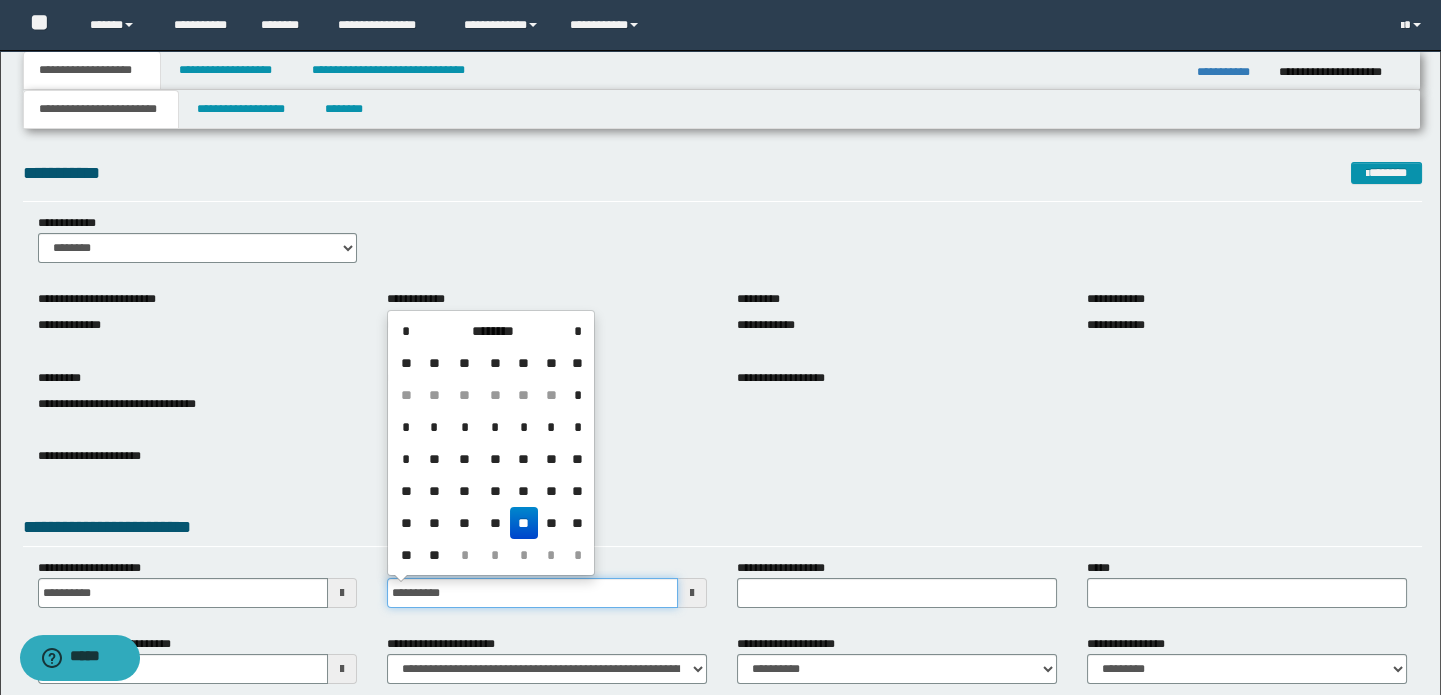 type on "**********" 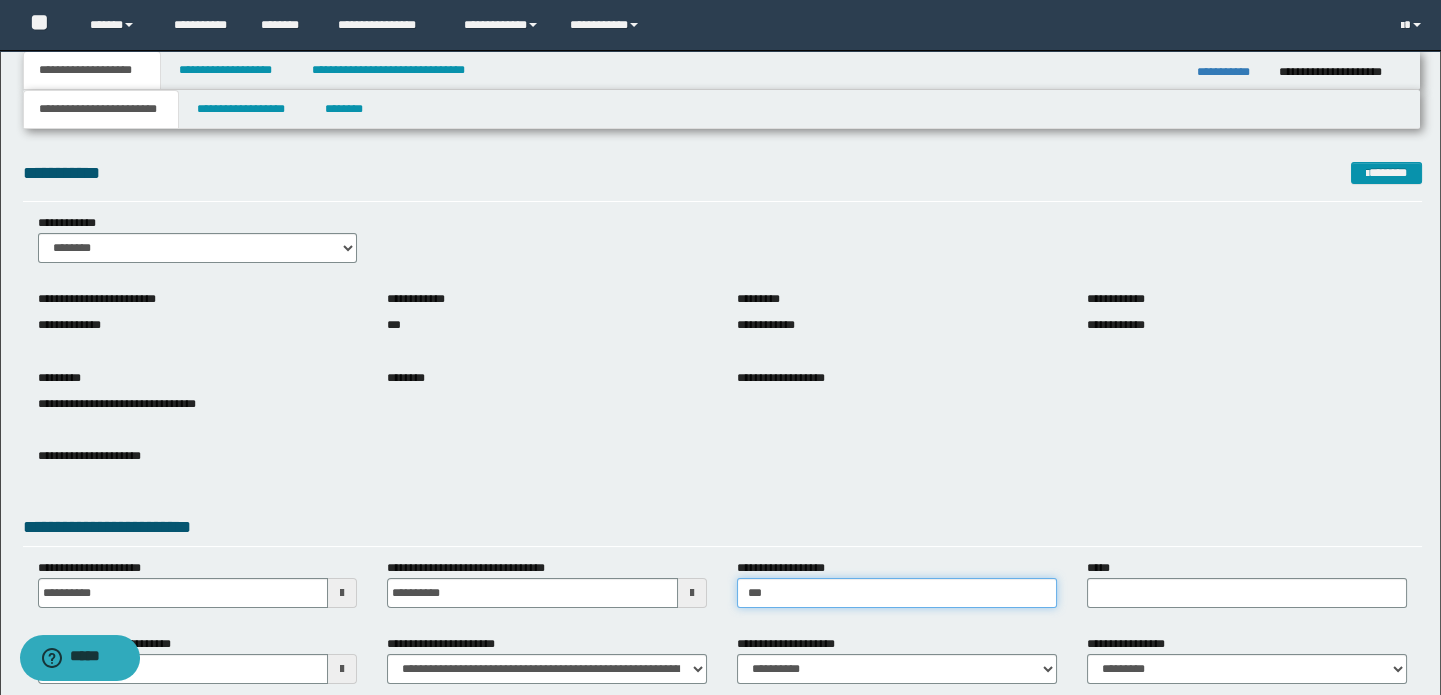 type on "**********" 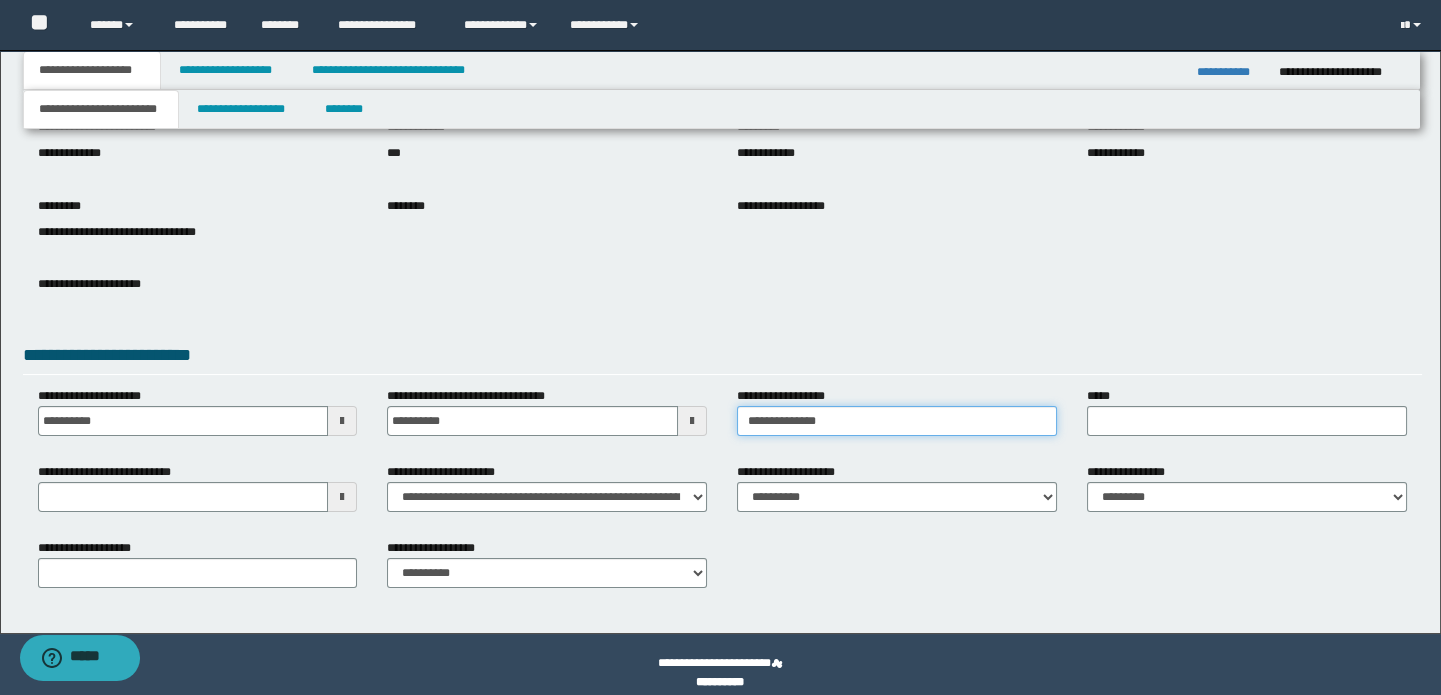 scroll, scrollTop: 181, scrollLeft: 0, axis: vertical 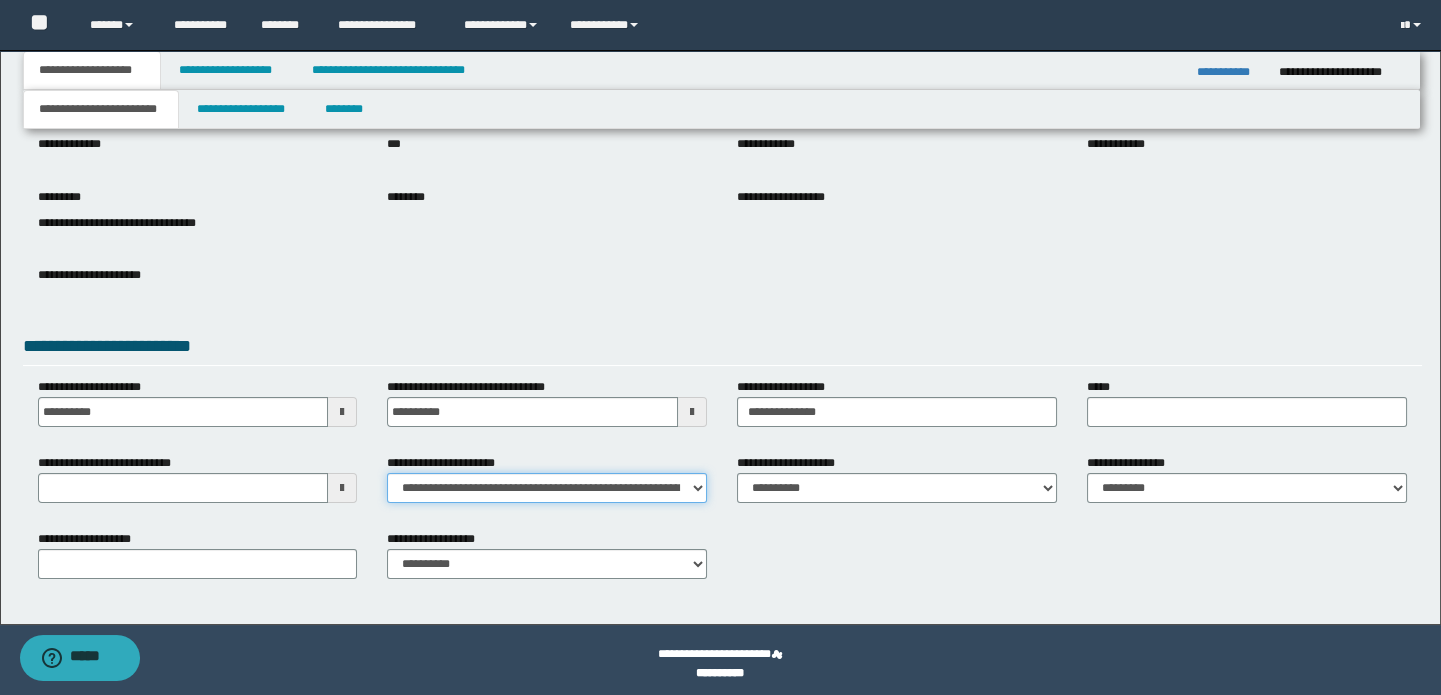 click on "**********" at bounding box center (547, 488) 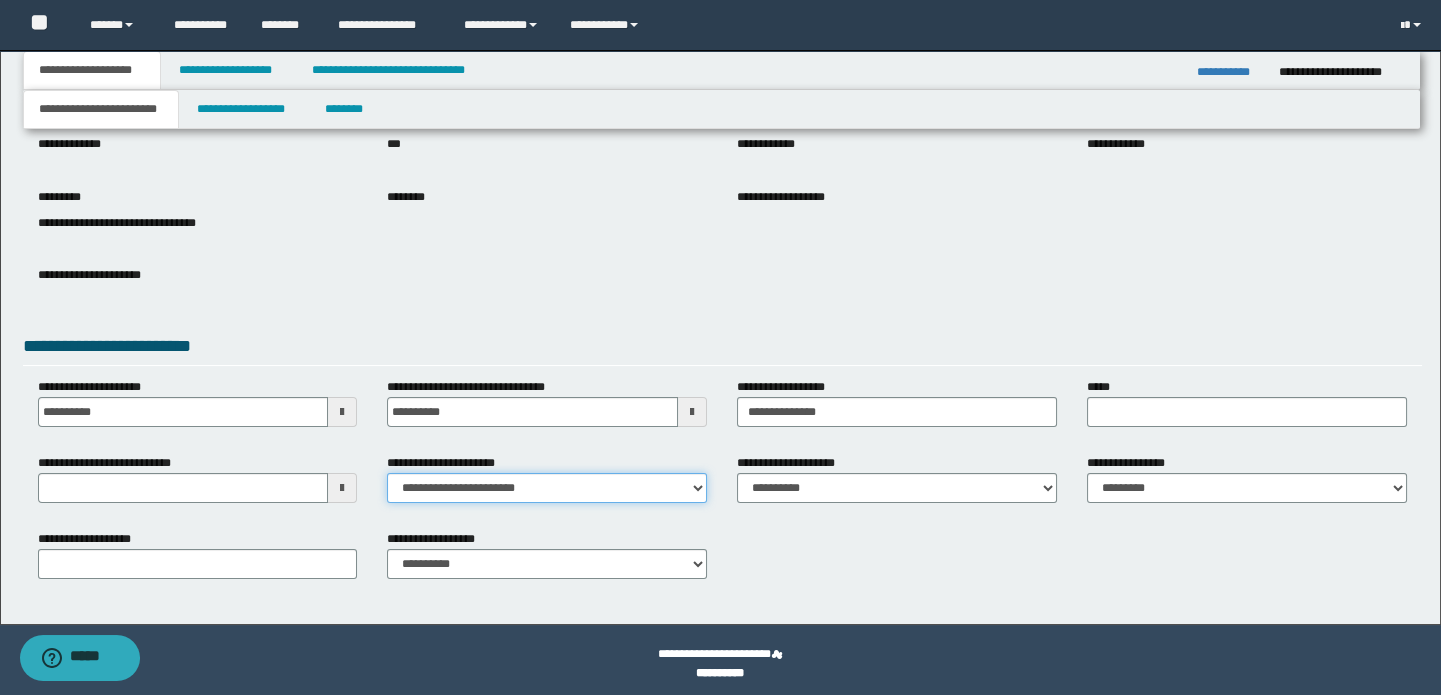click on "**********" at bounding box center (547, 488) 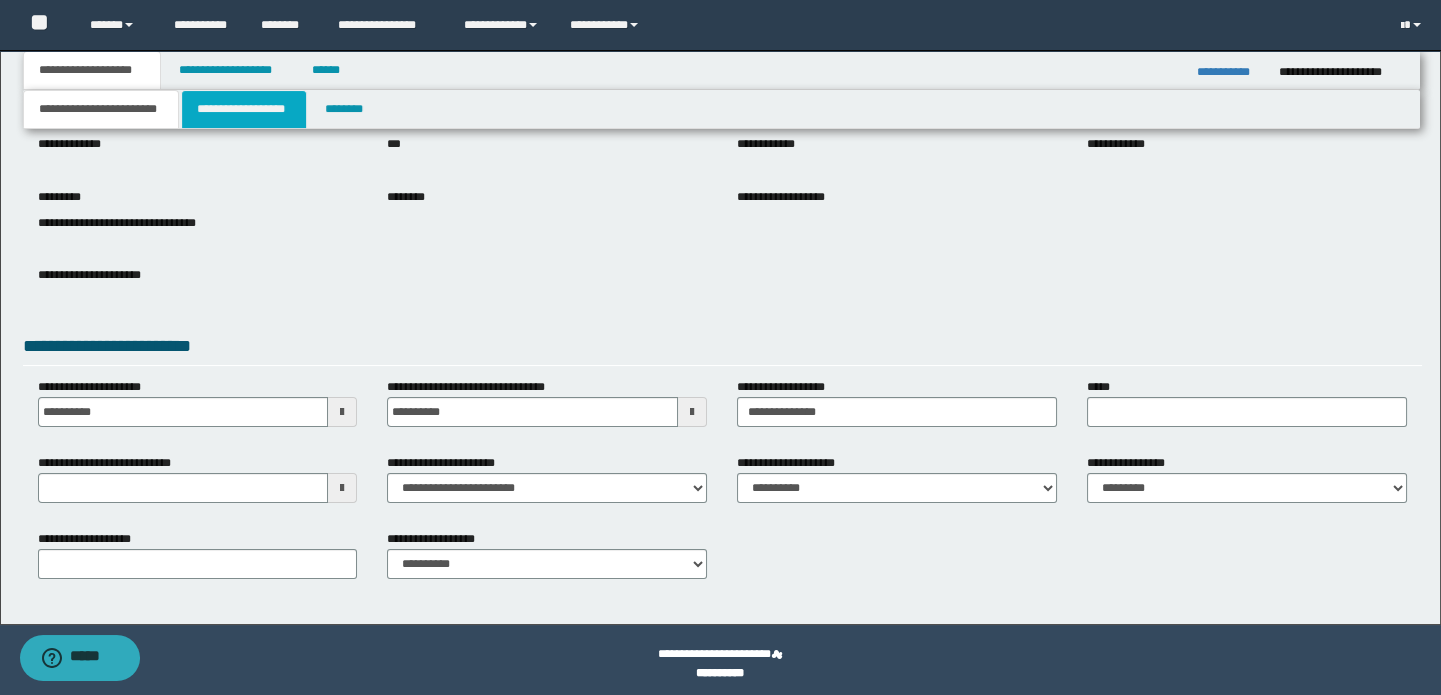 click on "**********" at bounding box center (244, 109) 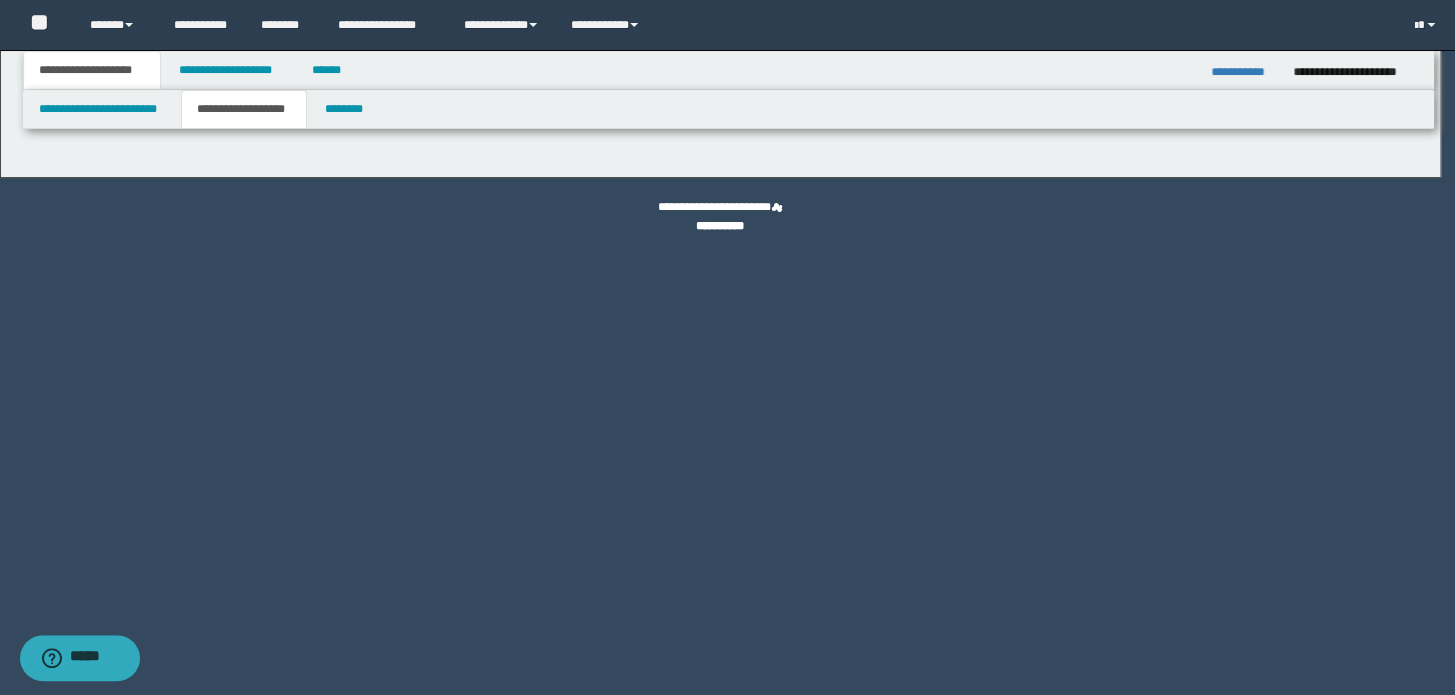 type on "**********" 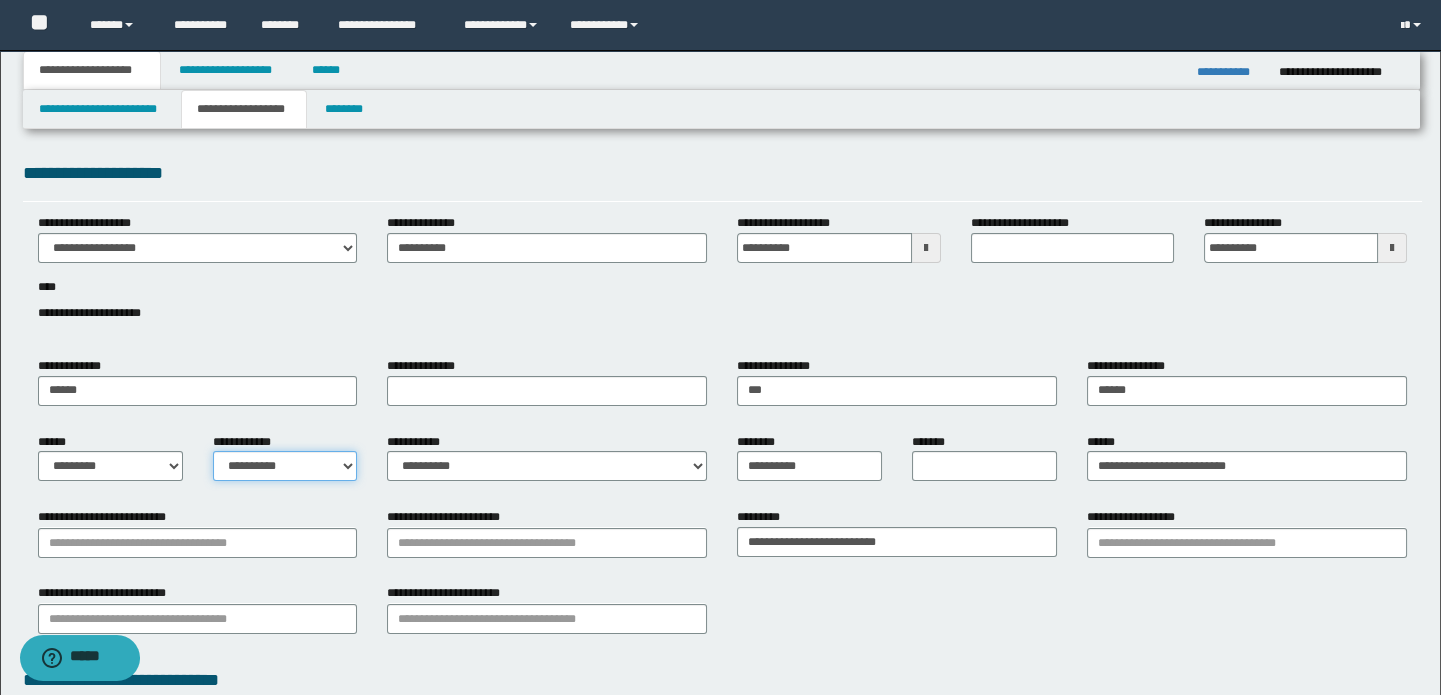 drag, startPoint x: 267, startPoint y: 455, endPoint x: 328, endPoint y: 471, distance: 63.06346 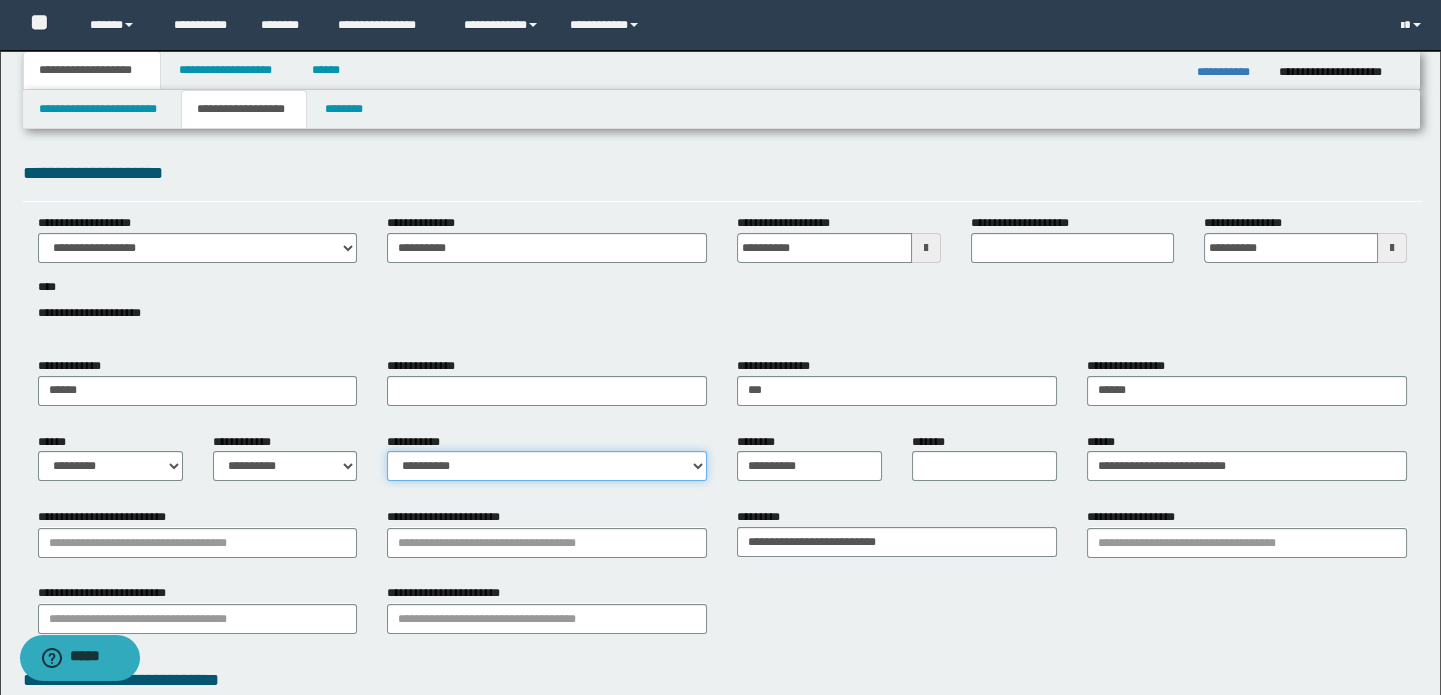 click on "**********" at bounding box center (547, 466) 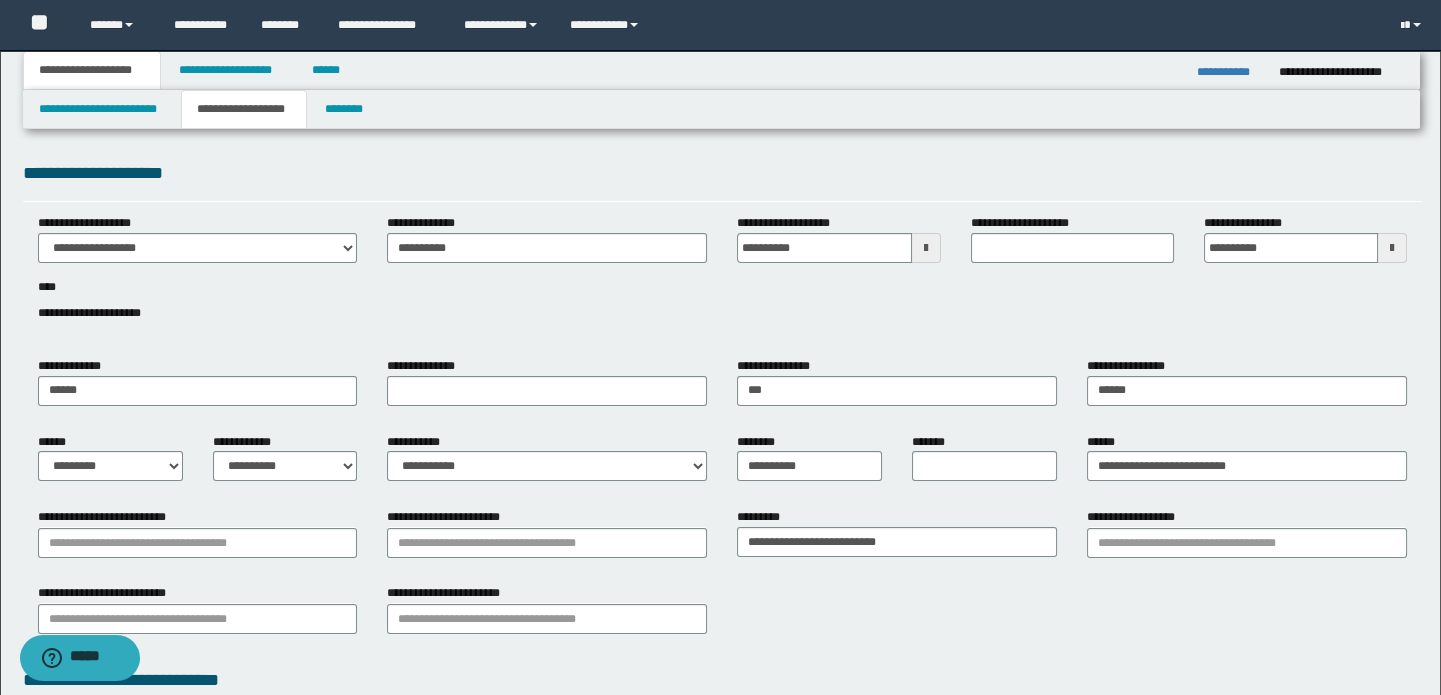 drag, startPoint x: 1006, startPoint y: 611, endPoint x: 985, endPoint y: 592, distance: 28.319605 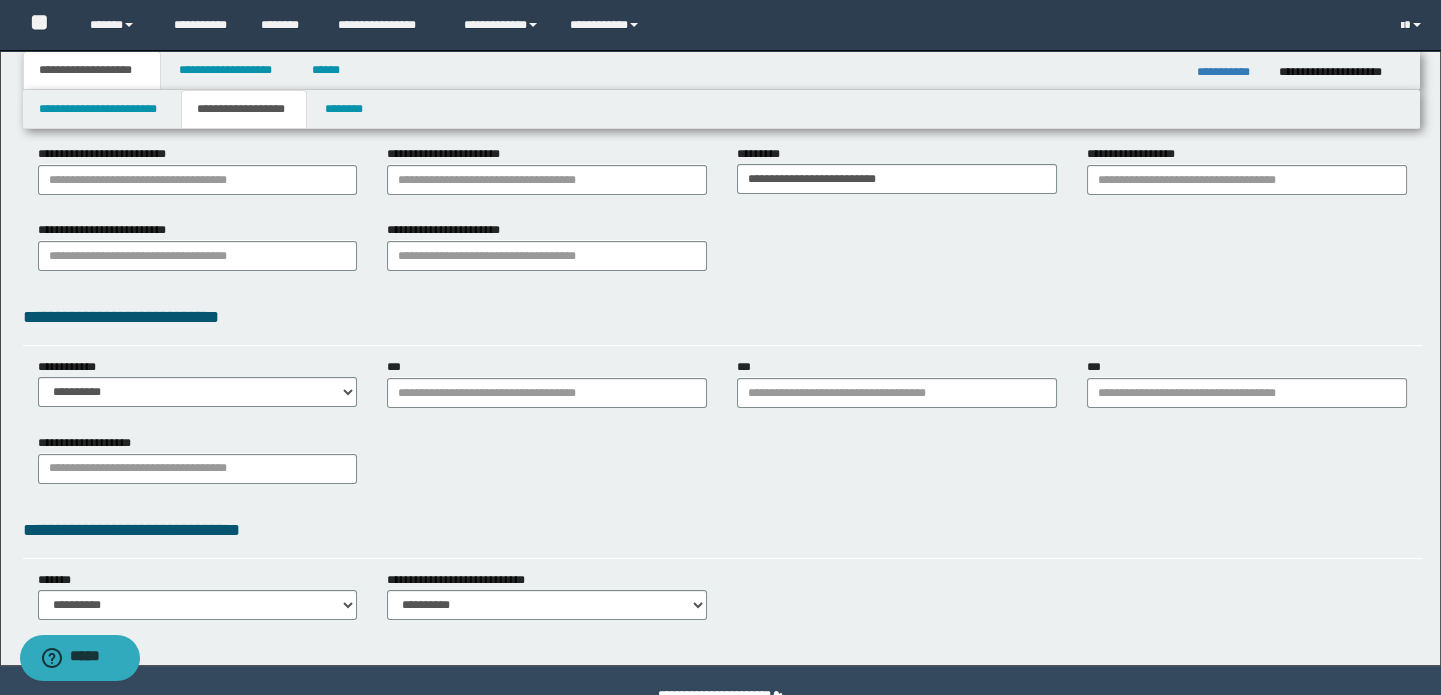 scroll, scrollTop: 181, scrollLeft: 0, axis: vertical 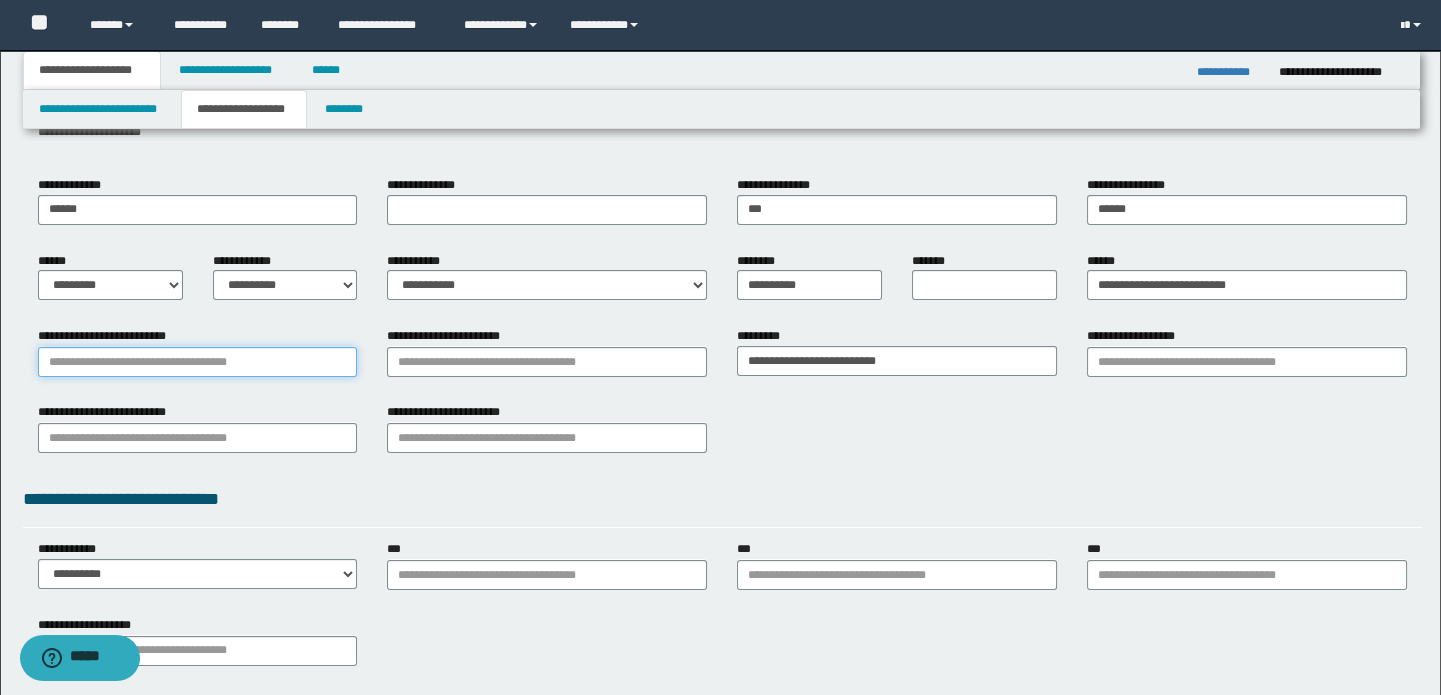 click on "**********" at bounding box center [198, 362] 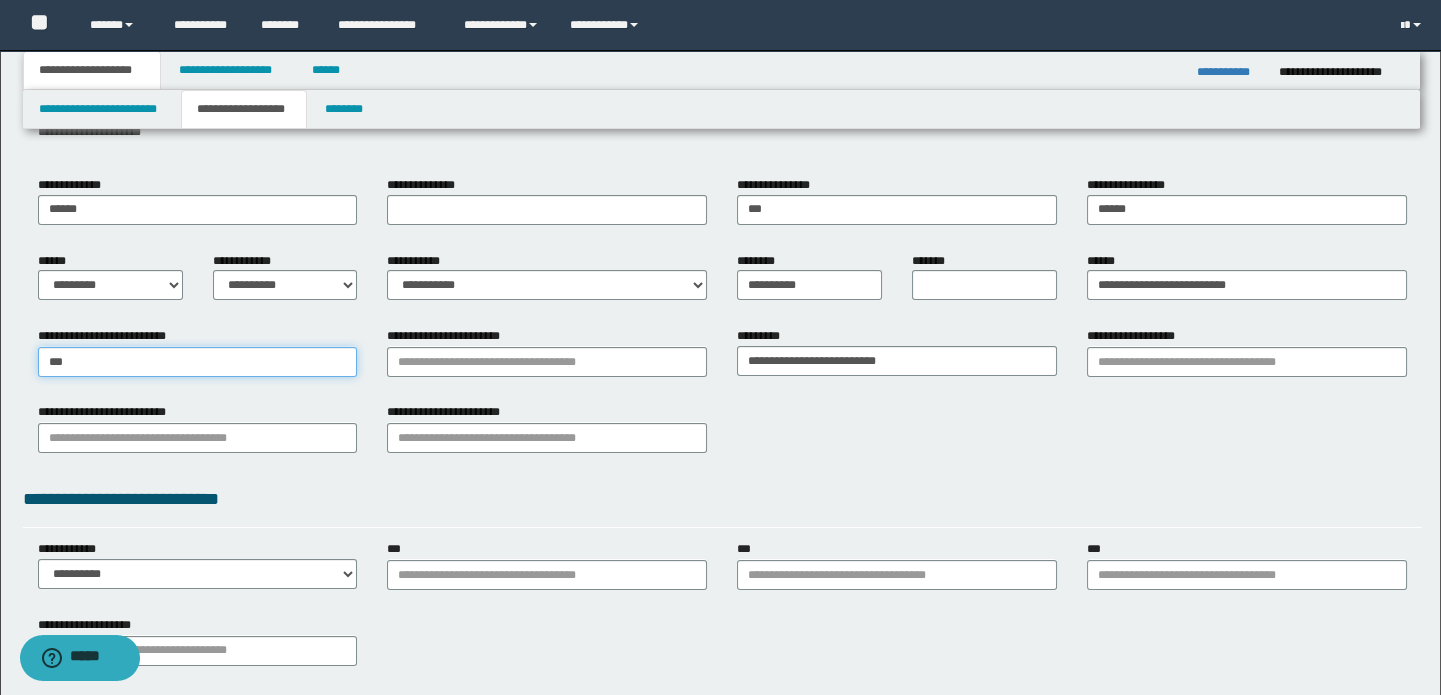 type on "****" 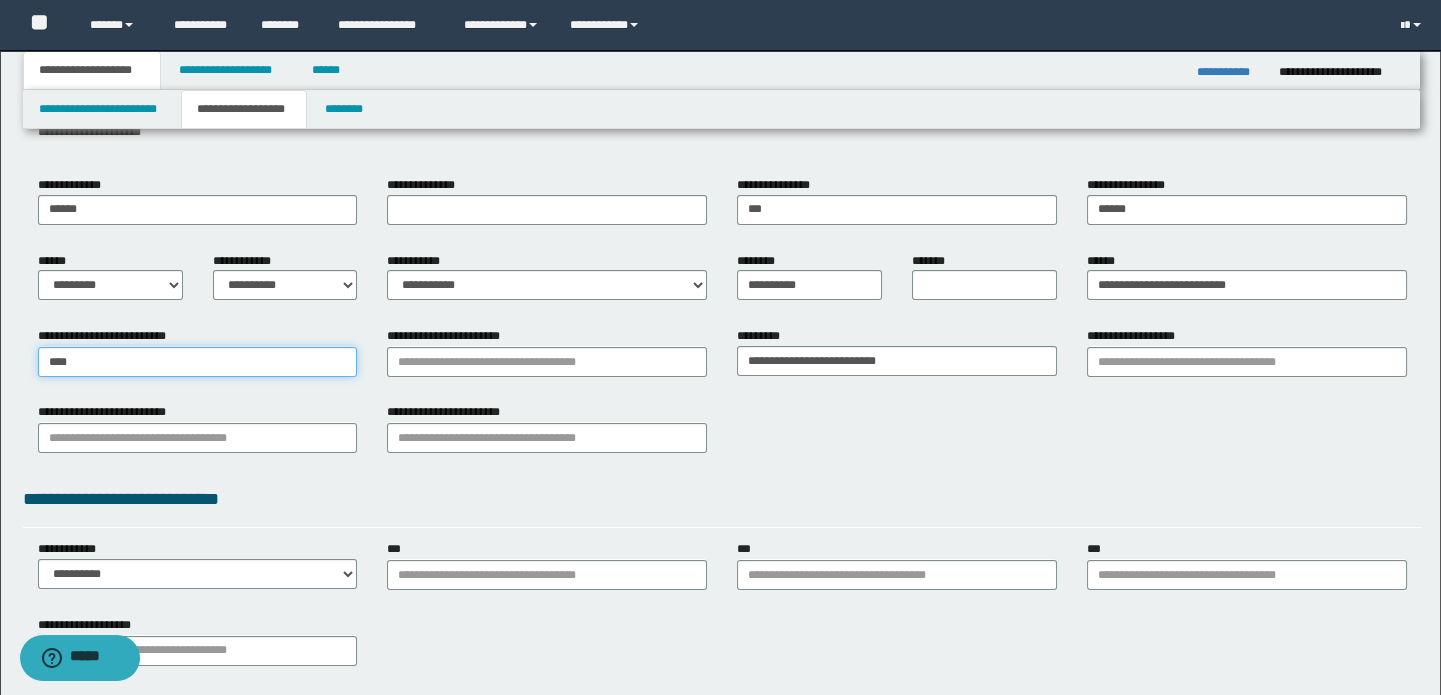 type on "**********" 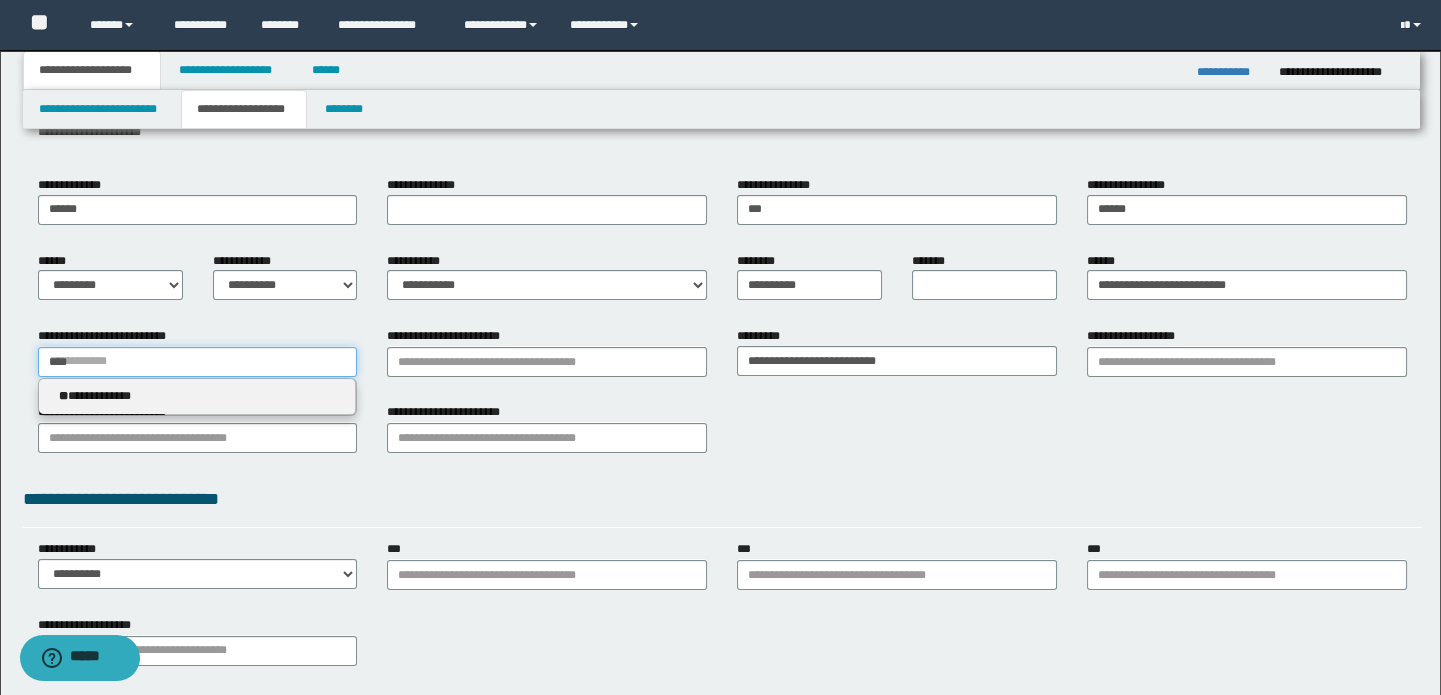 type 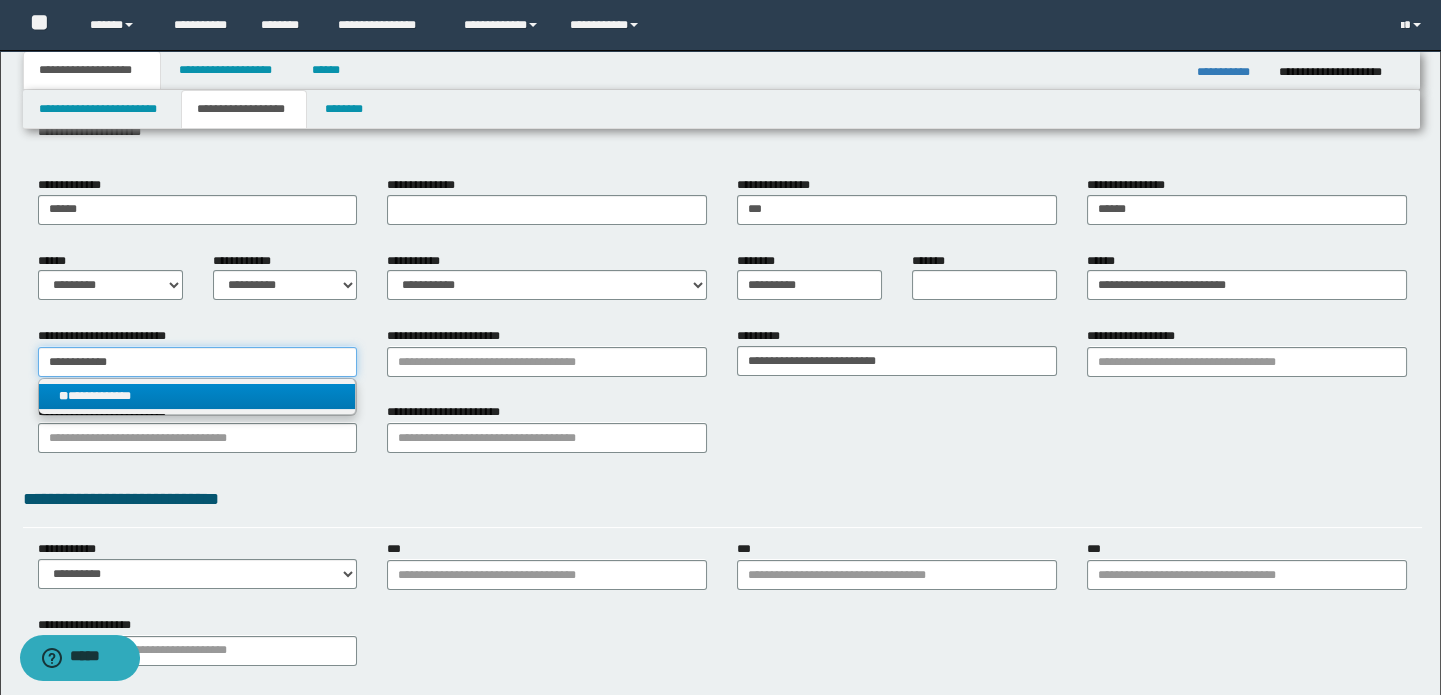 type on "**********" 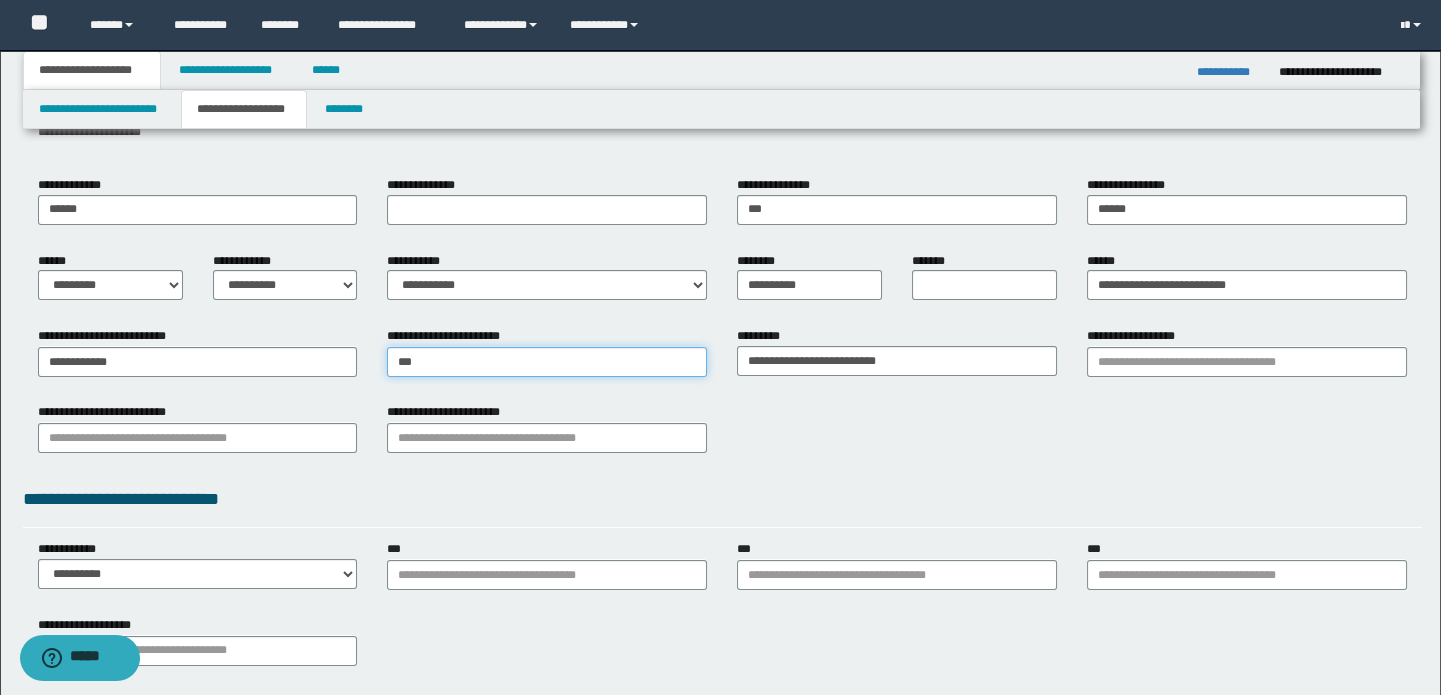 type on "****" 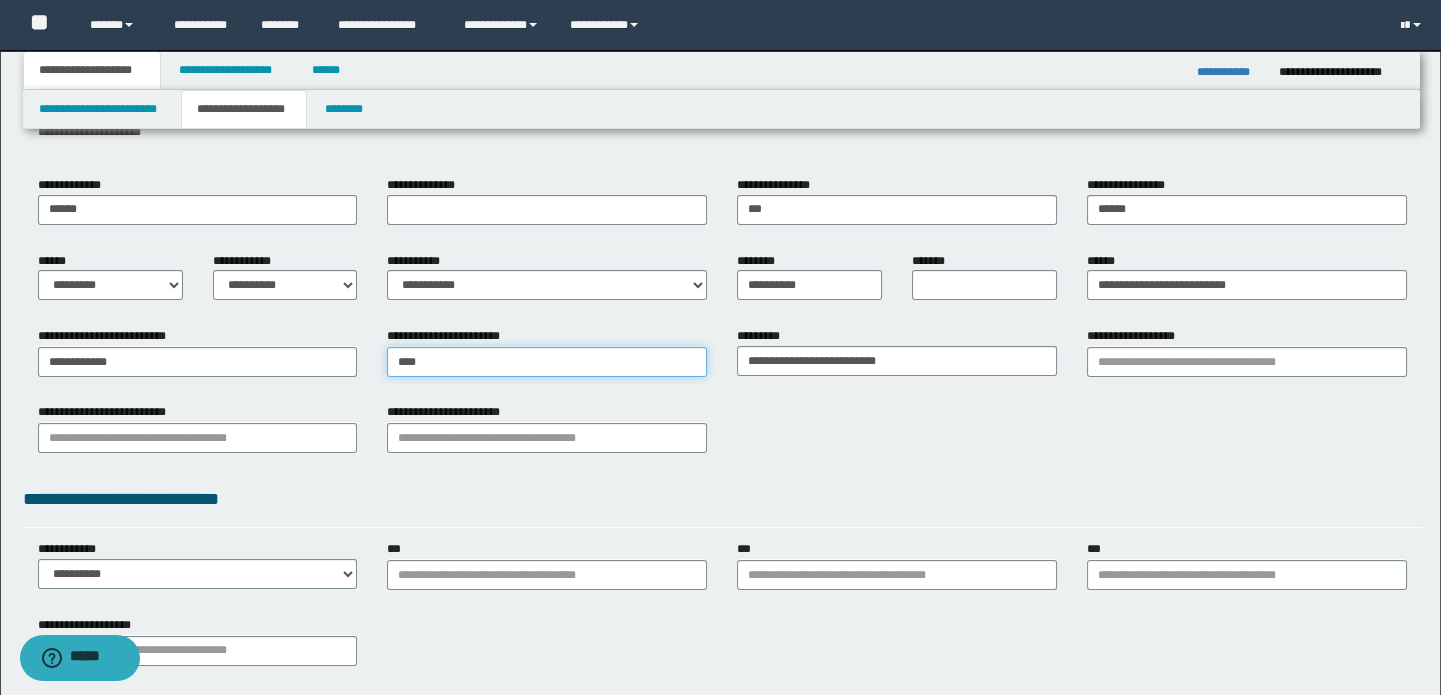 type on "**********" 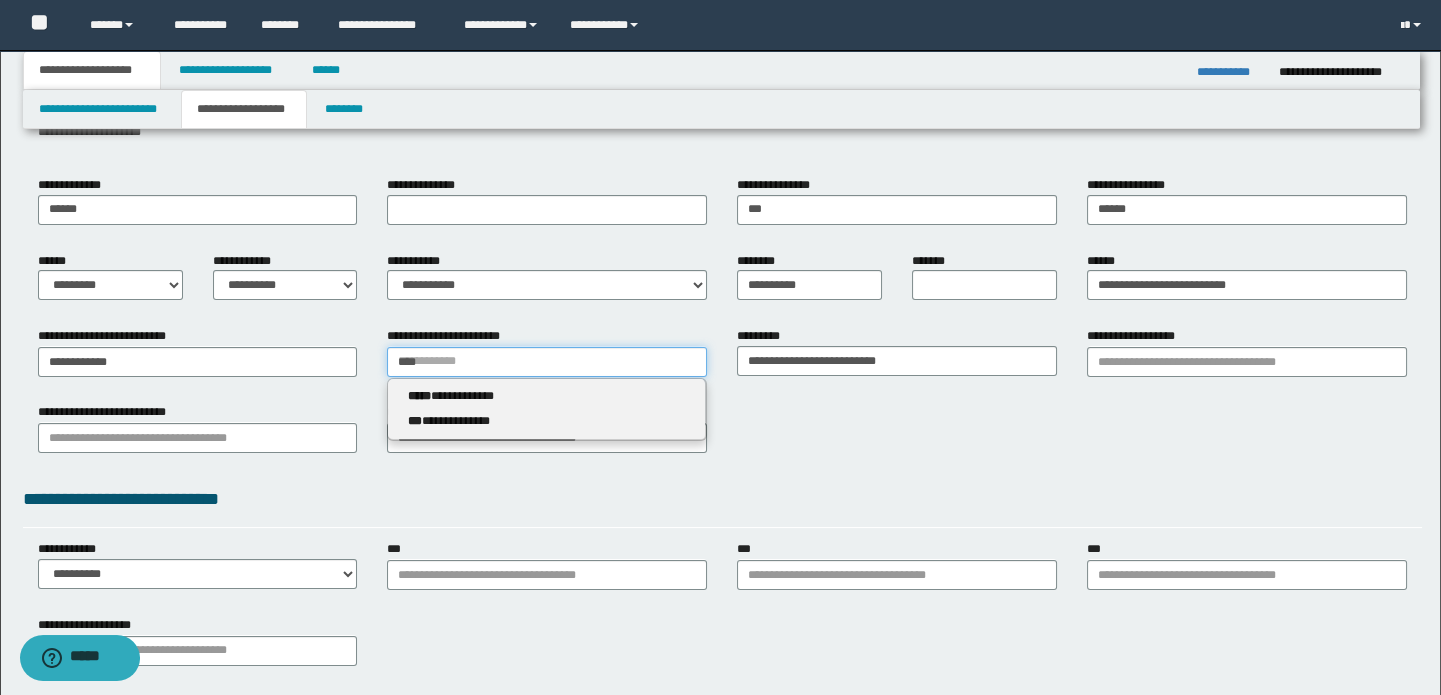 type 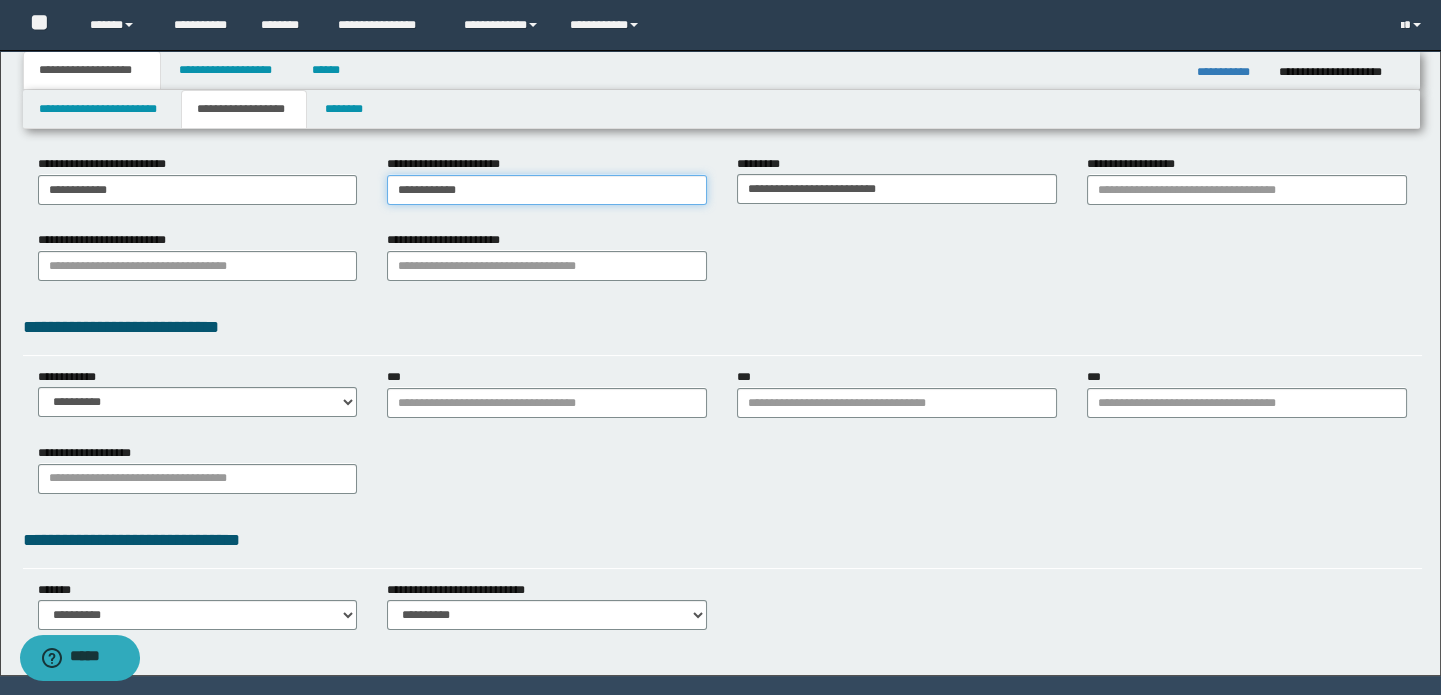 scroll, scrollTop: 363, scrollLeft: 0, axis: vertical 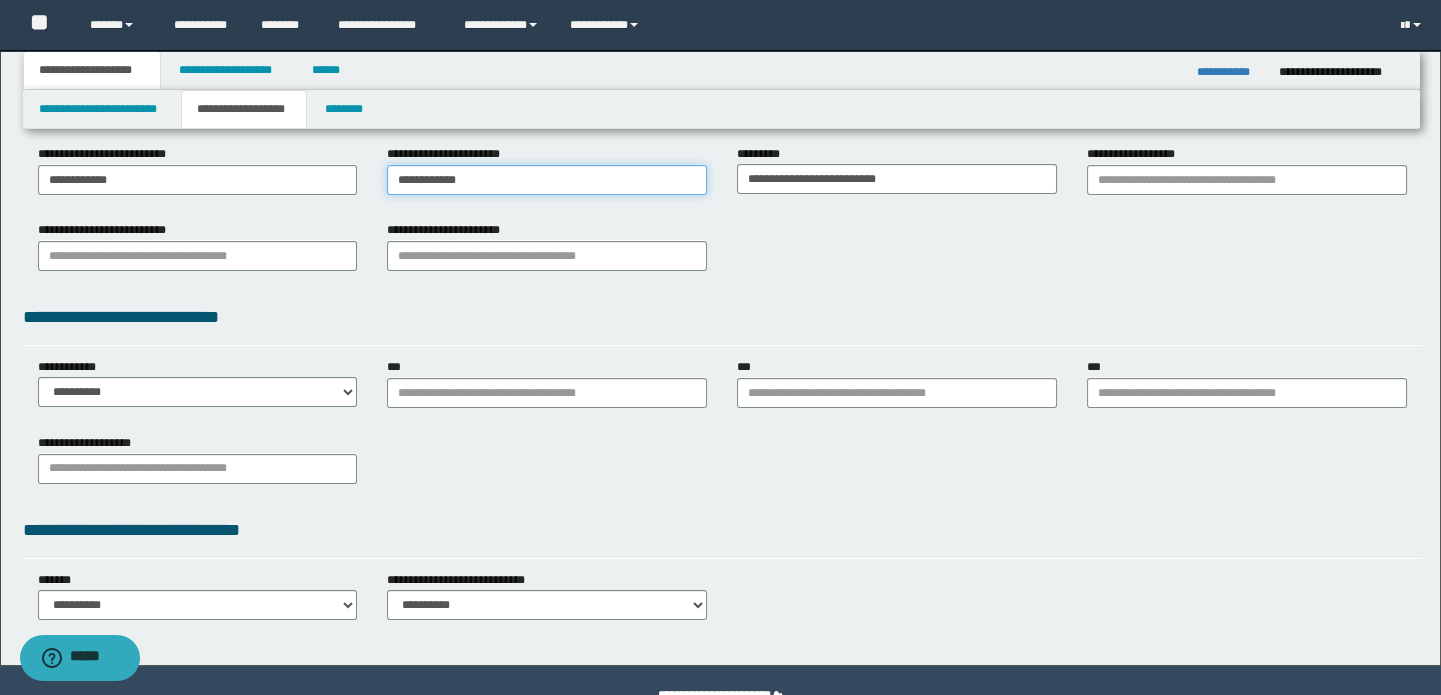 type on "**********" 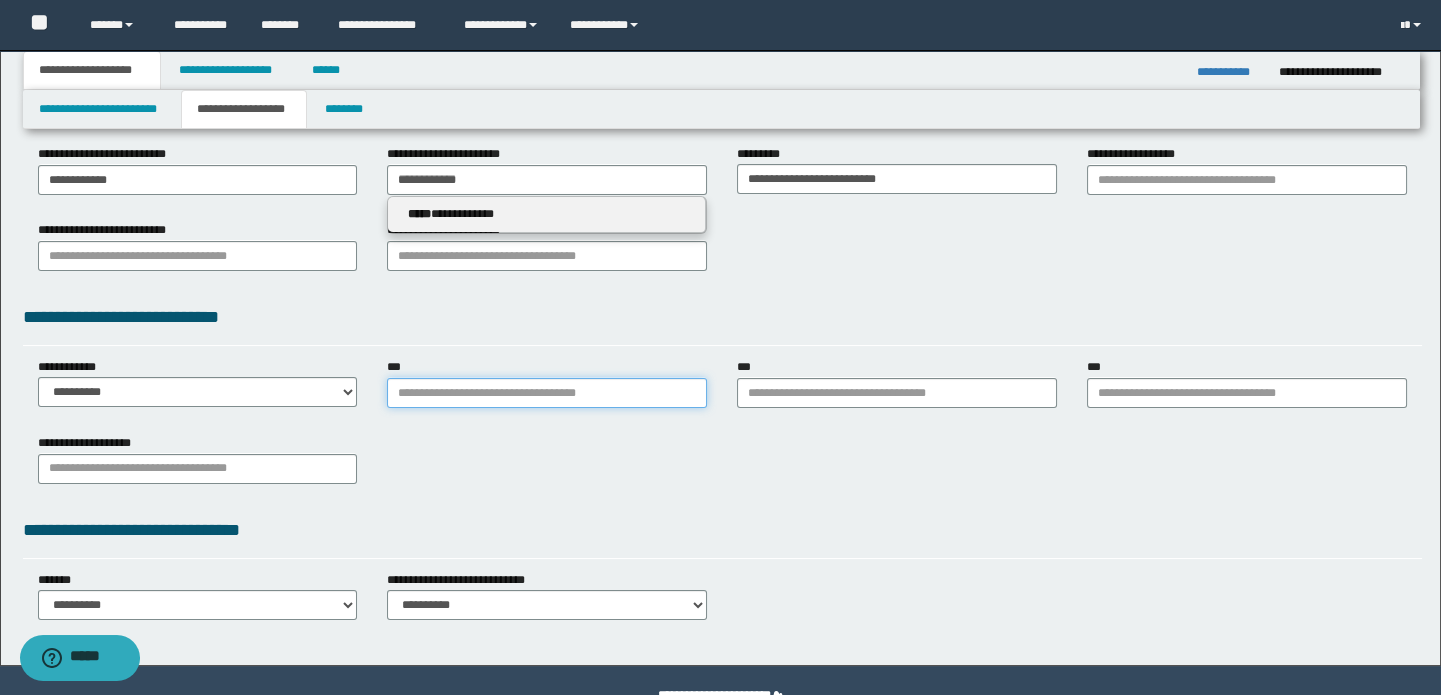 type 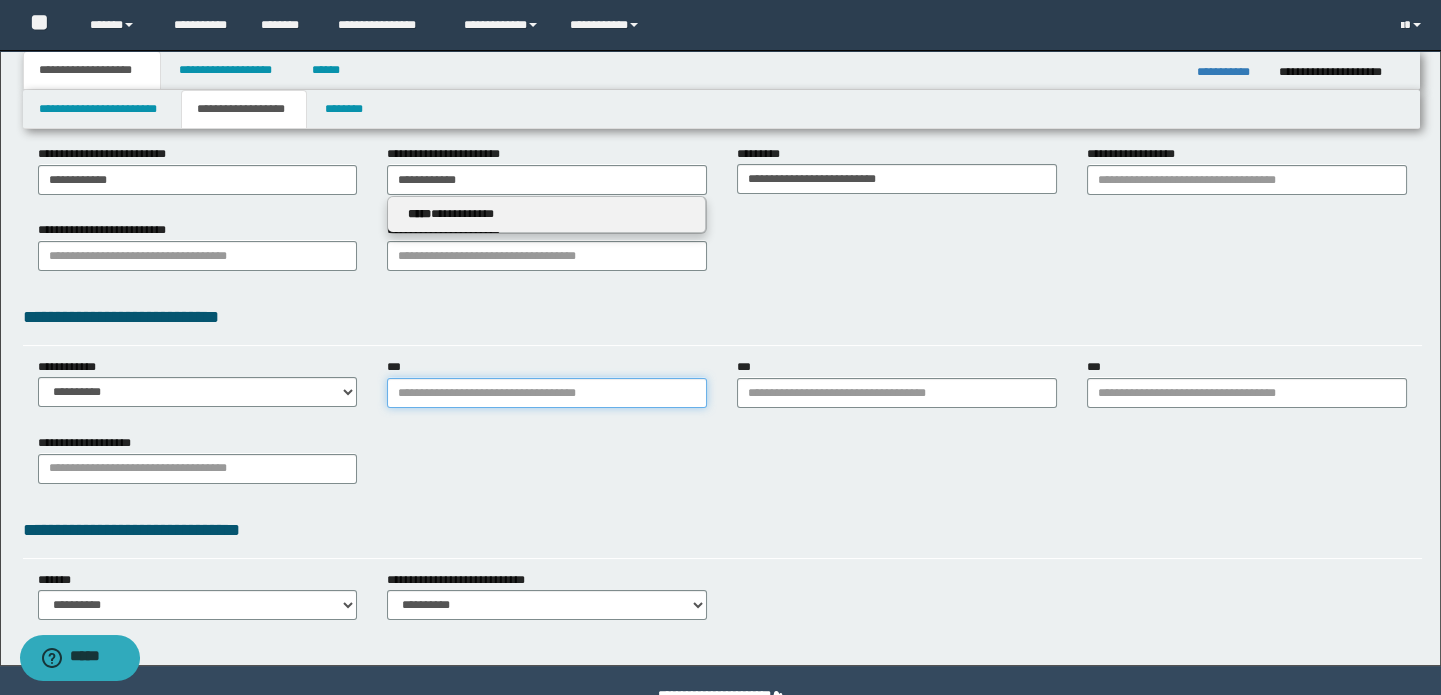 click on "***" at bounding box center (547, 393) 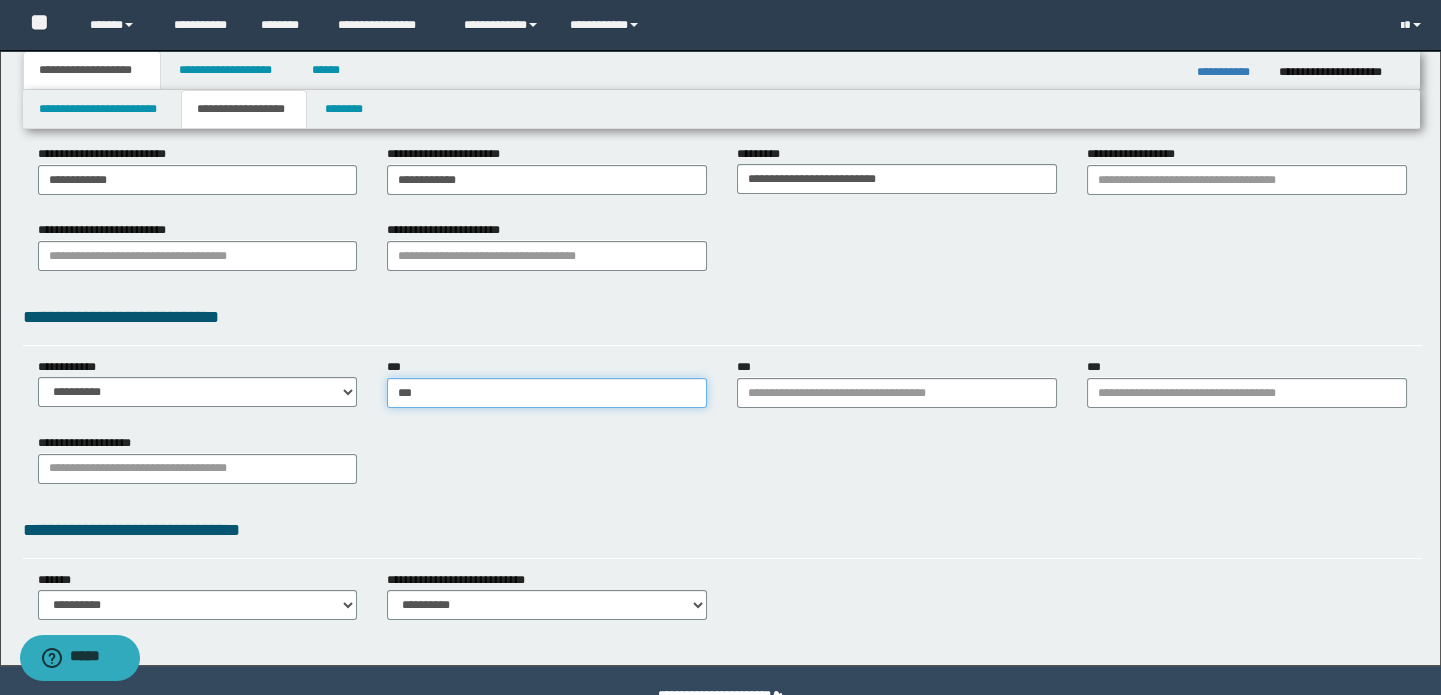 type on "****" 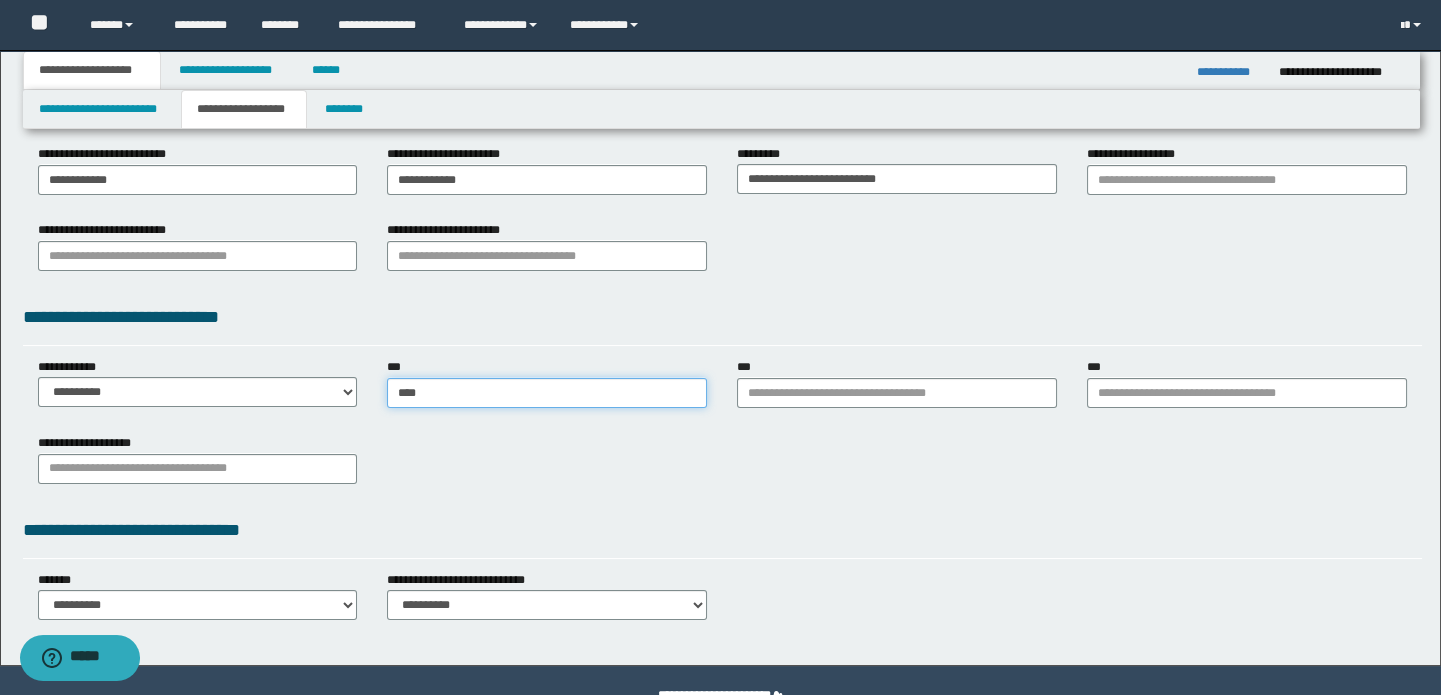 type on "****" 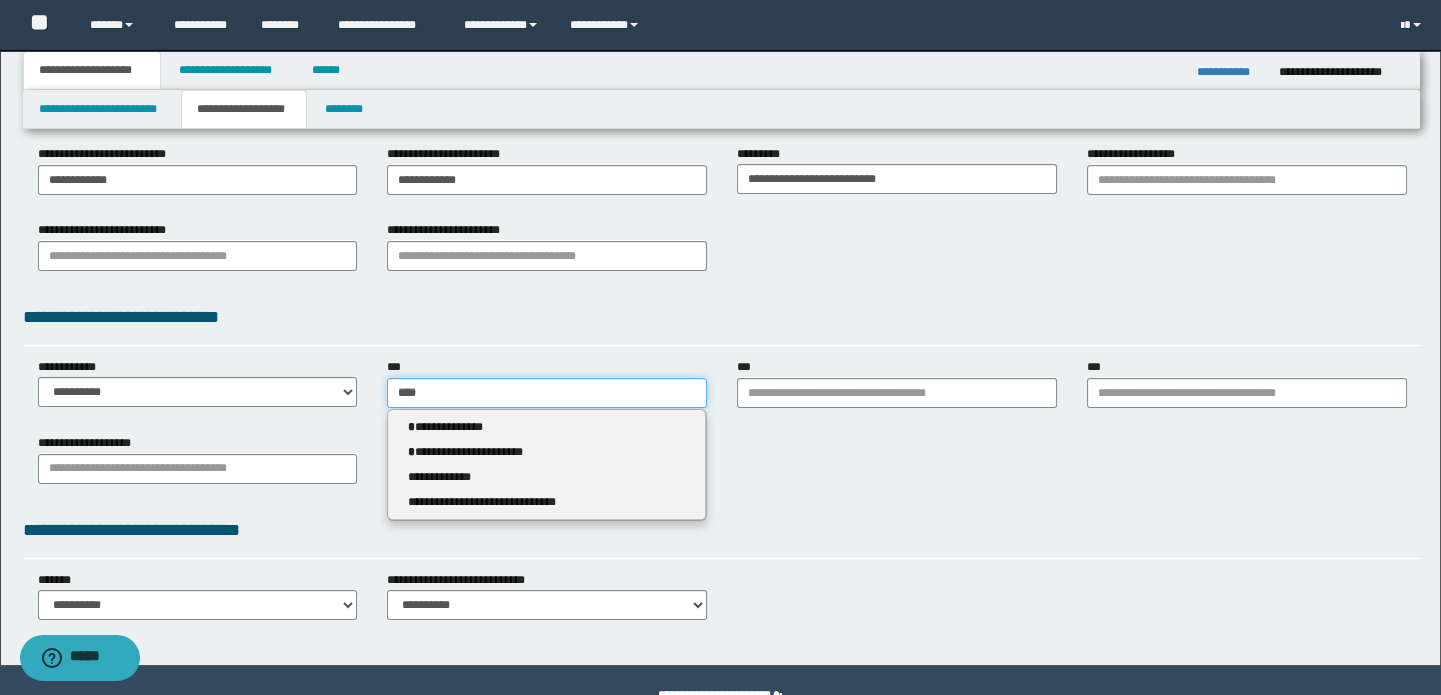 type 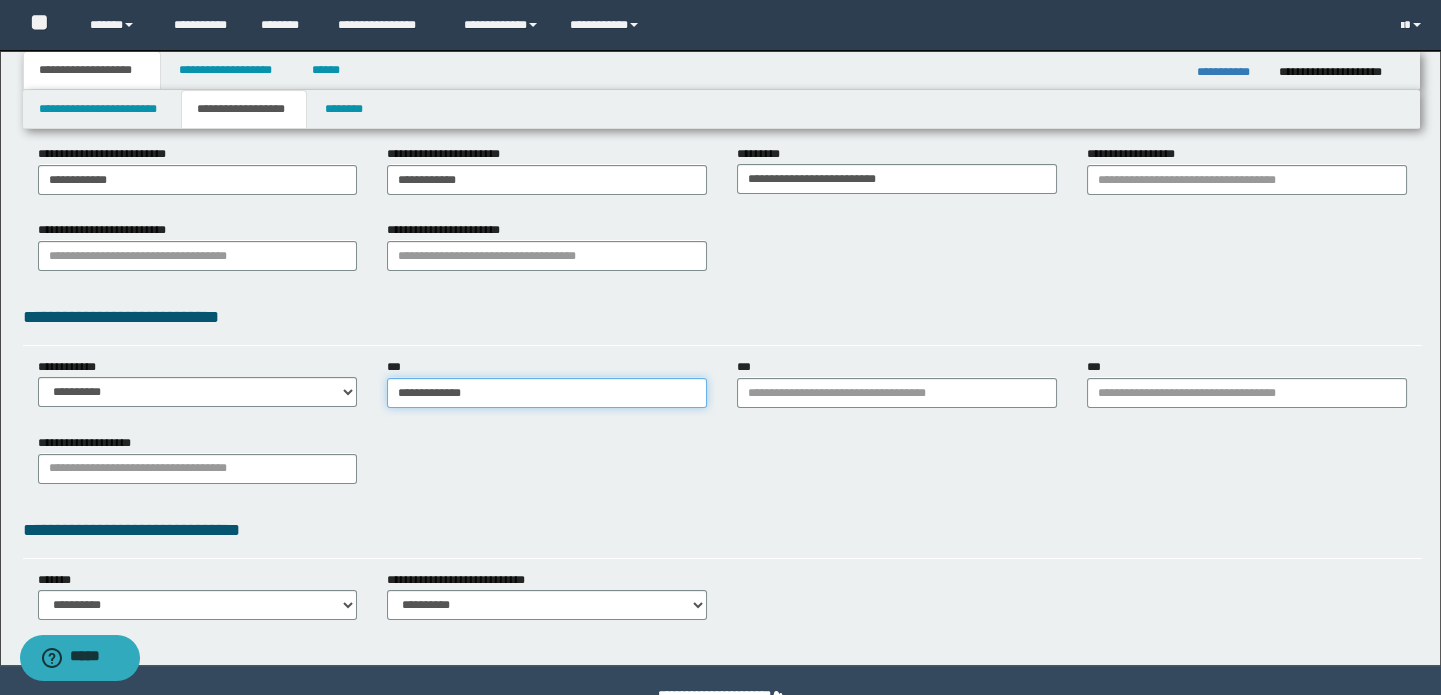 type on "**********" 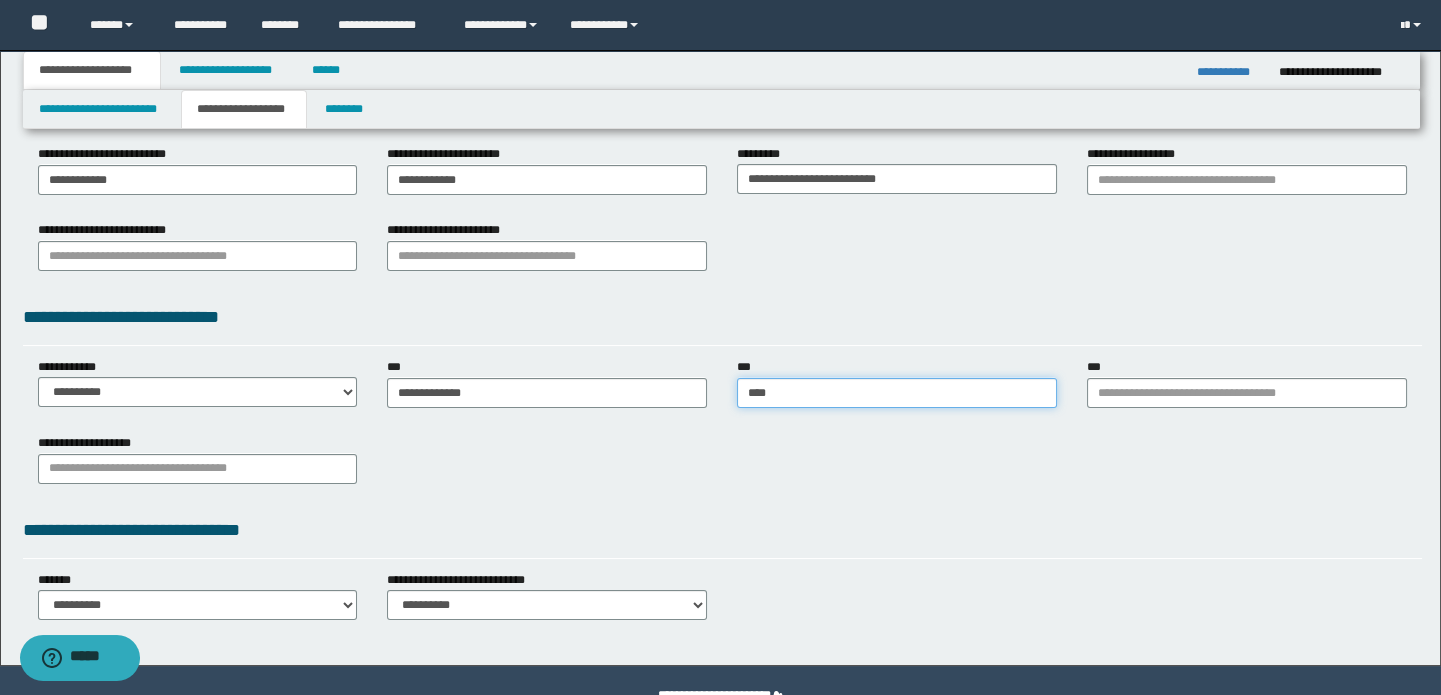 type on "*****" 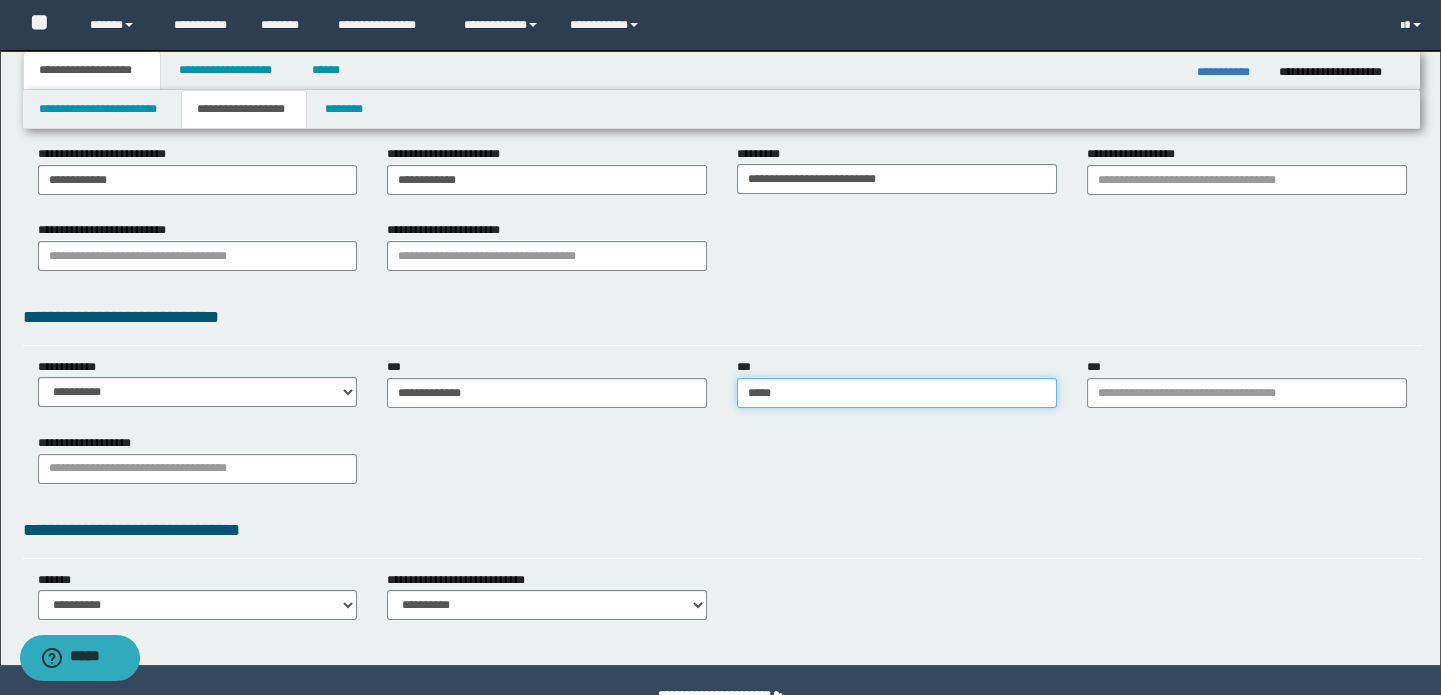 type on "**********" 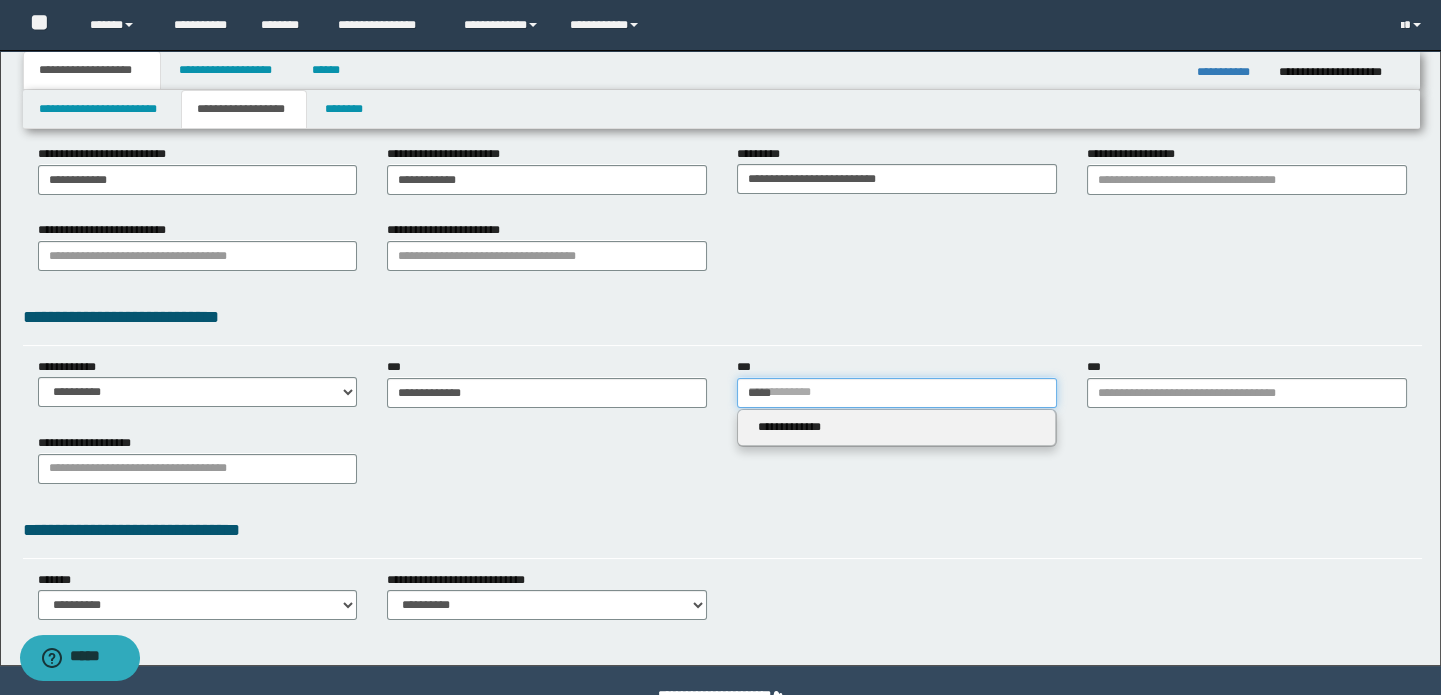 type 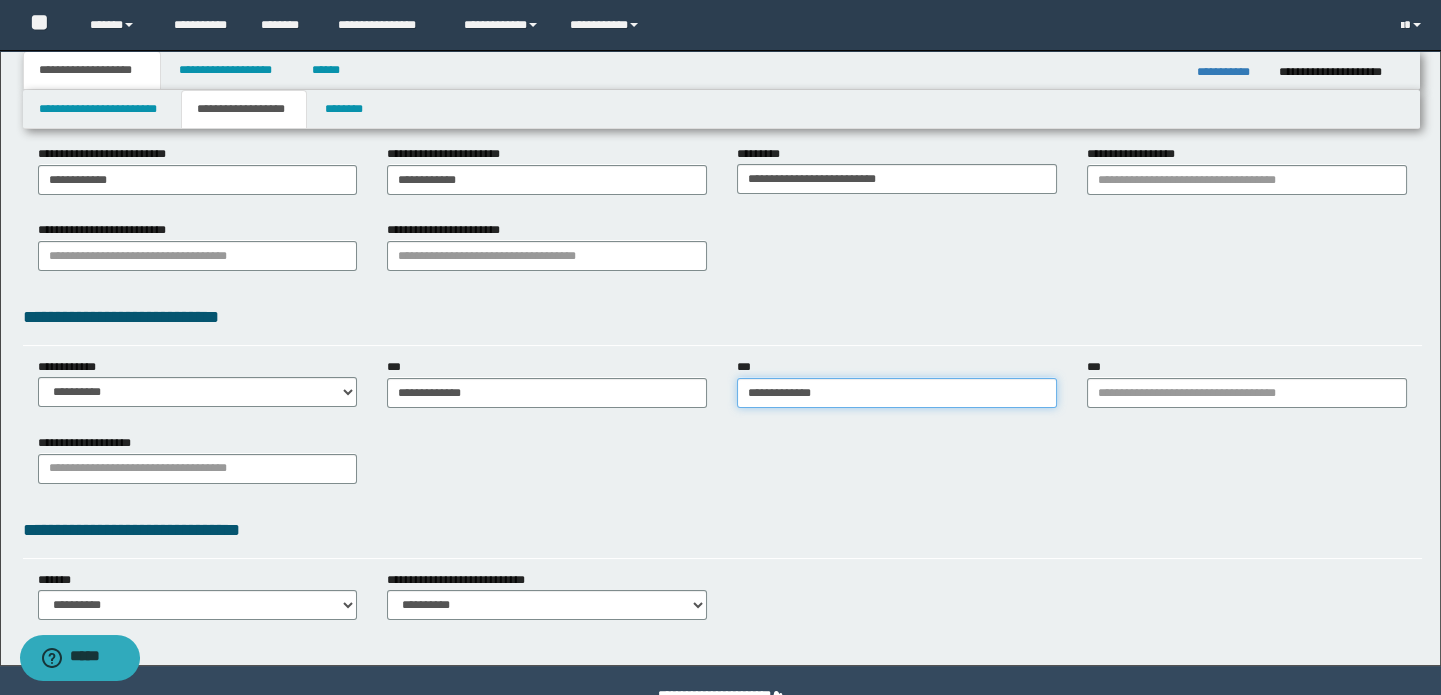 type on "**********" 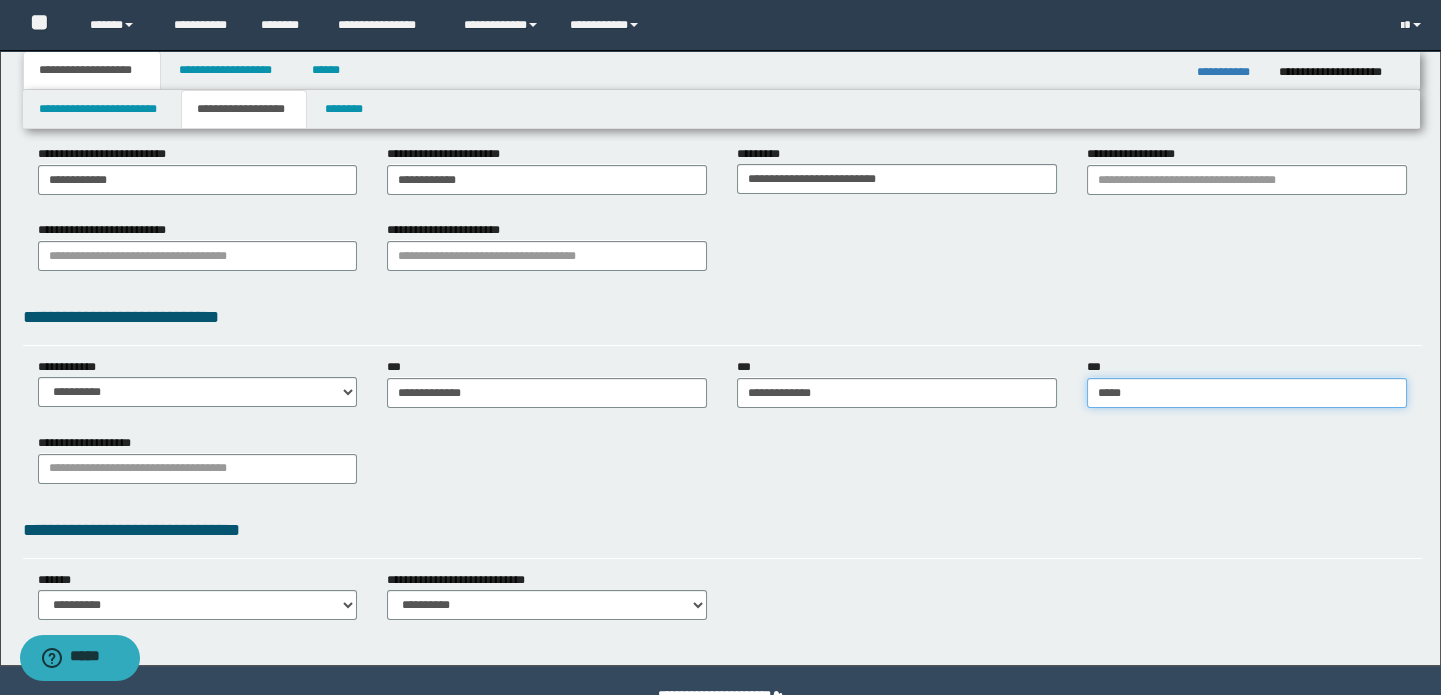 type on "******" 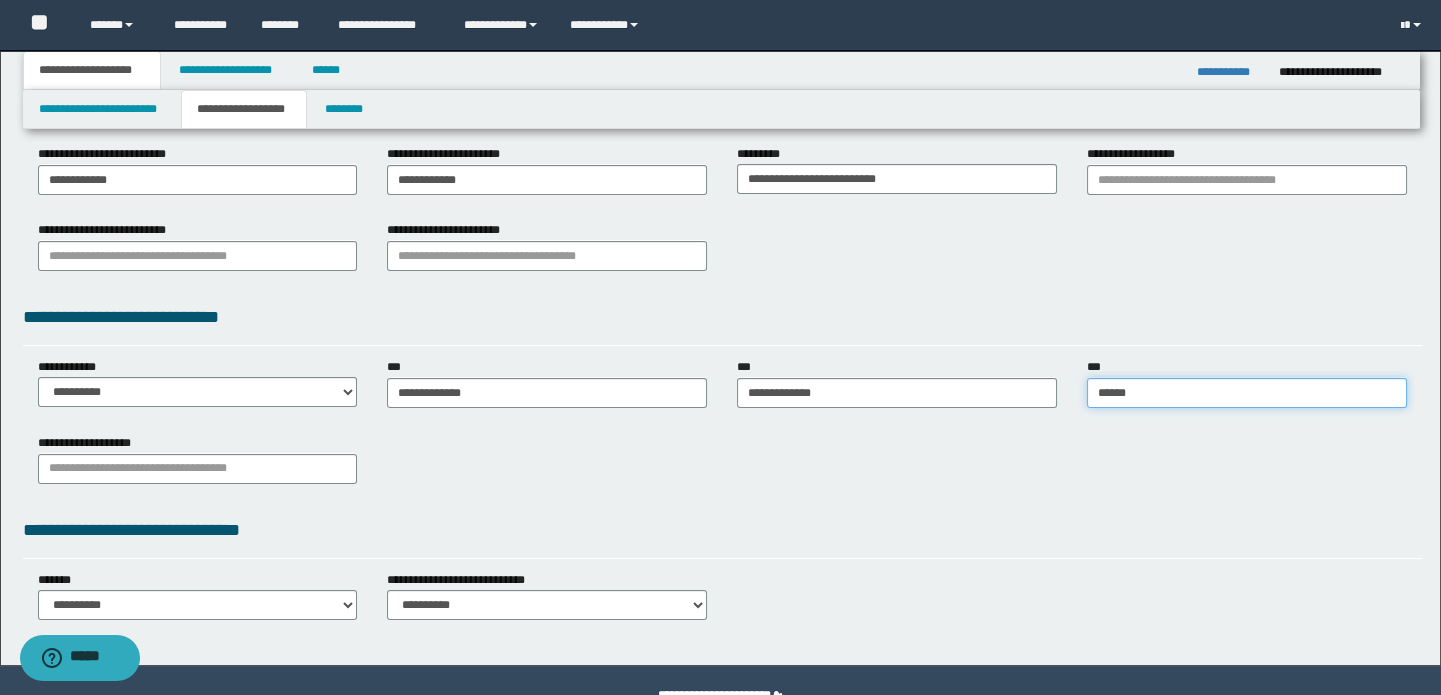 type on "**********" 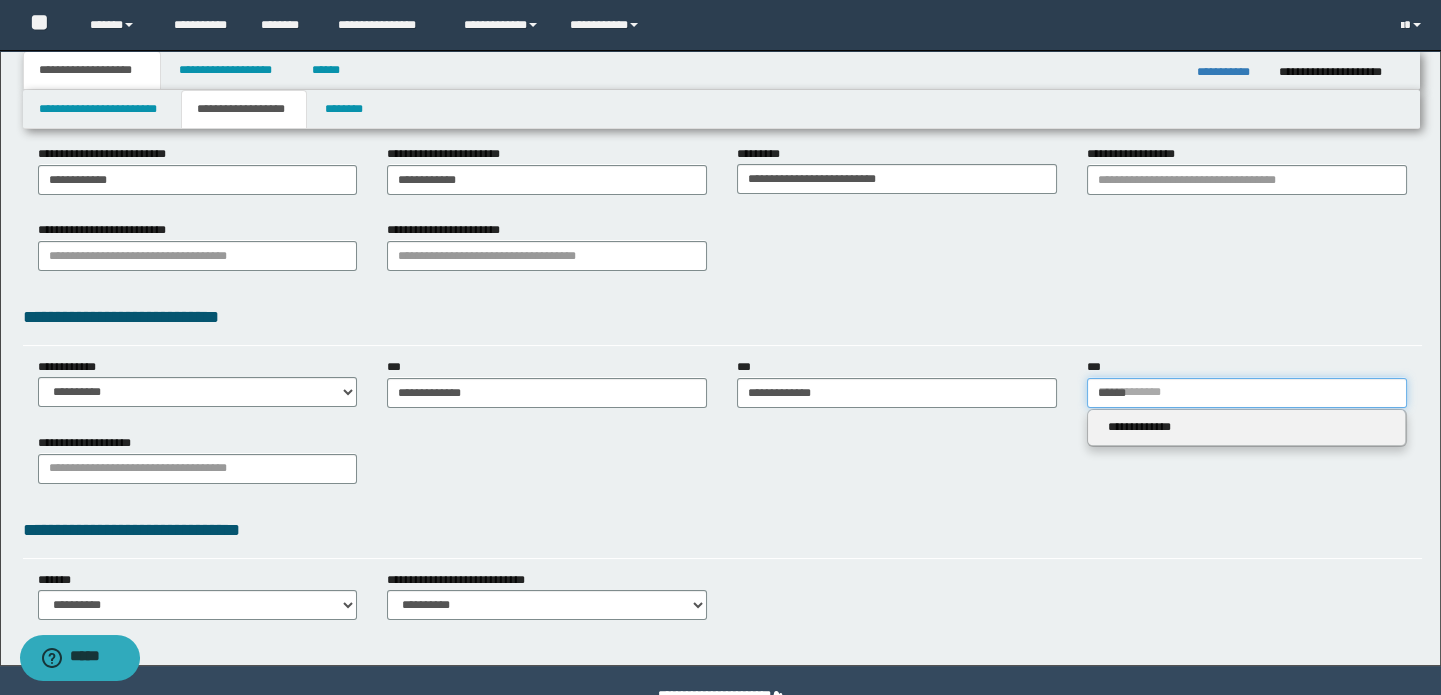 type 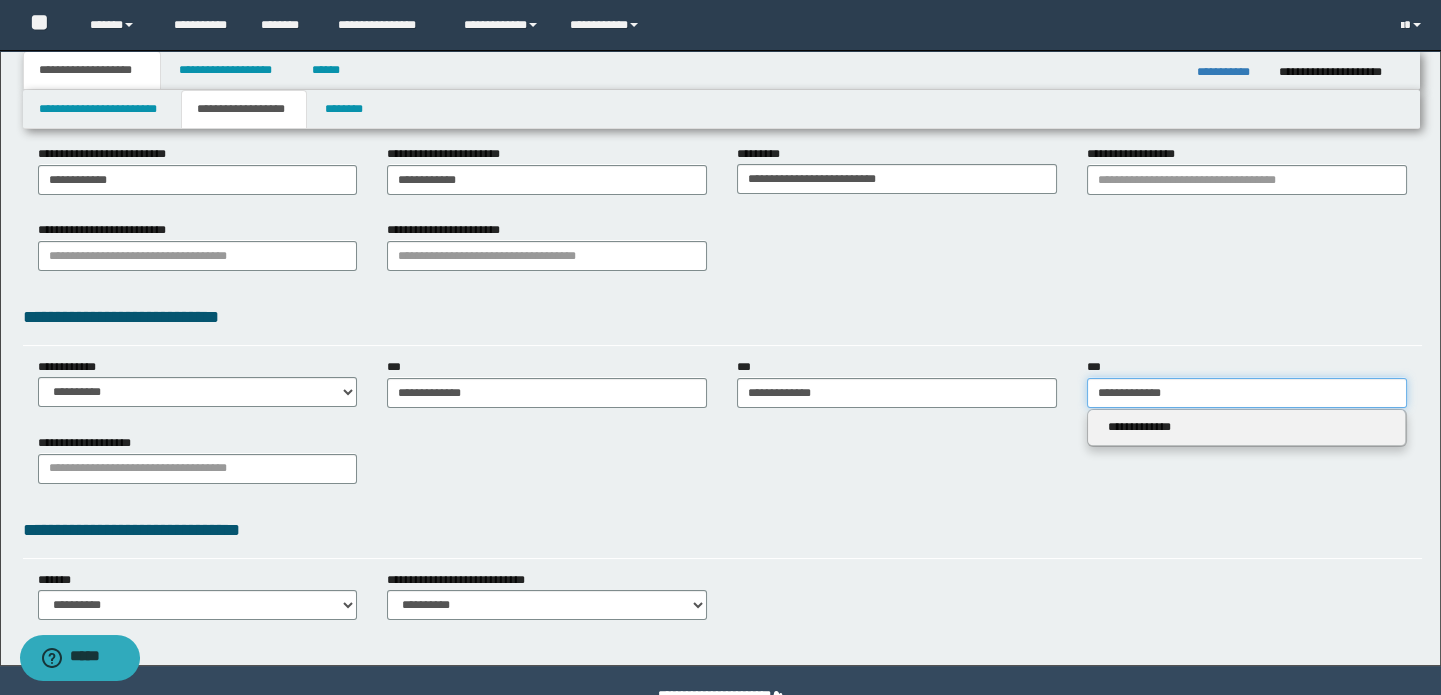 type on "**********" 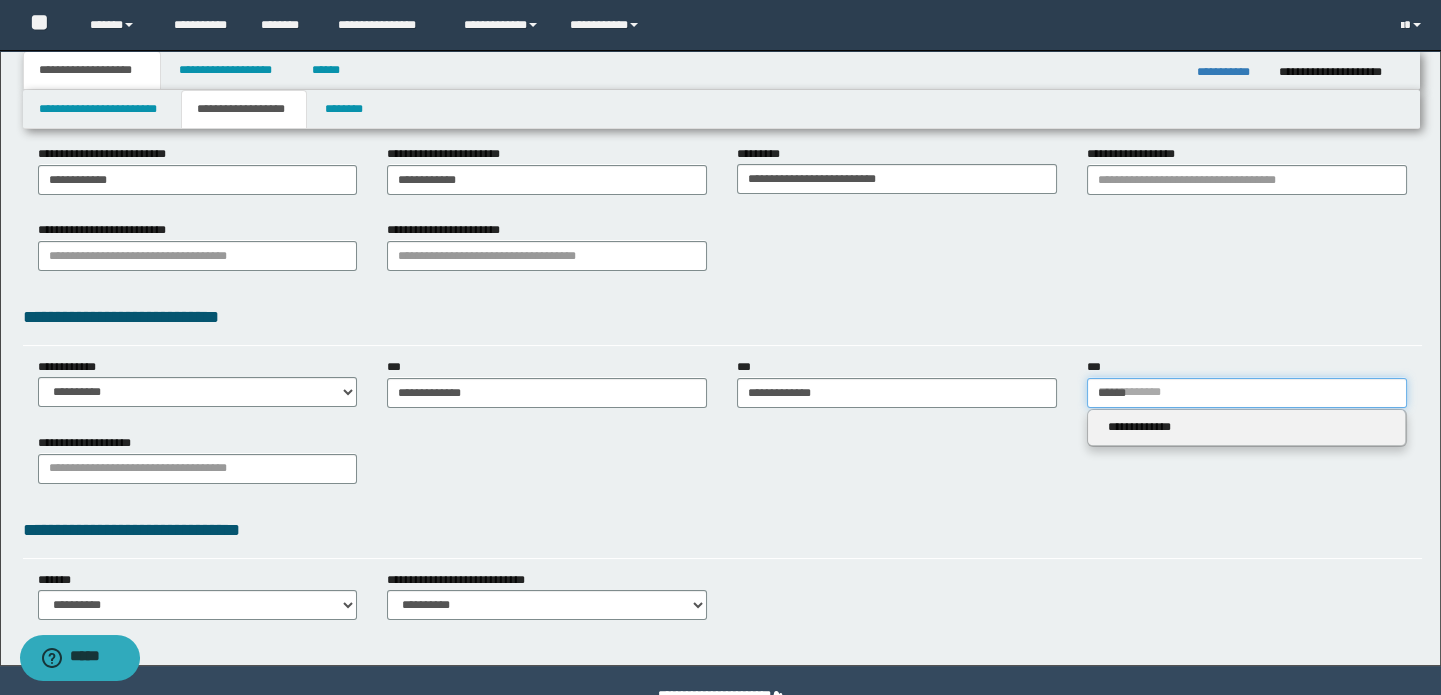 type 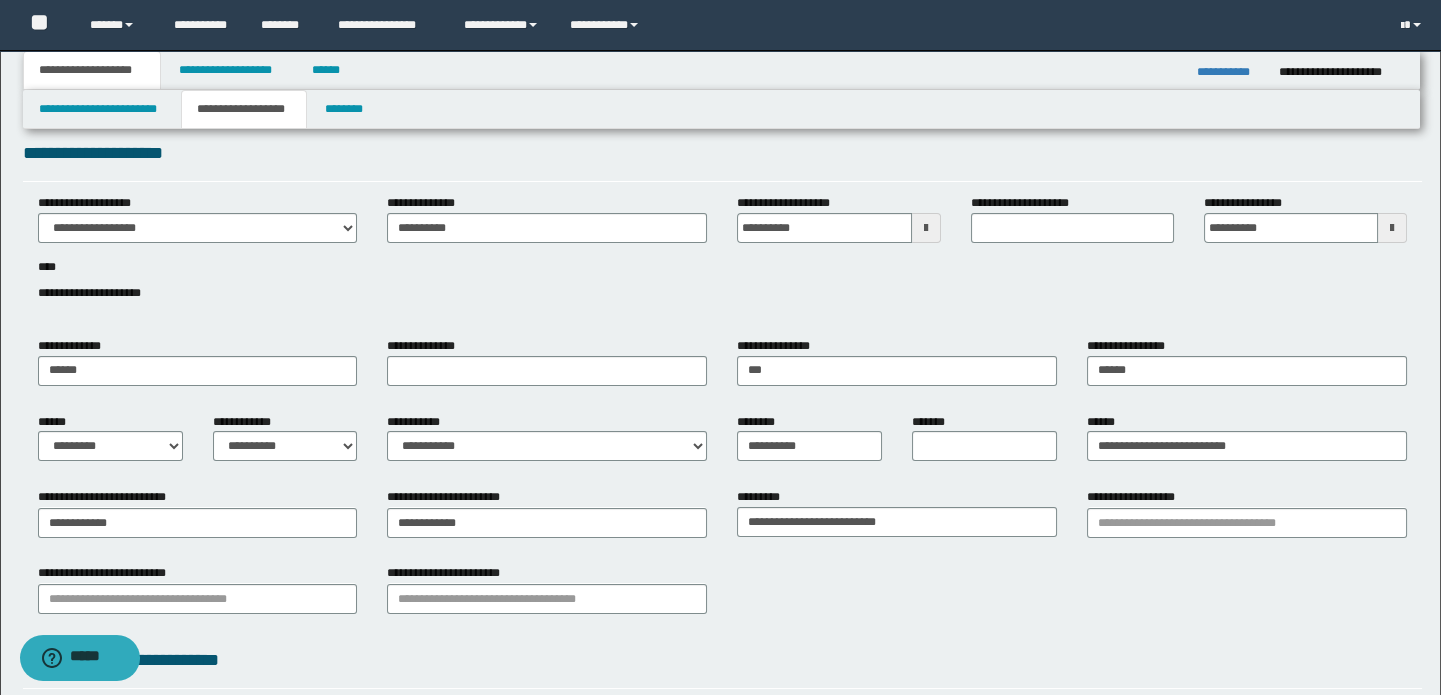 scroll, scrollTop: 90, scrollLeft: 0, axis: vertical 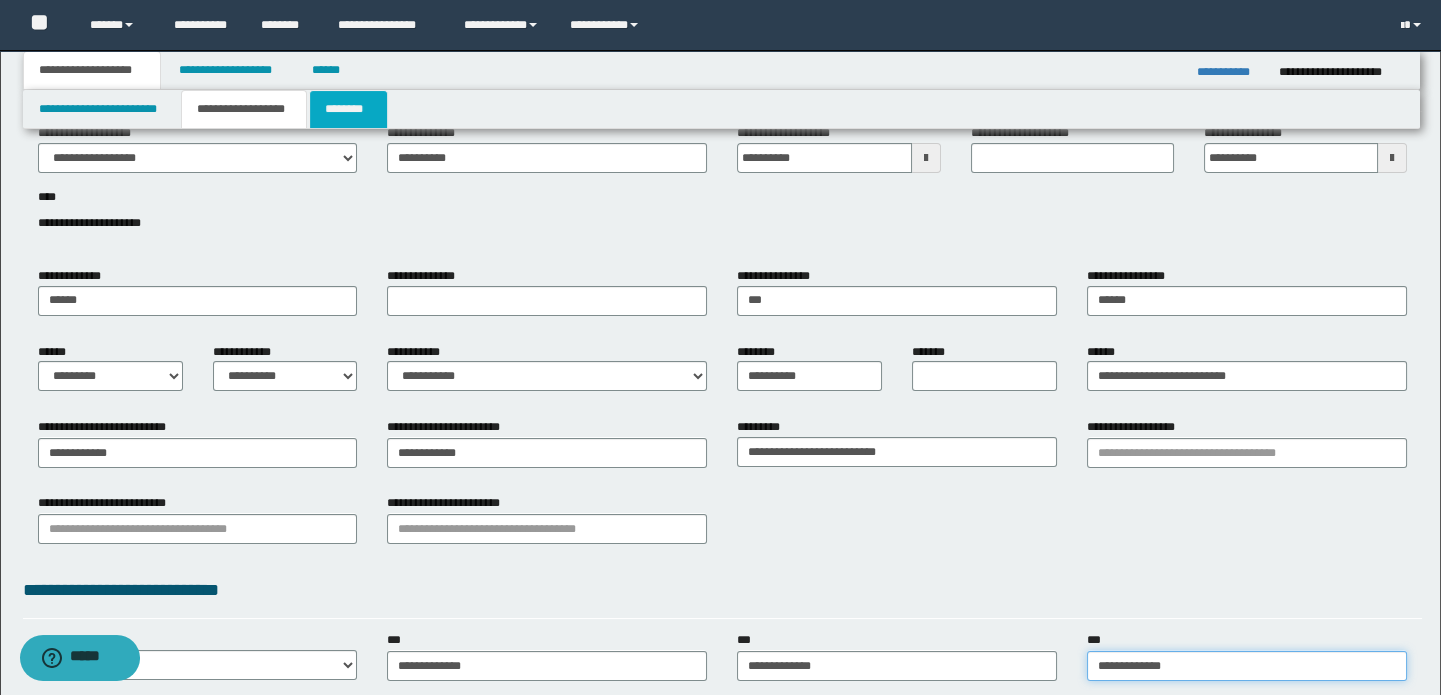 type on "**********" 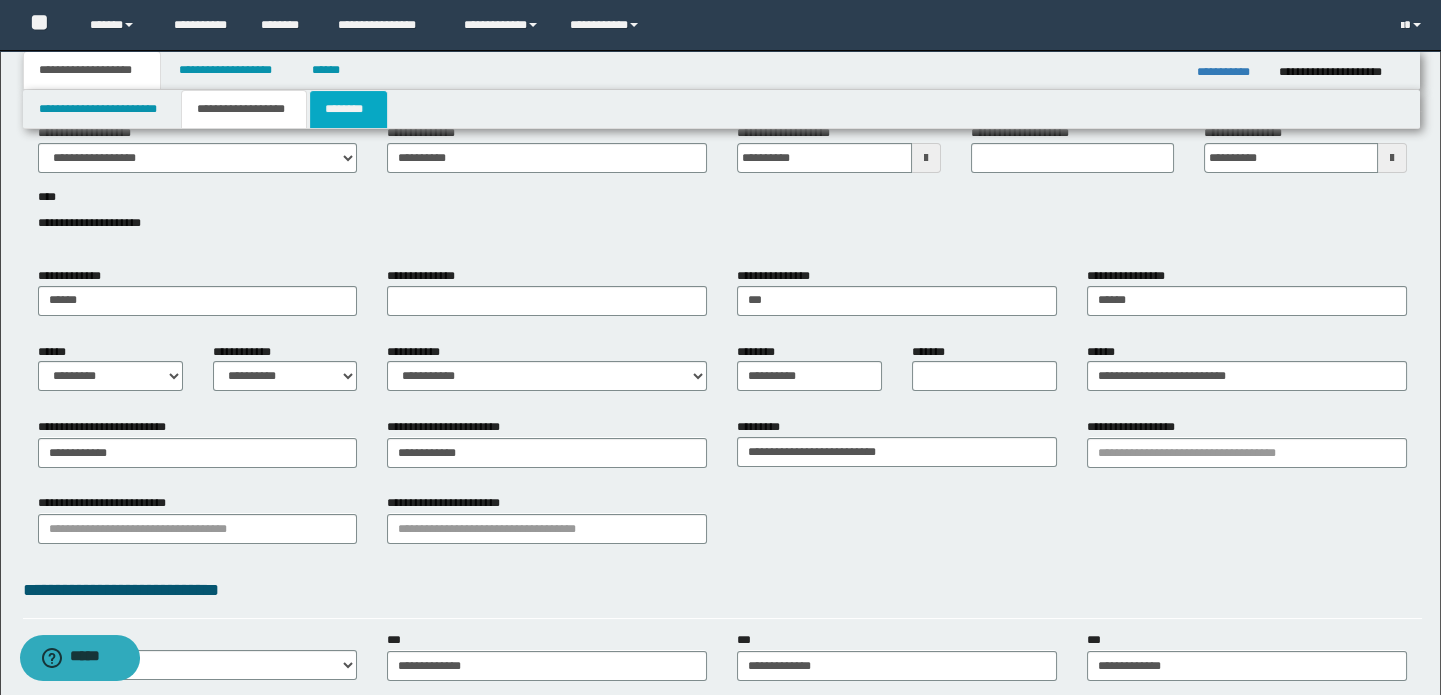 click on "********" at bounding box center (348, 109) 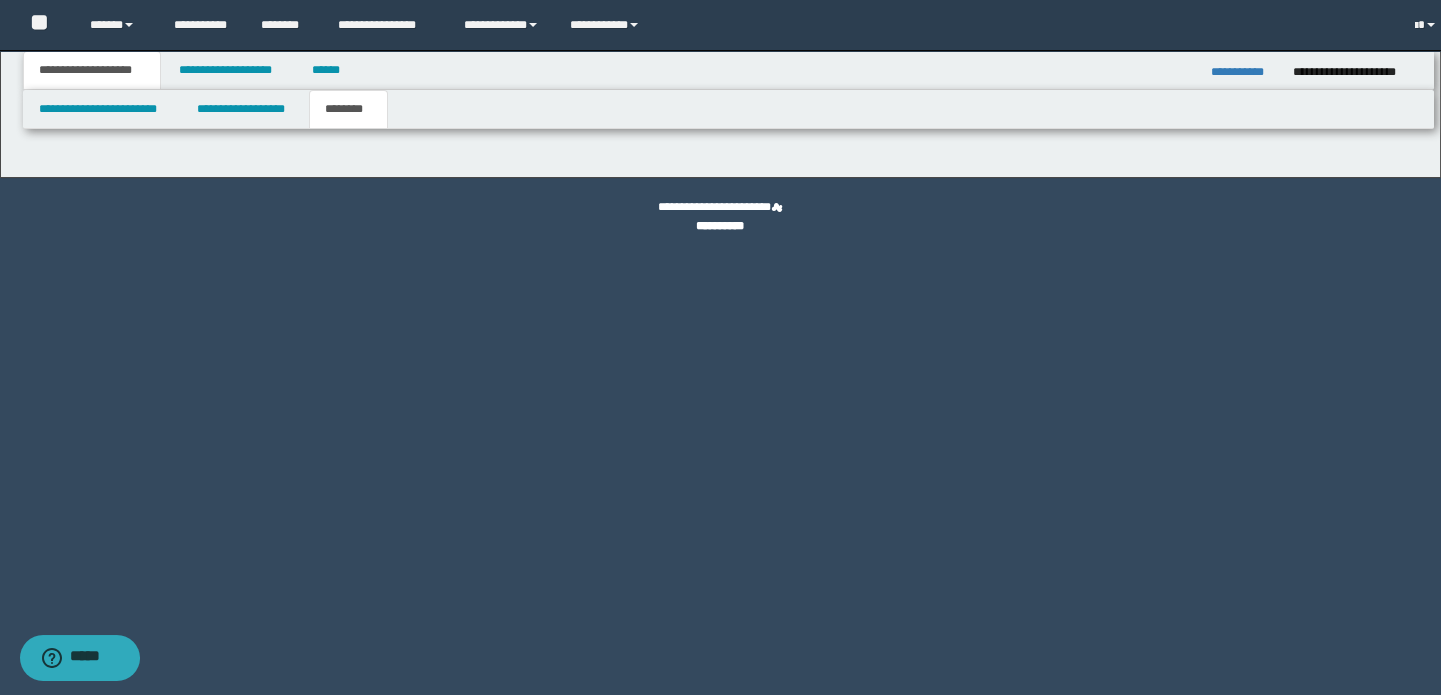 scroll, scrollTop: 0, scrollLeft: 0, axis: both 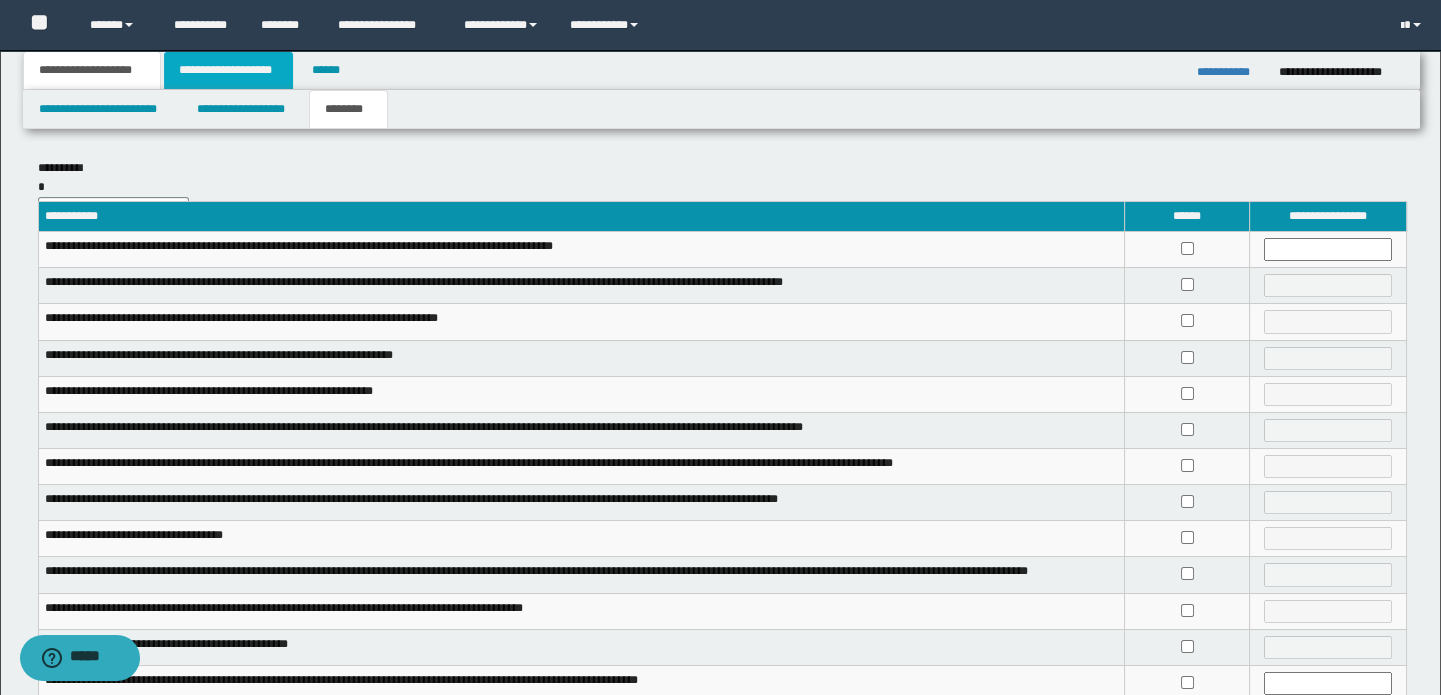 click on "**********" at bounding box center [228, 70] 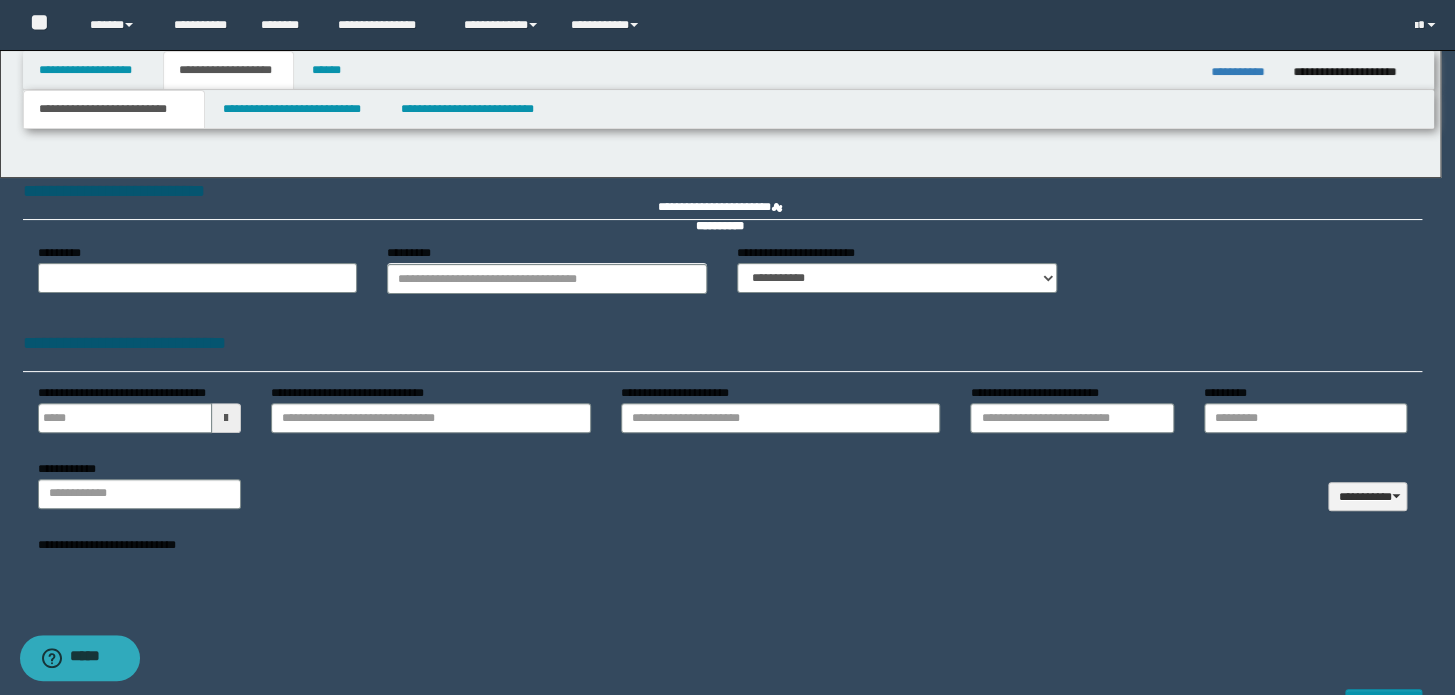 select on "*" 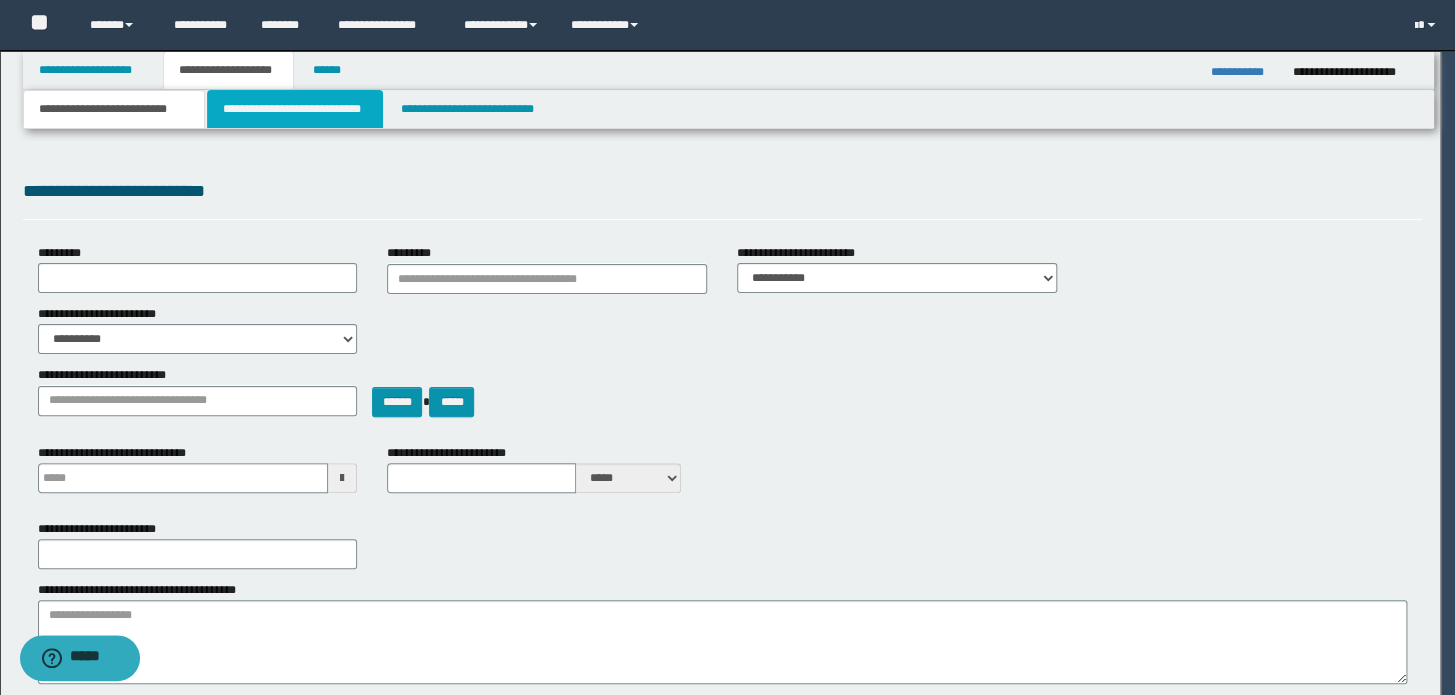 scroll, scrollTop: 0, scrollLeft: 0, axis: both 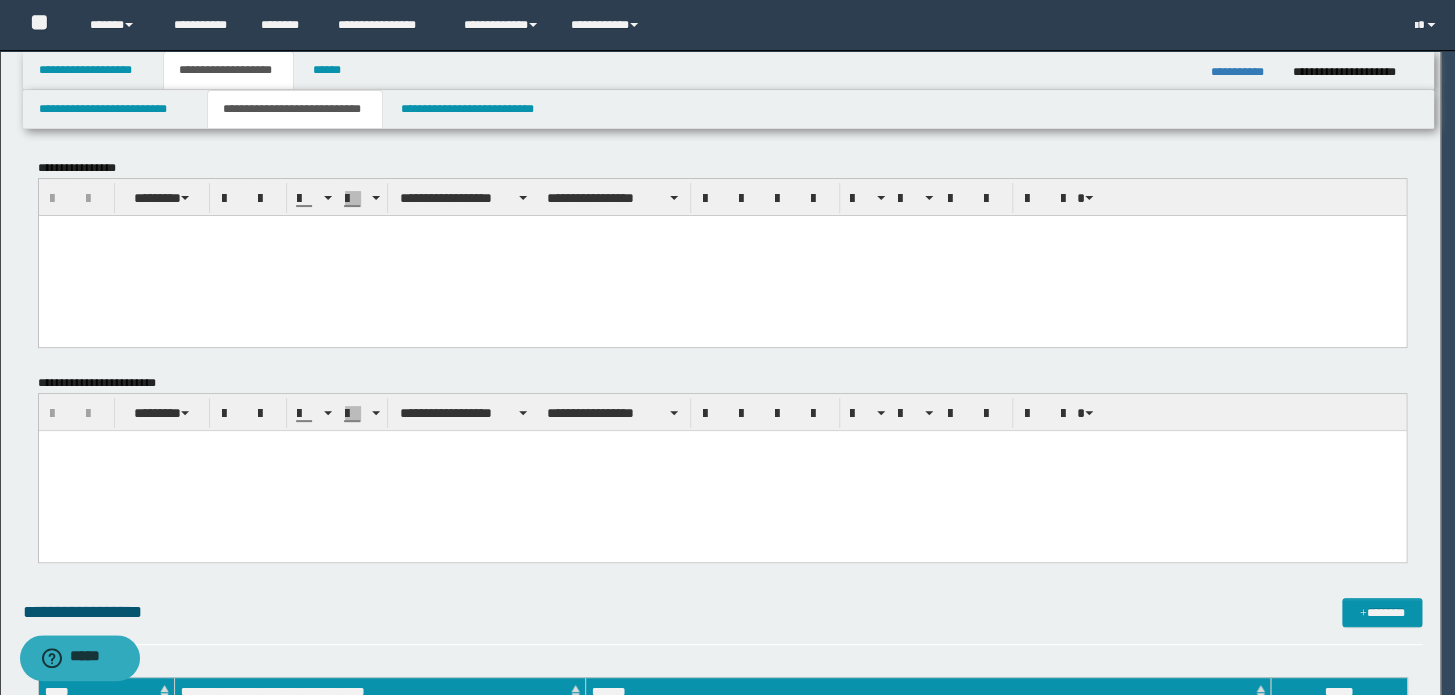 click at bounding box center [721, 255] 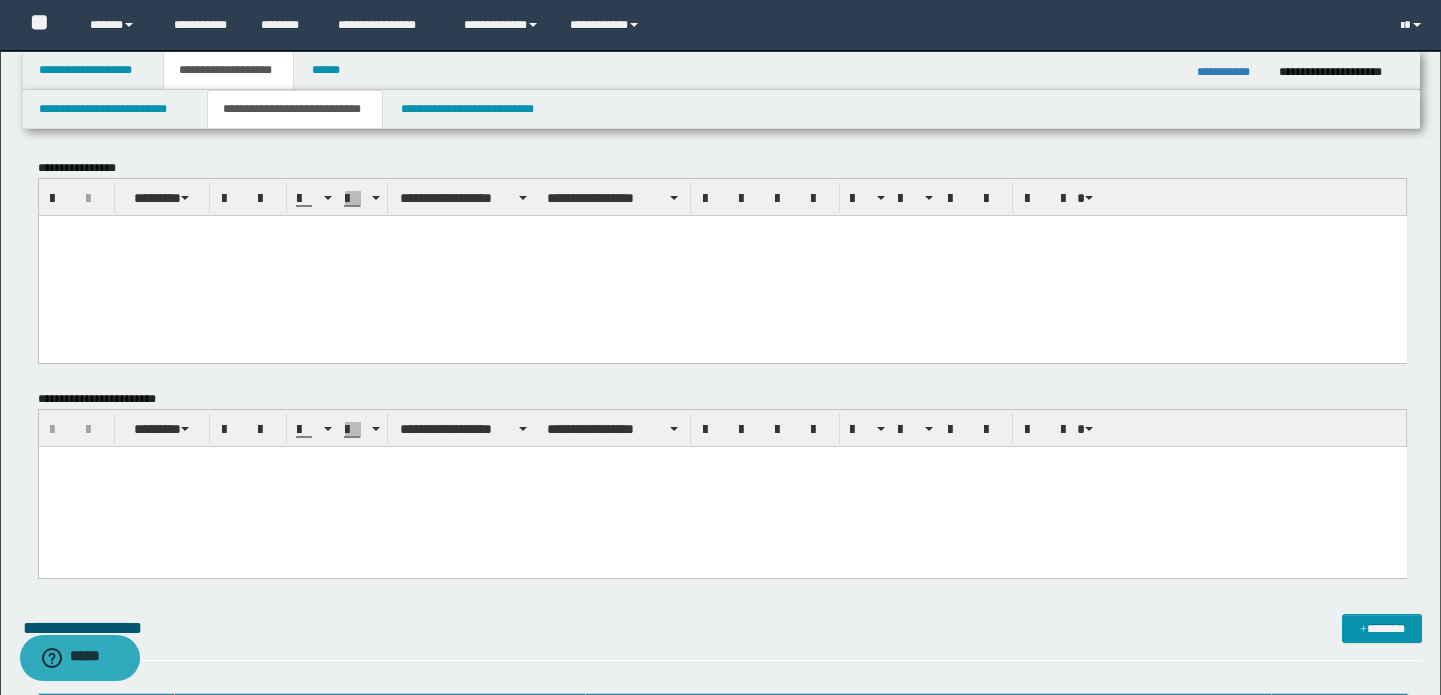 paste 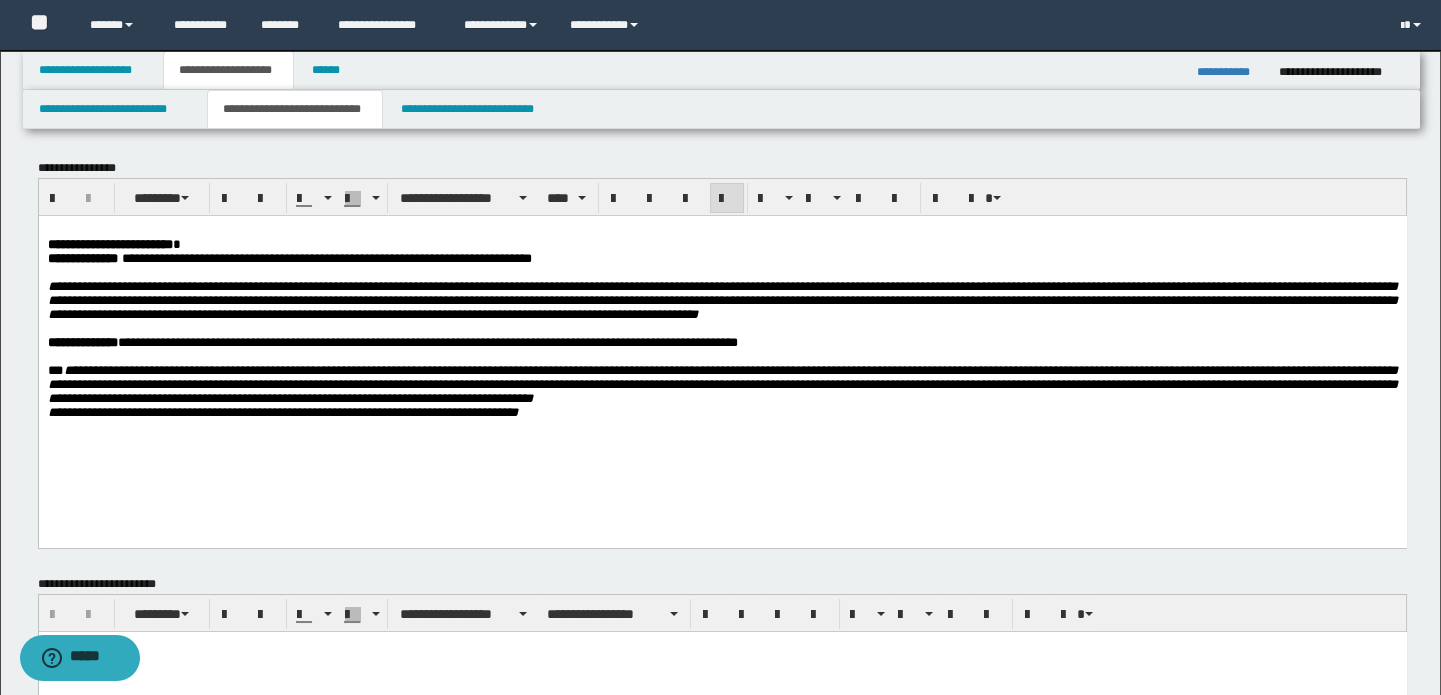 click on "**********" at bounding box center [722, 244] 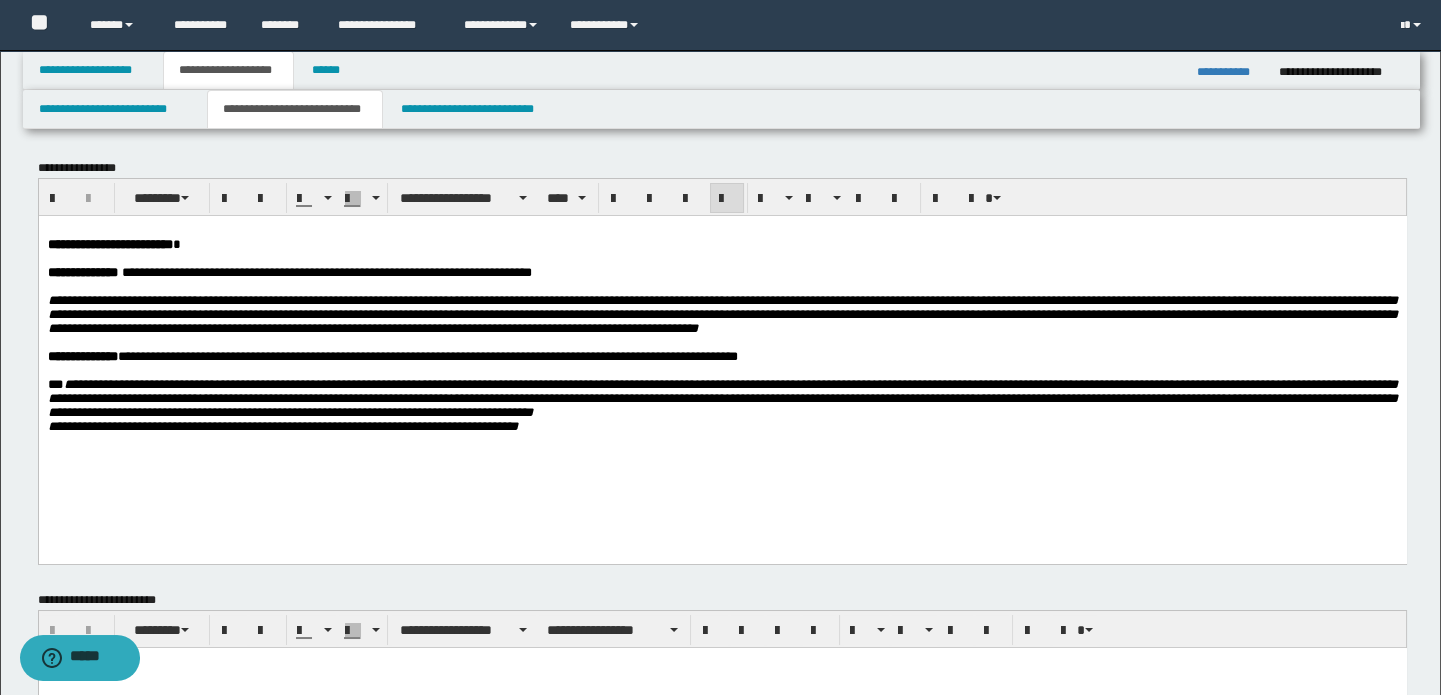 click on "**********" at bounding box center [722, 426] 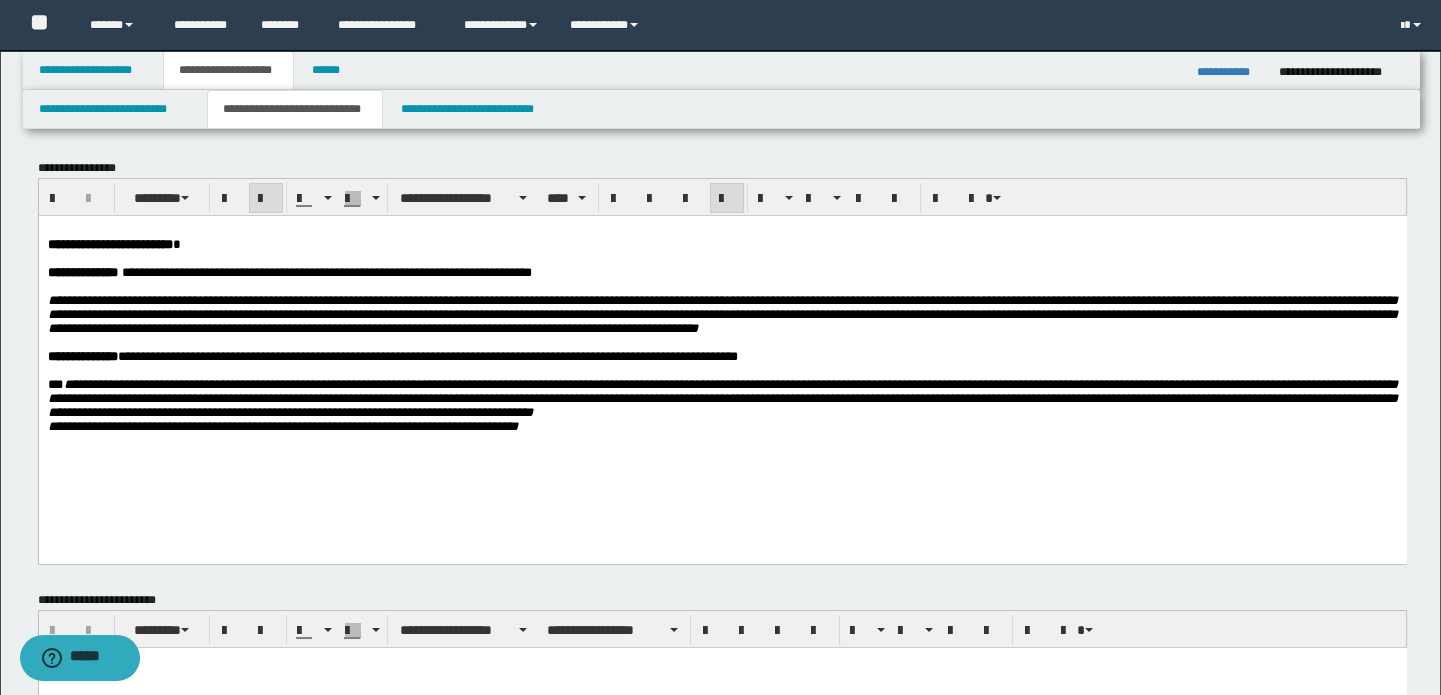 click on "**********" at bounding box center (722, 398) 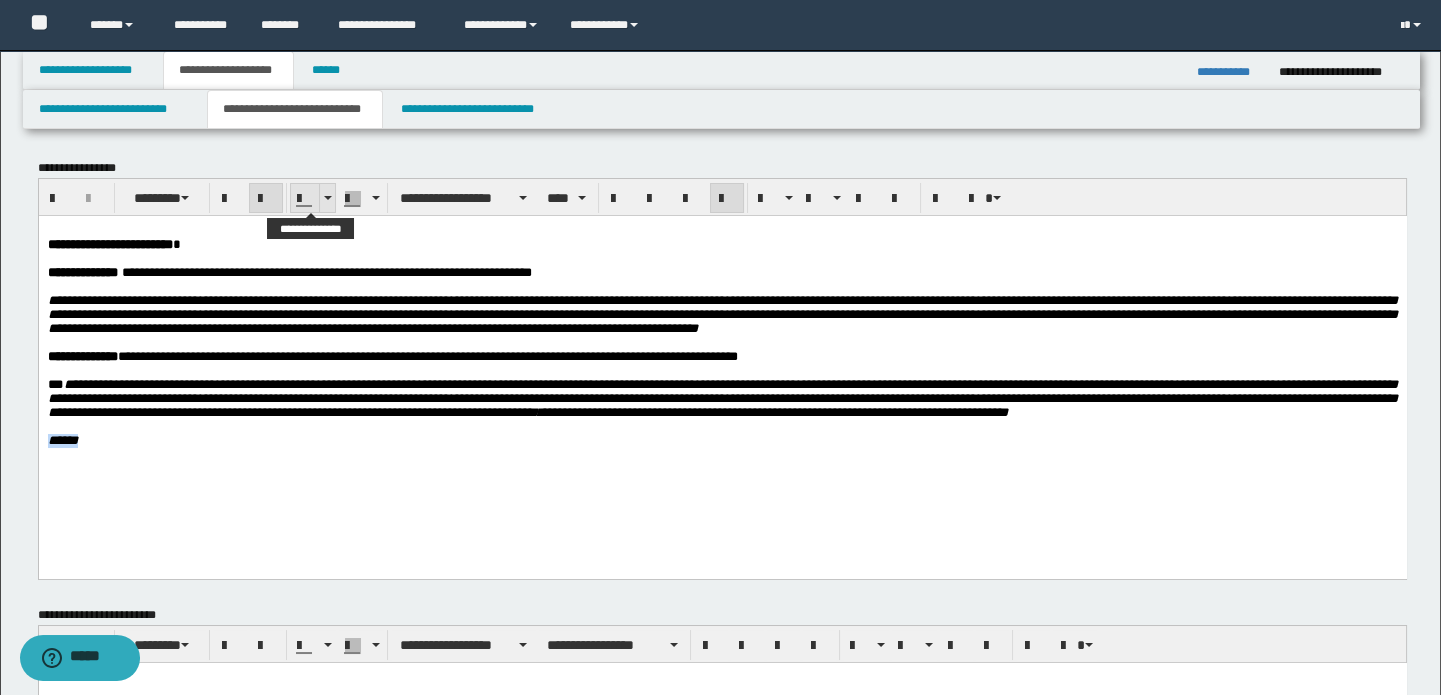 click at bounding box center [327, 198] 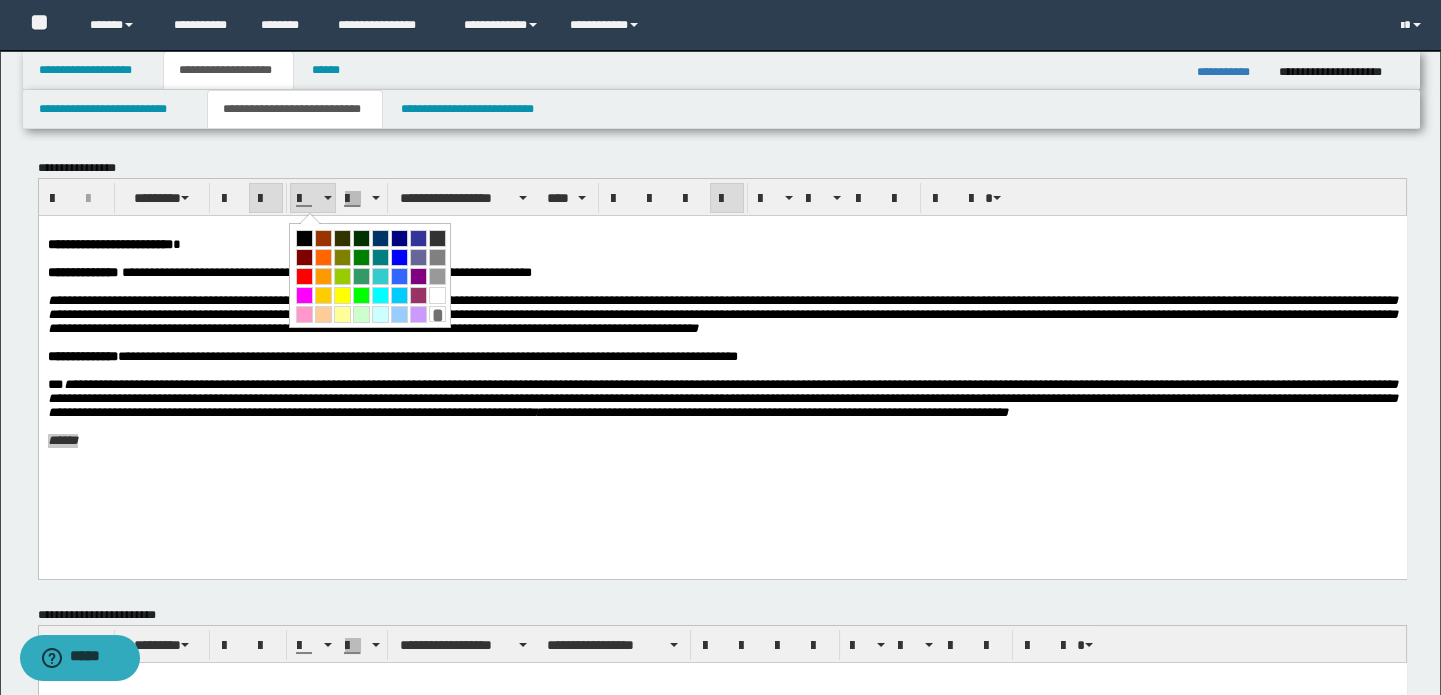 click at bounding box center (304, 314) 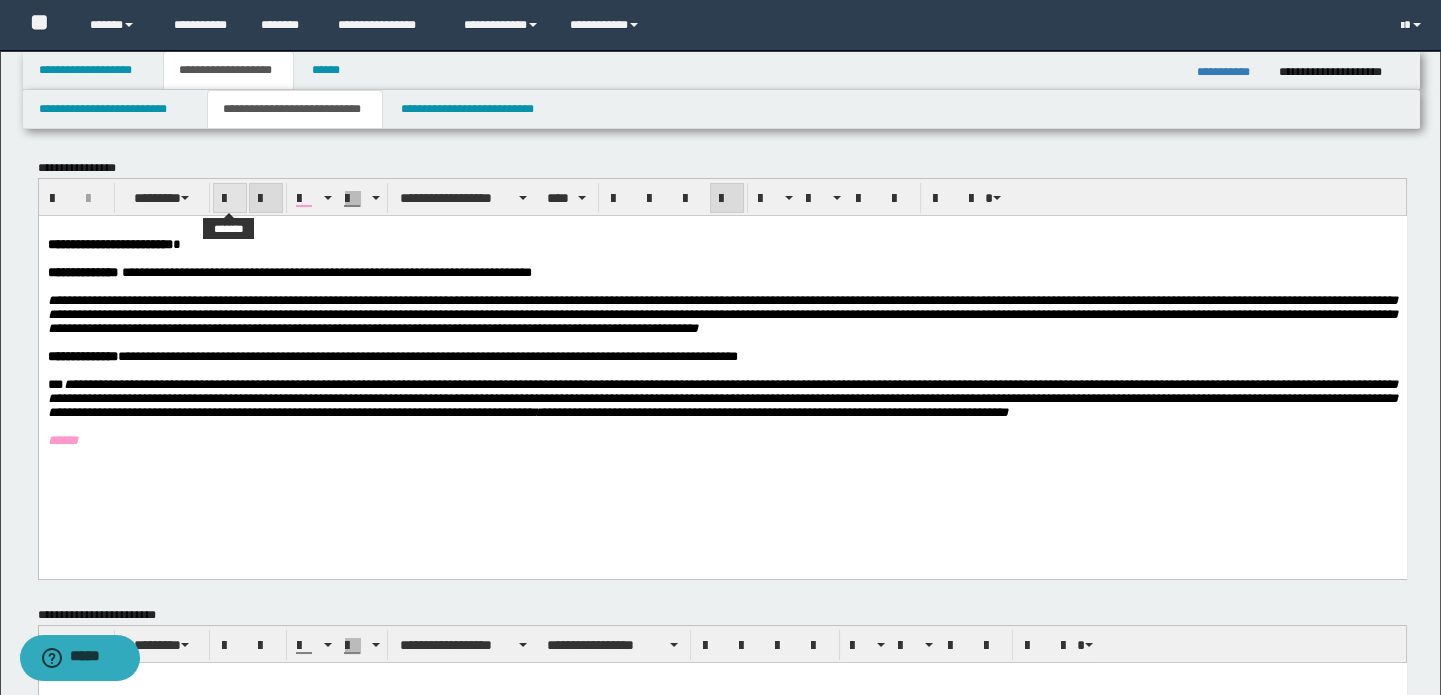 click at bounding box center [230, 198] 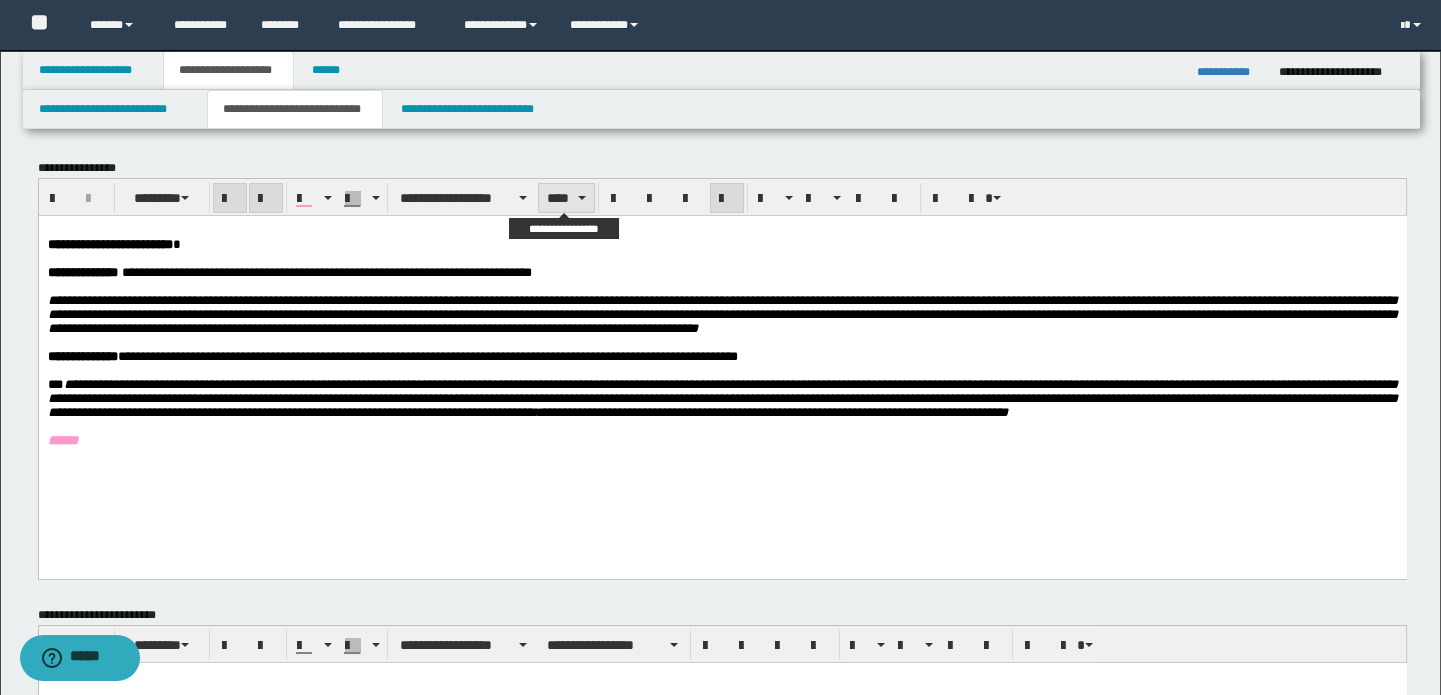click on "****" at bounding box center (566, 198) 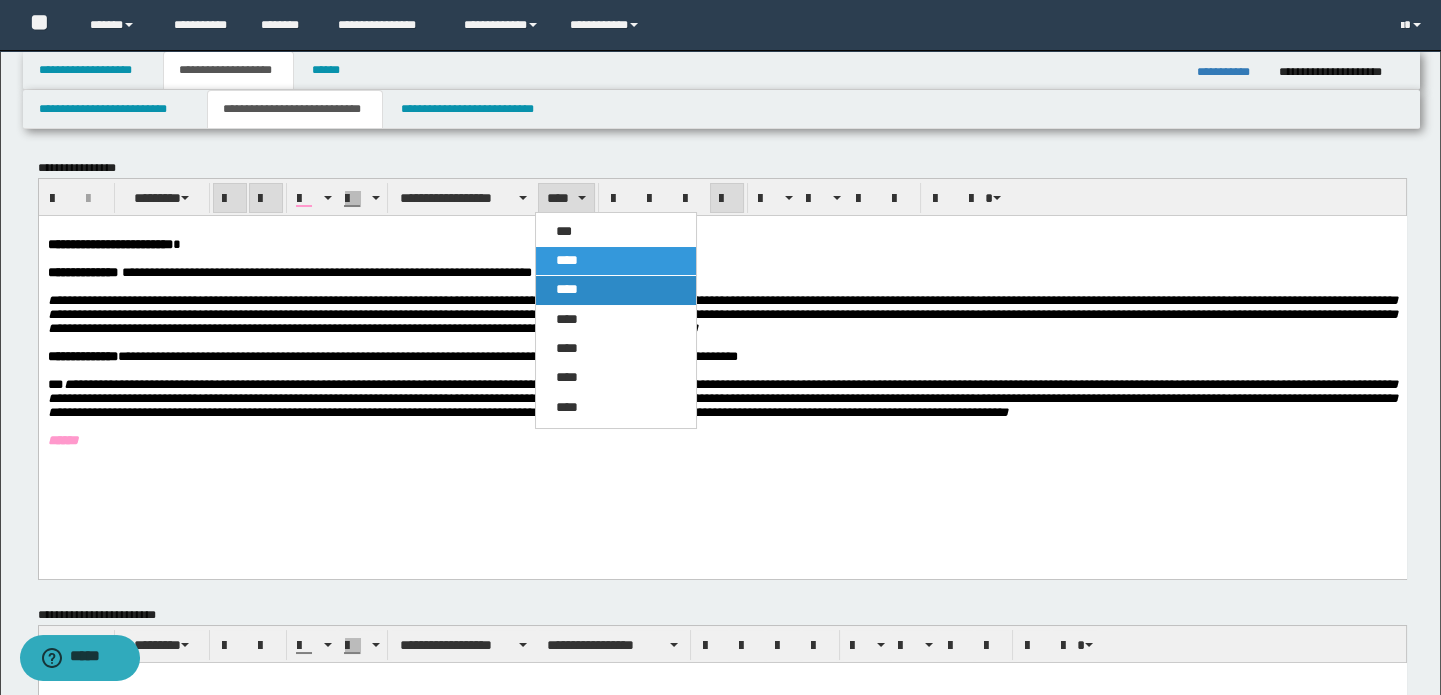 click on "****" at bounding box center [616, 290] 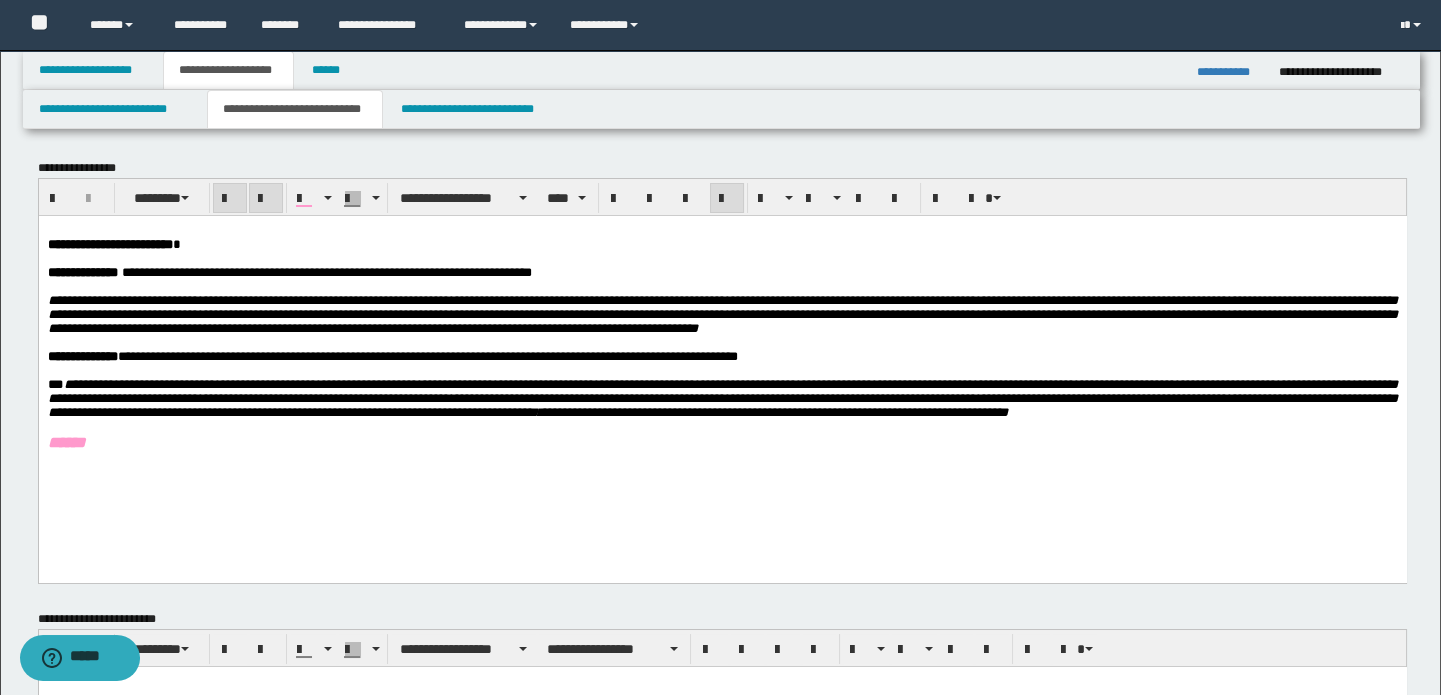 click on "**********" at bounding box center [722, 361] 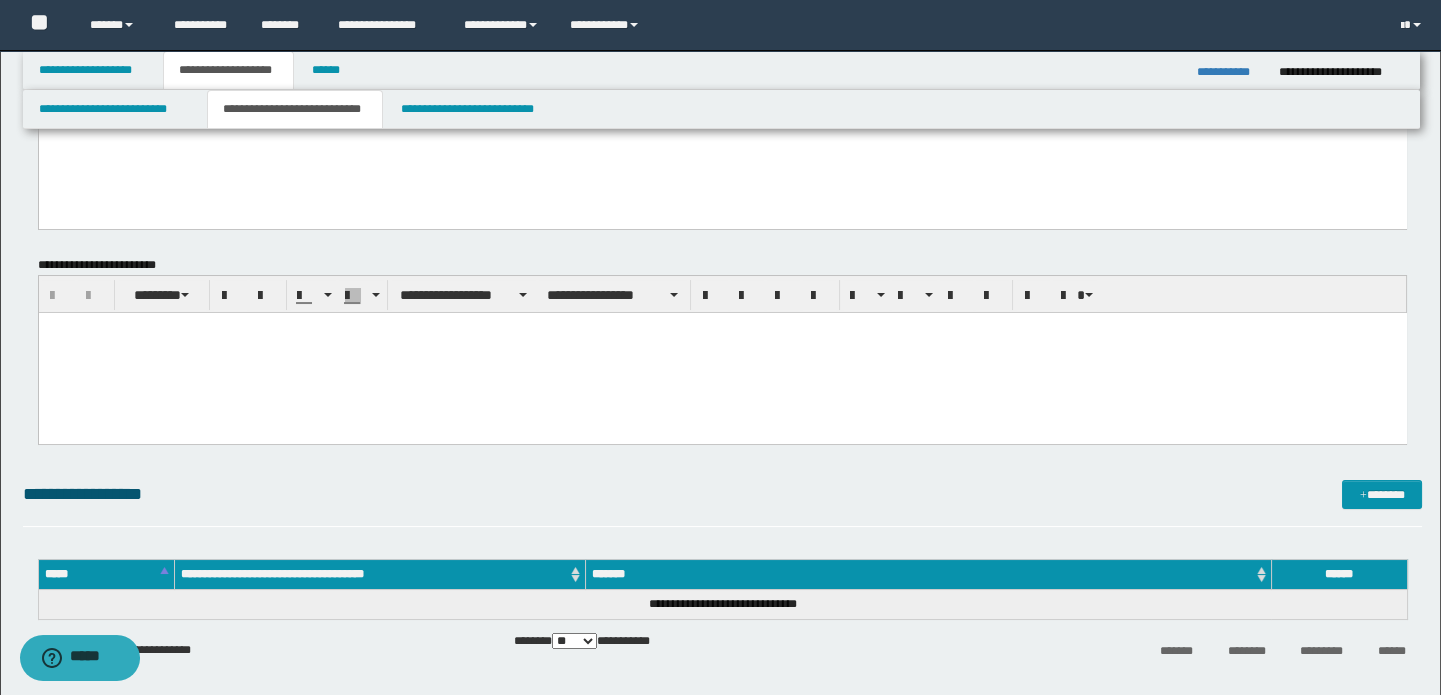 scroll, scrollTop: 363, scrollLeft: 0, axis: vertical 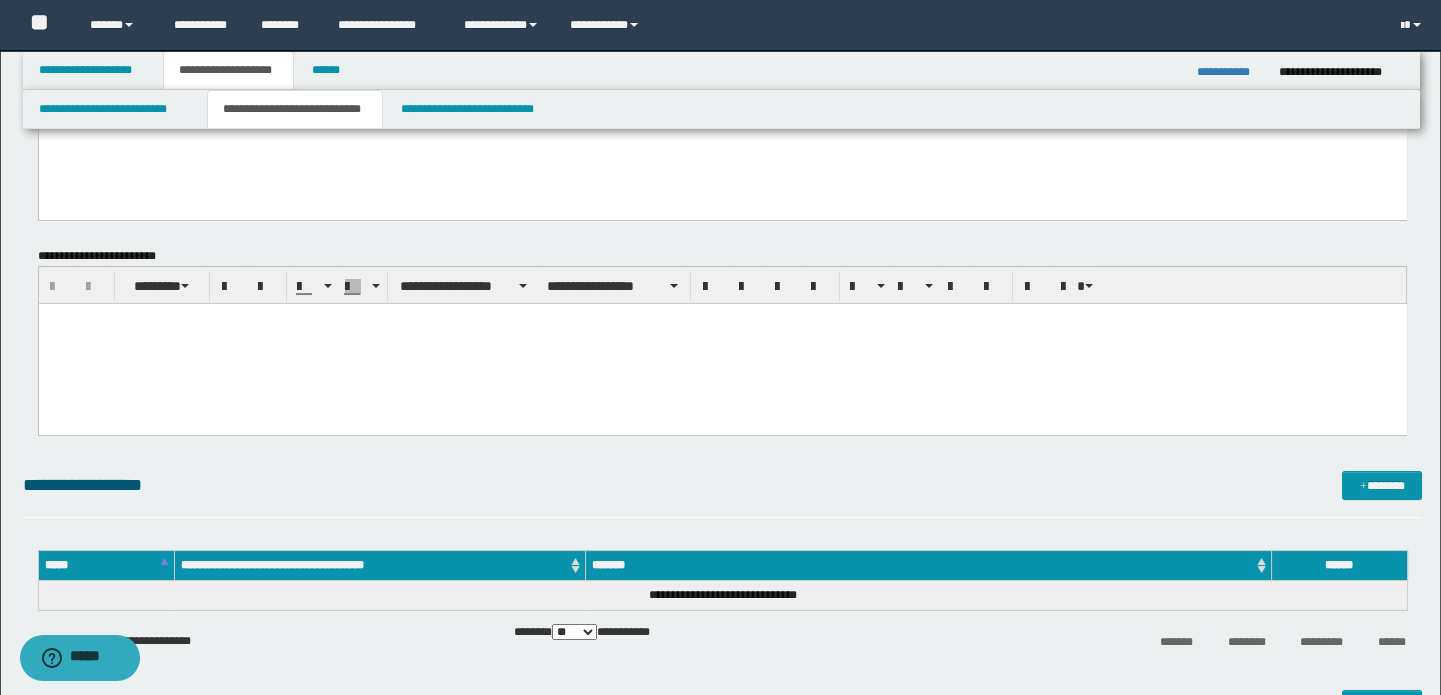 click at bounding box center (722, 344) 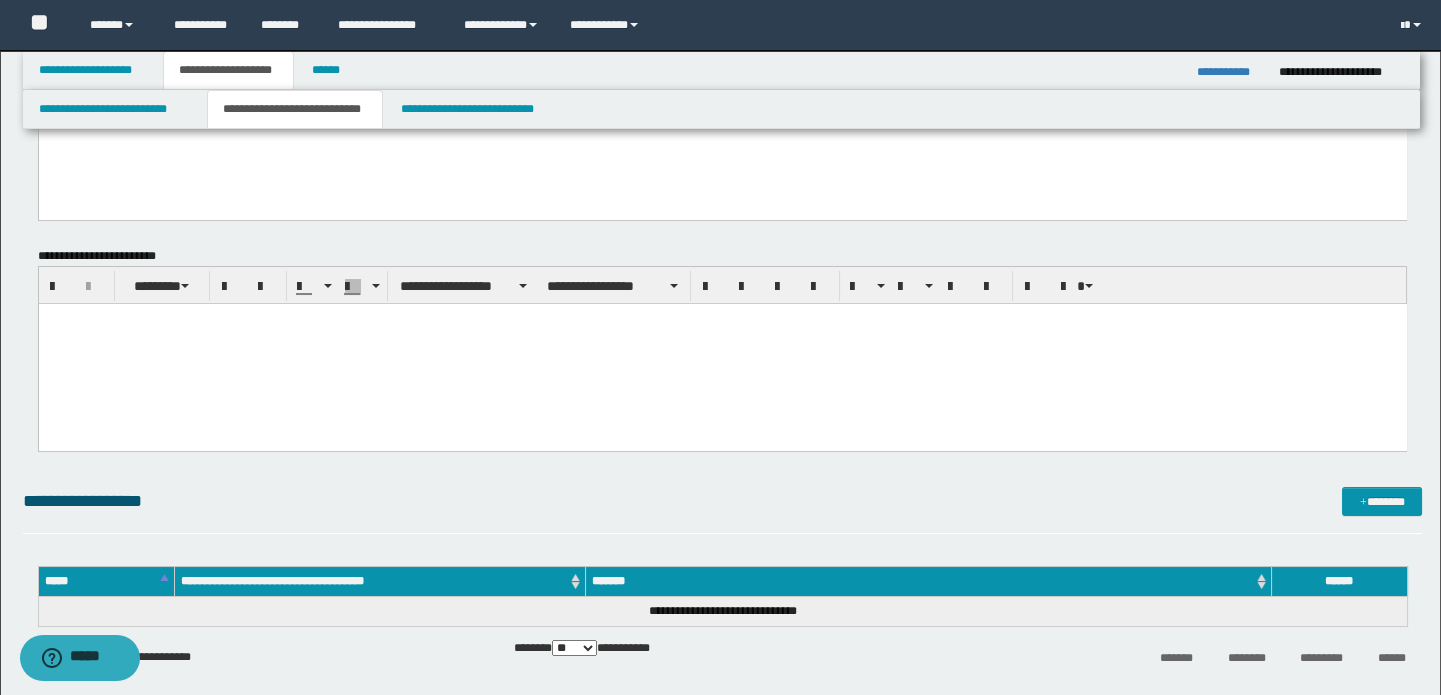paste 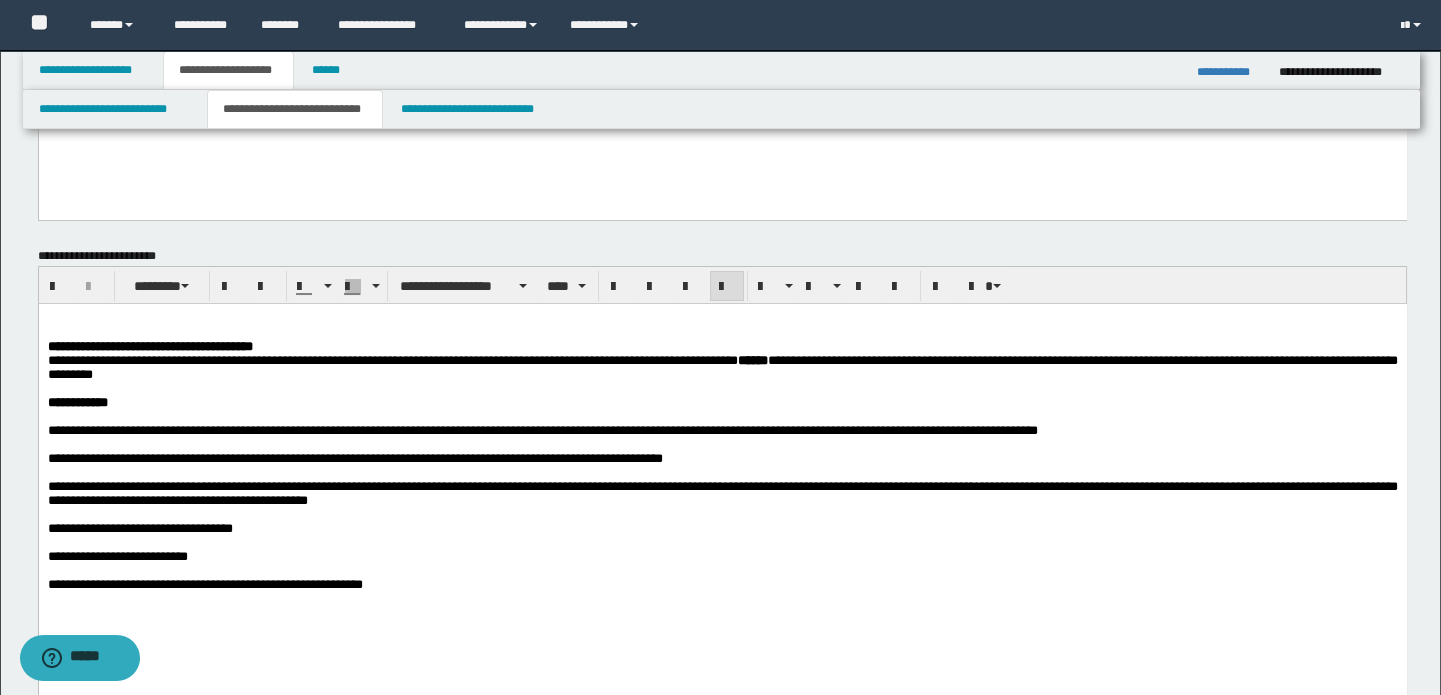 click on "**********" at bounding box center (722, 347) 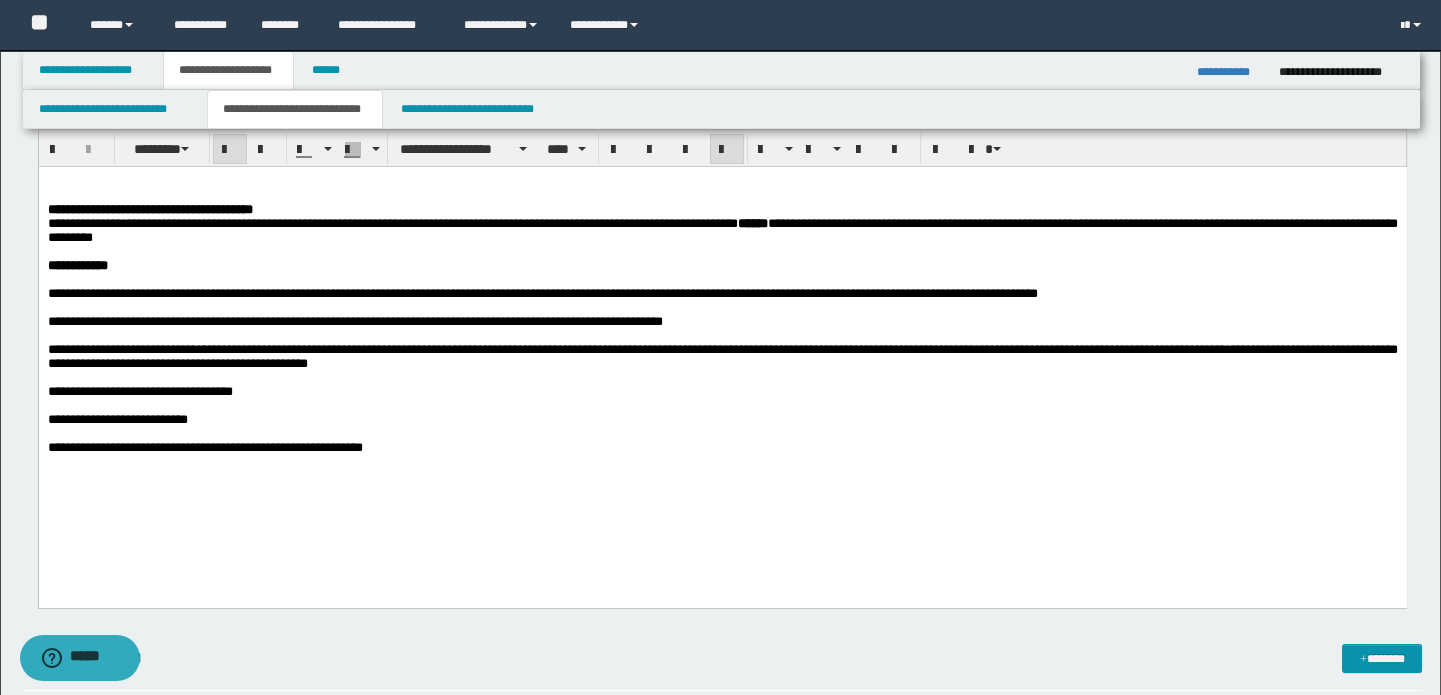 scroll, scrollTop: 363, scrollLeft: 0, axis: vertical 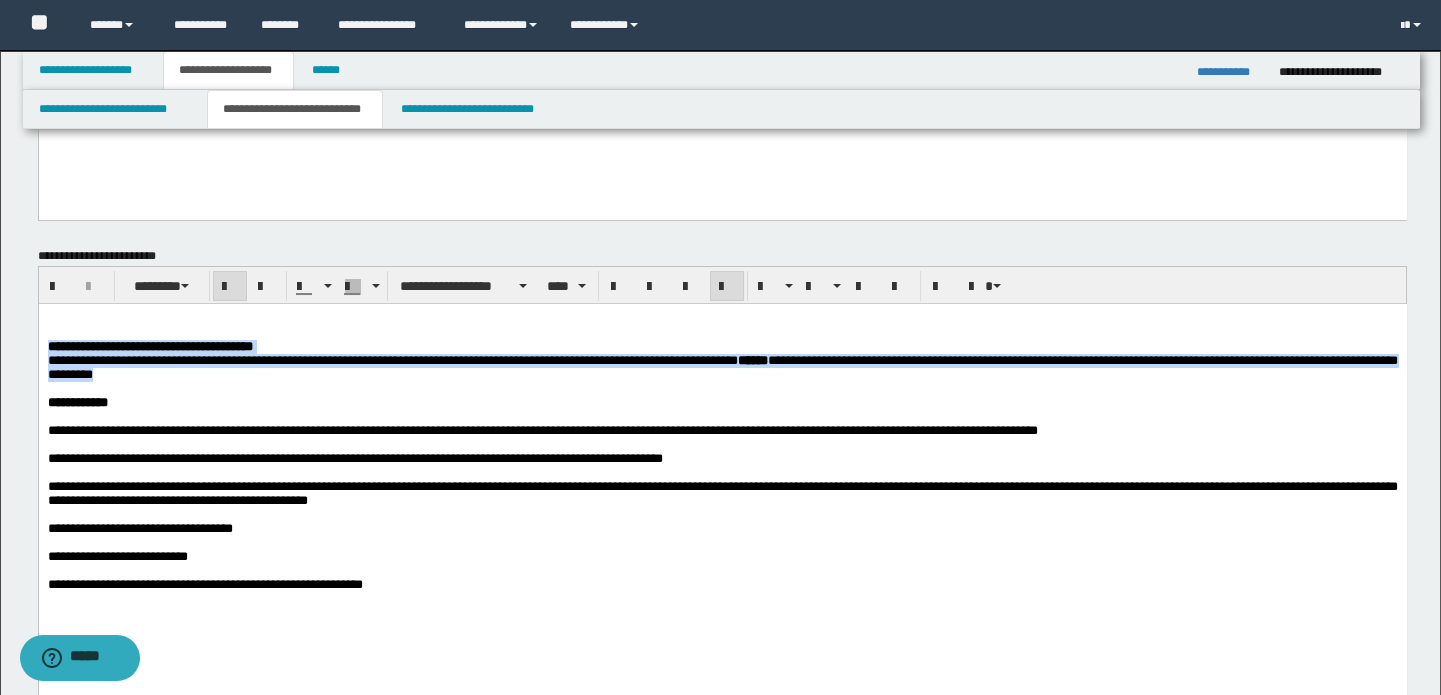drag, startPoint x: 238, startPoint y: 384, endPoint x: 2, endPoint y: 349, distance: 238.58122 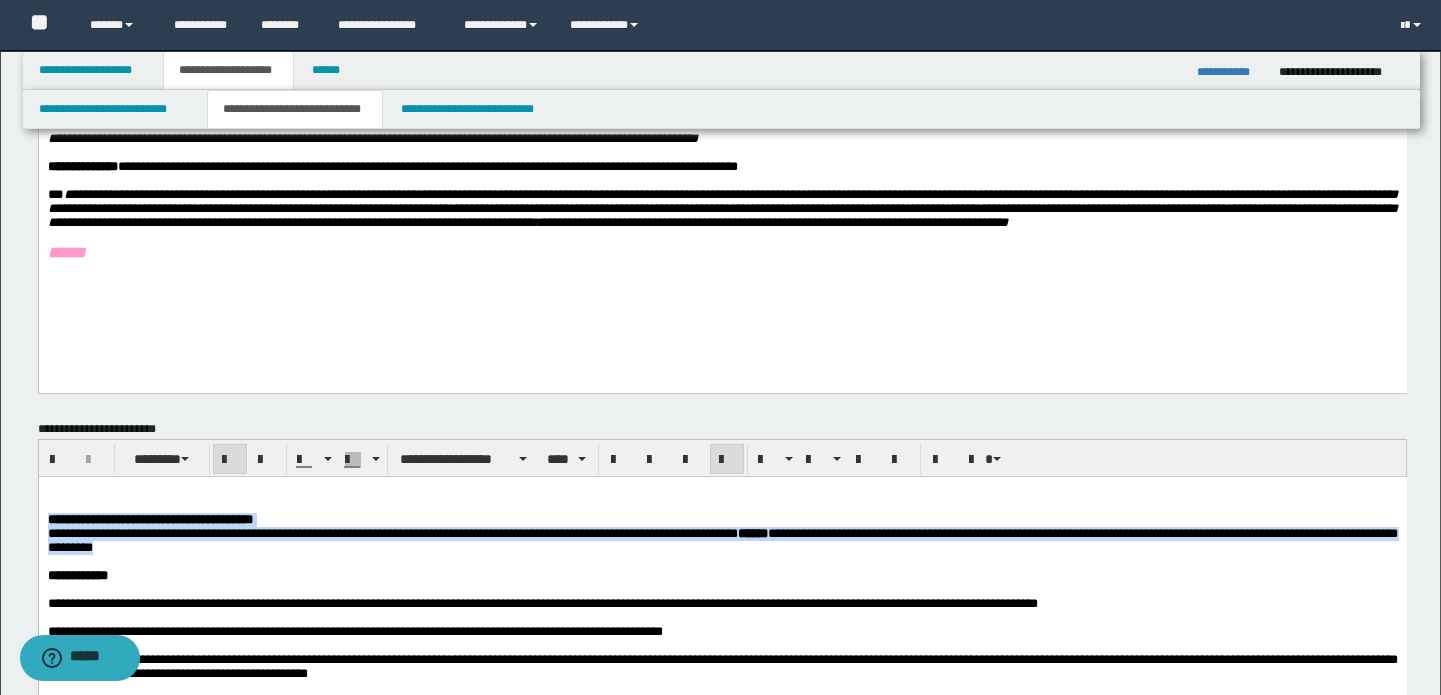 scroll, scrollTop: 181, scrollLeft: 0, axis: vertical 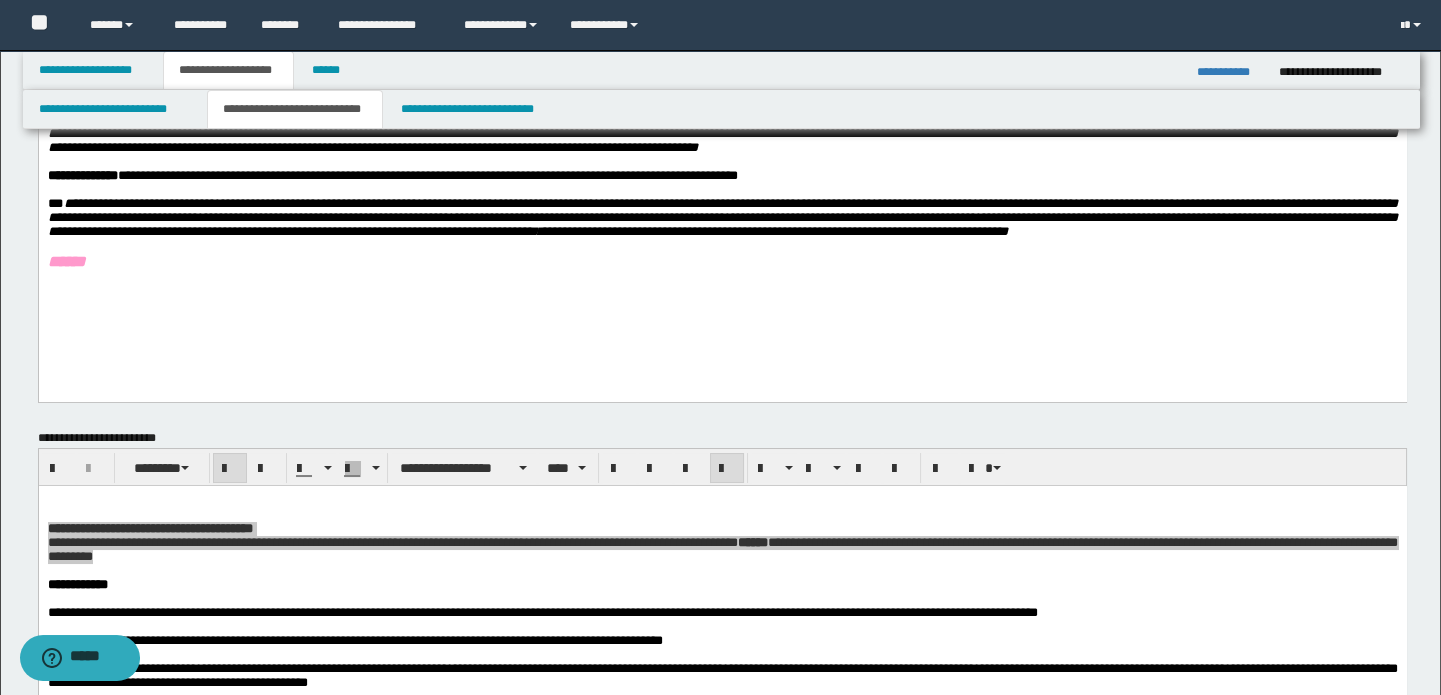 click on "**********" at bounding box center (722, 180) 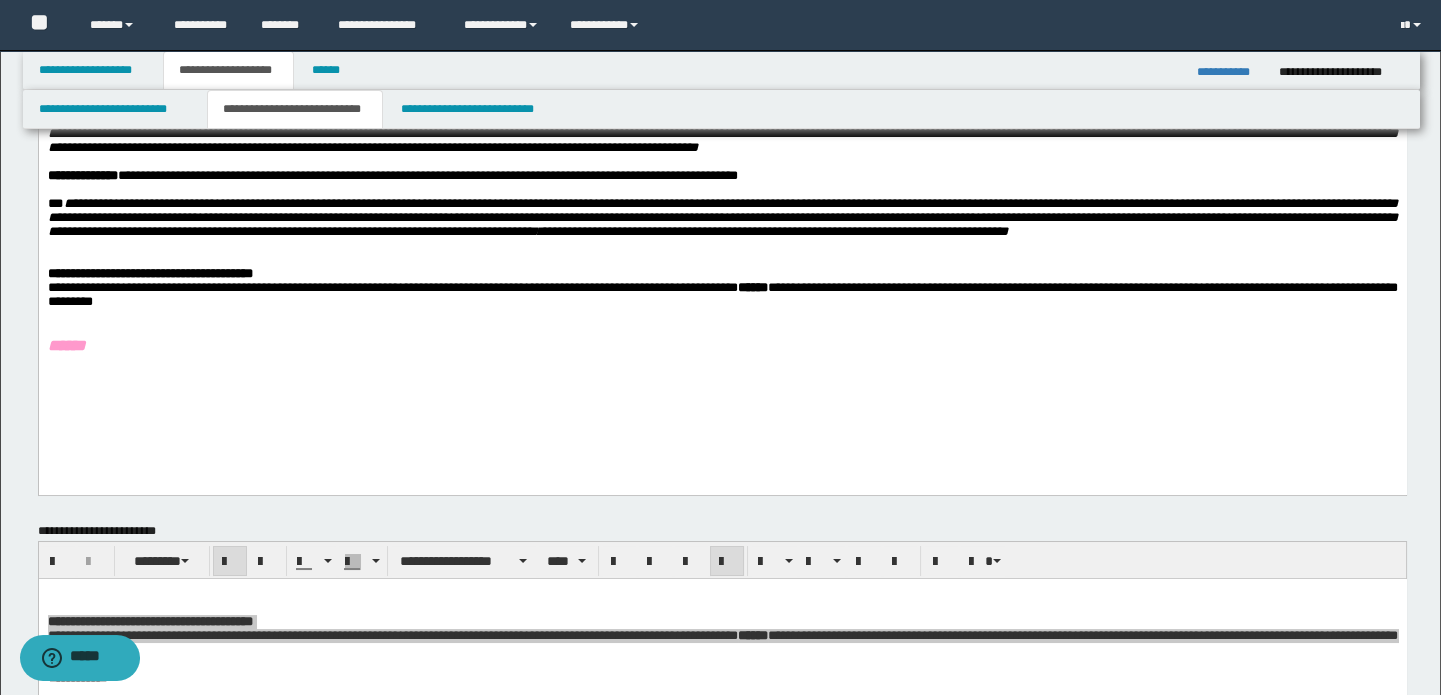 click at bounding box center [722, 315] 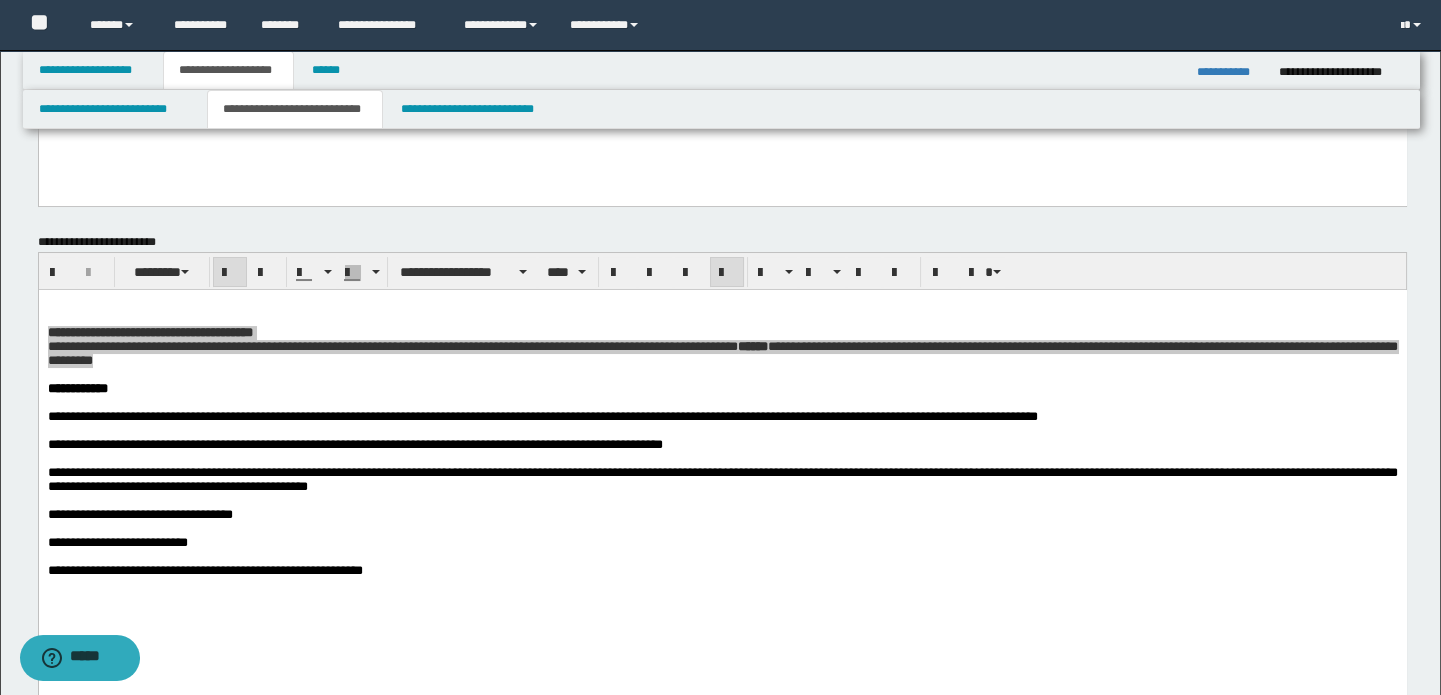 scroll, scrollTop: 423, scrollLeft: 0, axis: vertical 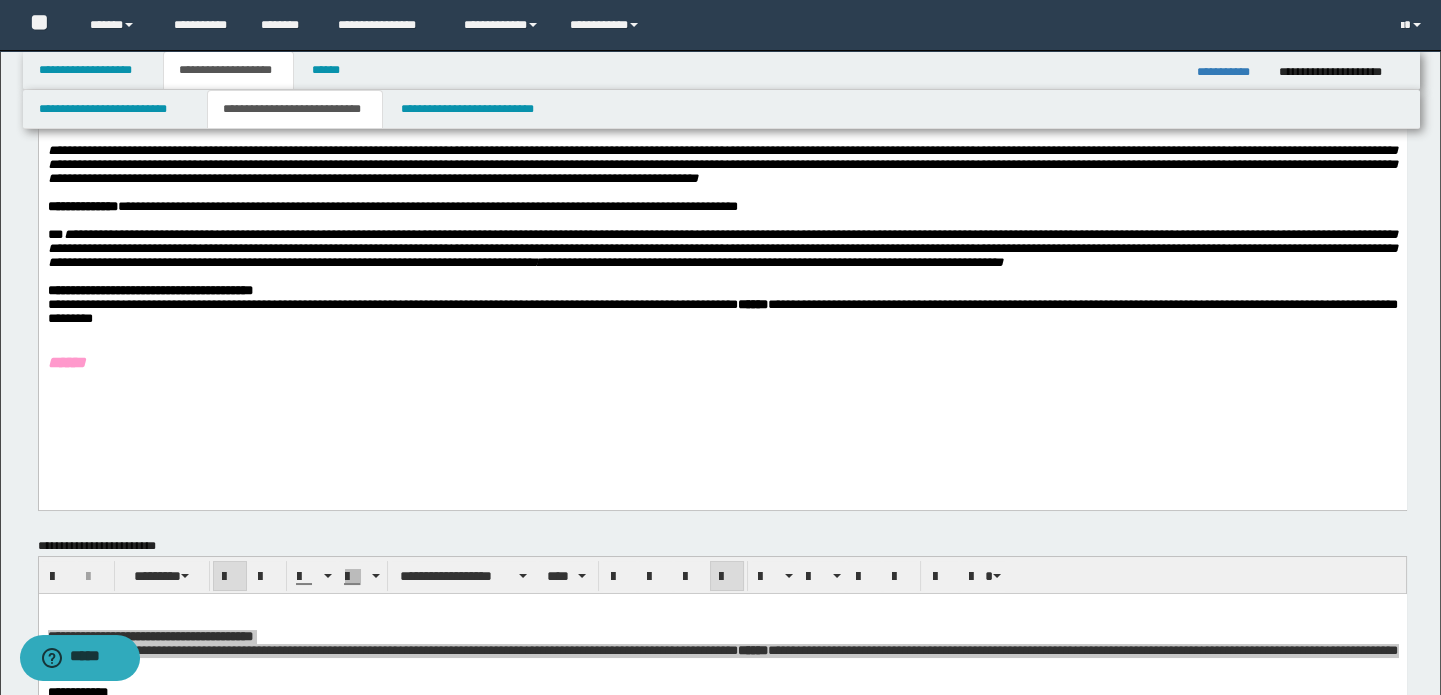 click on "**********" at bounding box center (722, 246) 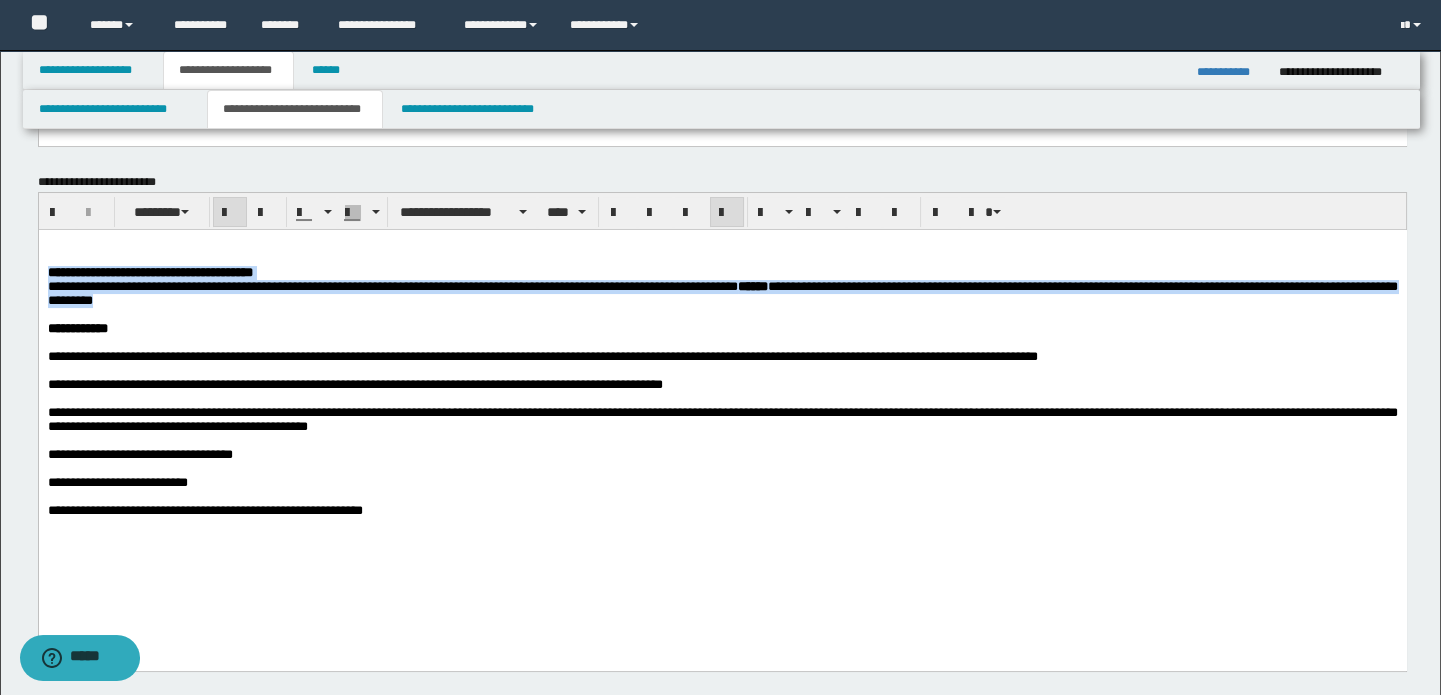 click at bounding box center (722, 343) 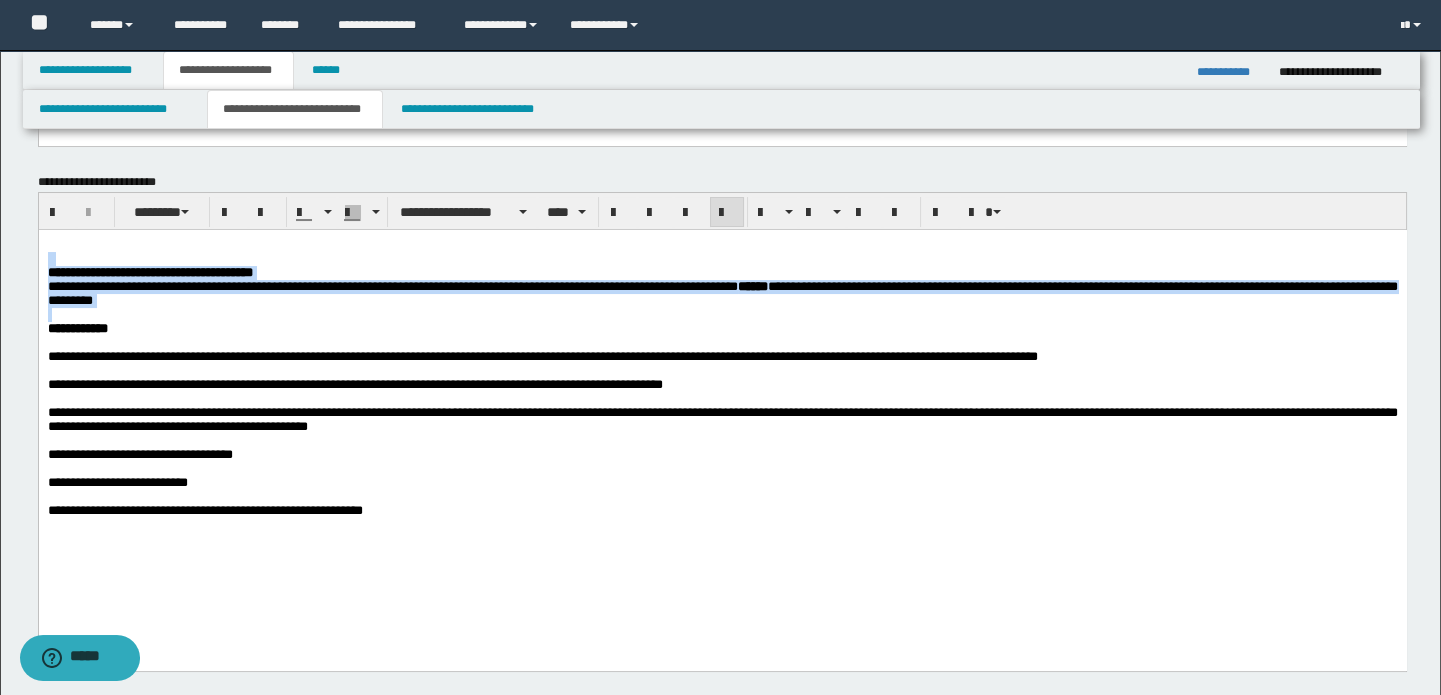 drag, startPoint x: 293, startPoint y: 316, endPoint x: -1, endPoint y: 267, distance: 298.05536 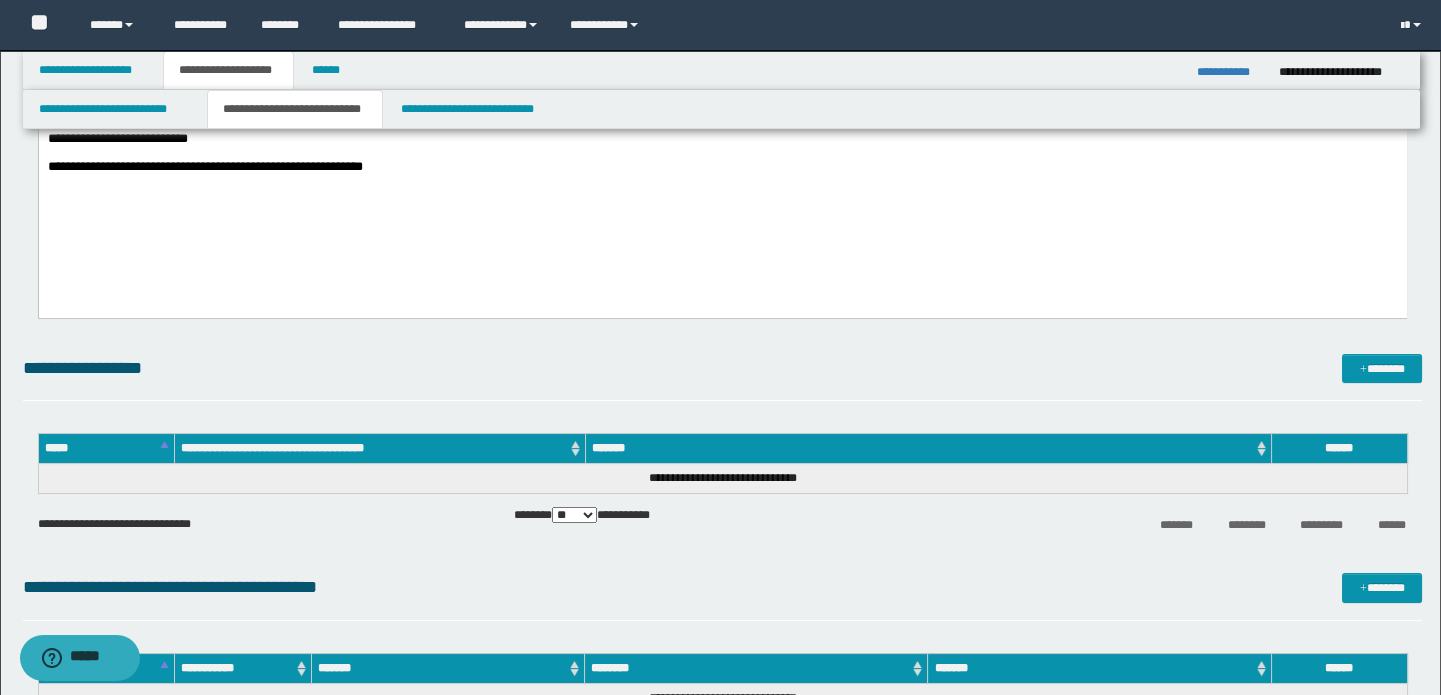 scroll, scrollTop: 696, scrollLeft: 0, axis: vertical 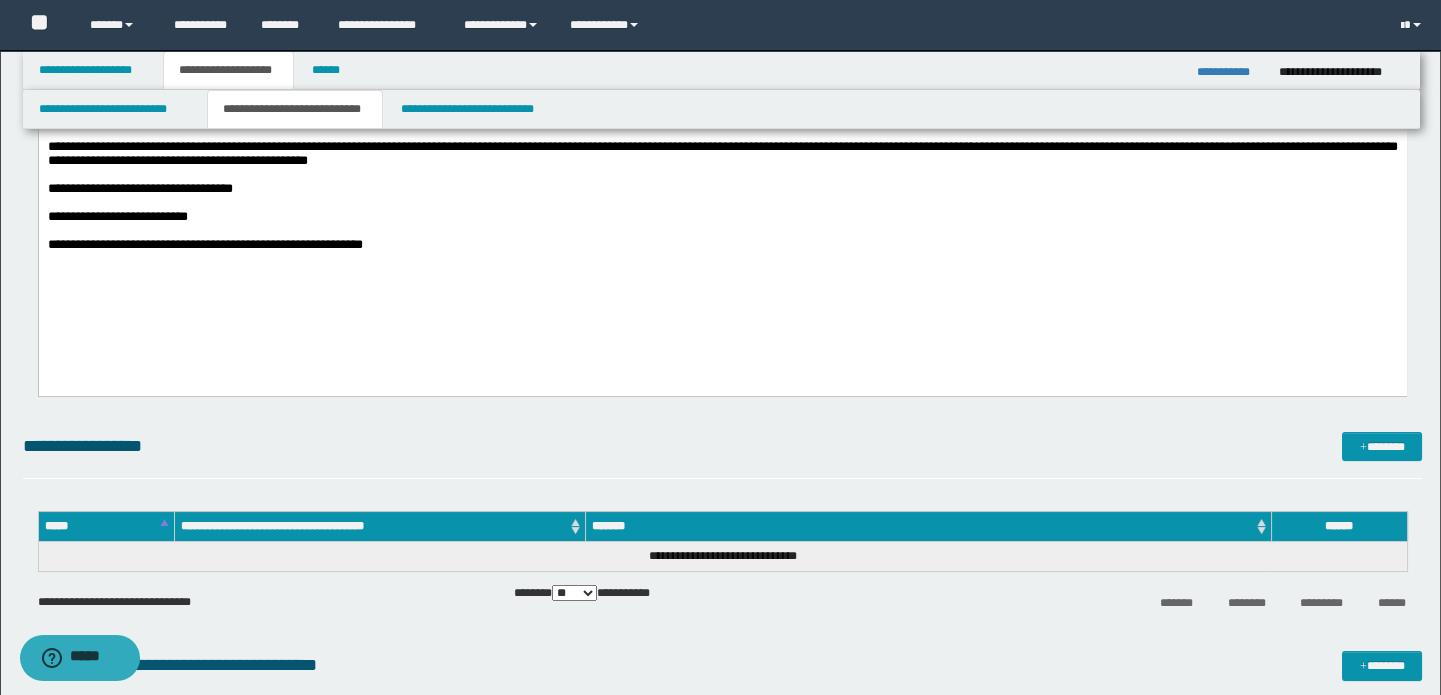 click at bounding box center (722, 259) 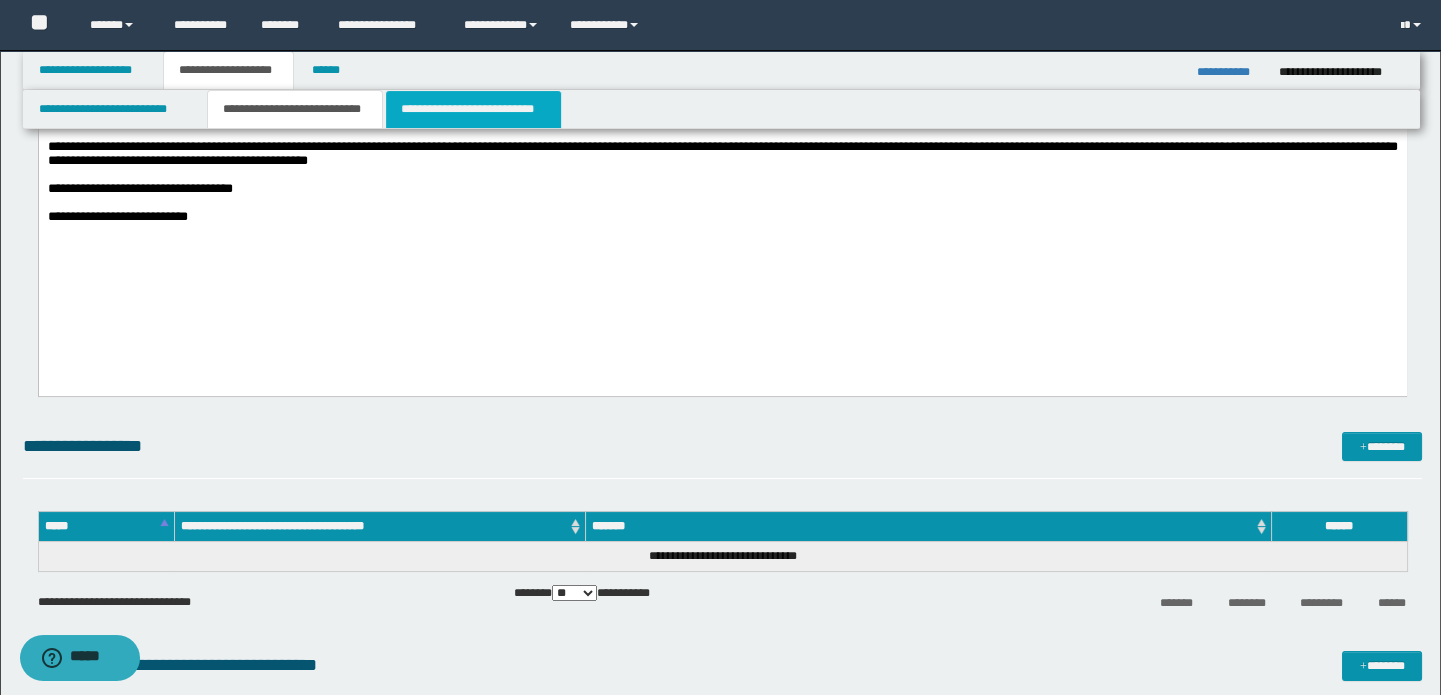 click on "**********" at bounding box center [473, 109] 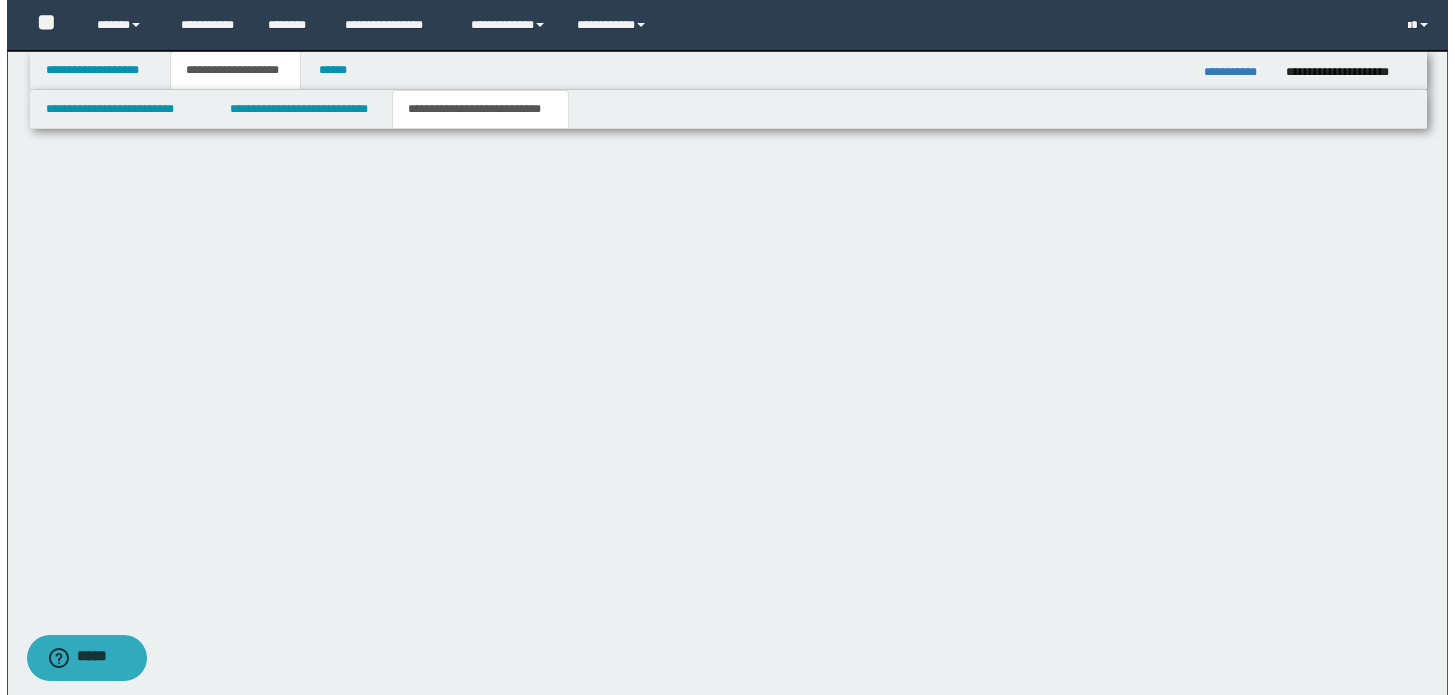 scroll, scrollTop: 0, scrollLeft: 0, axis: both 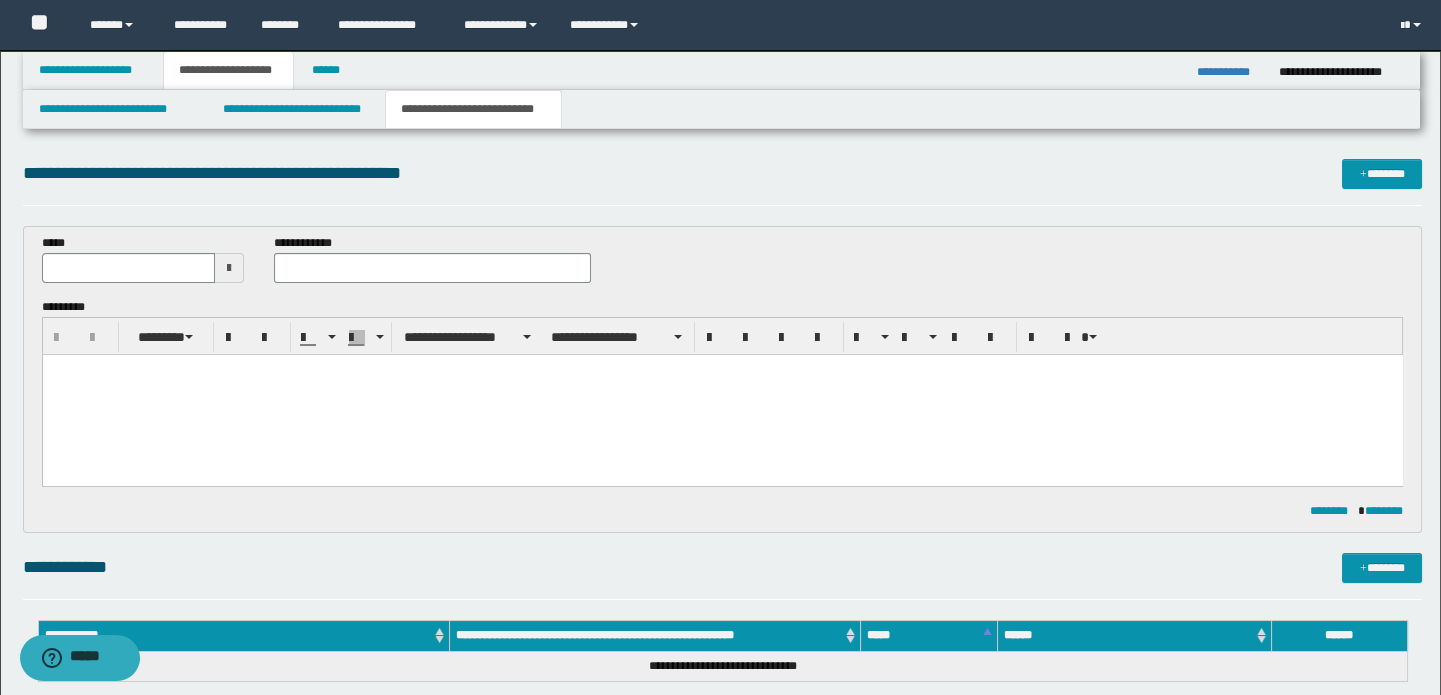click at bounding box center [229, 268] 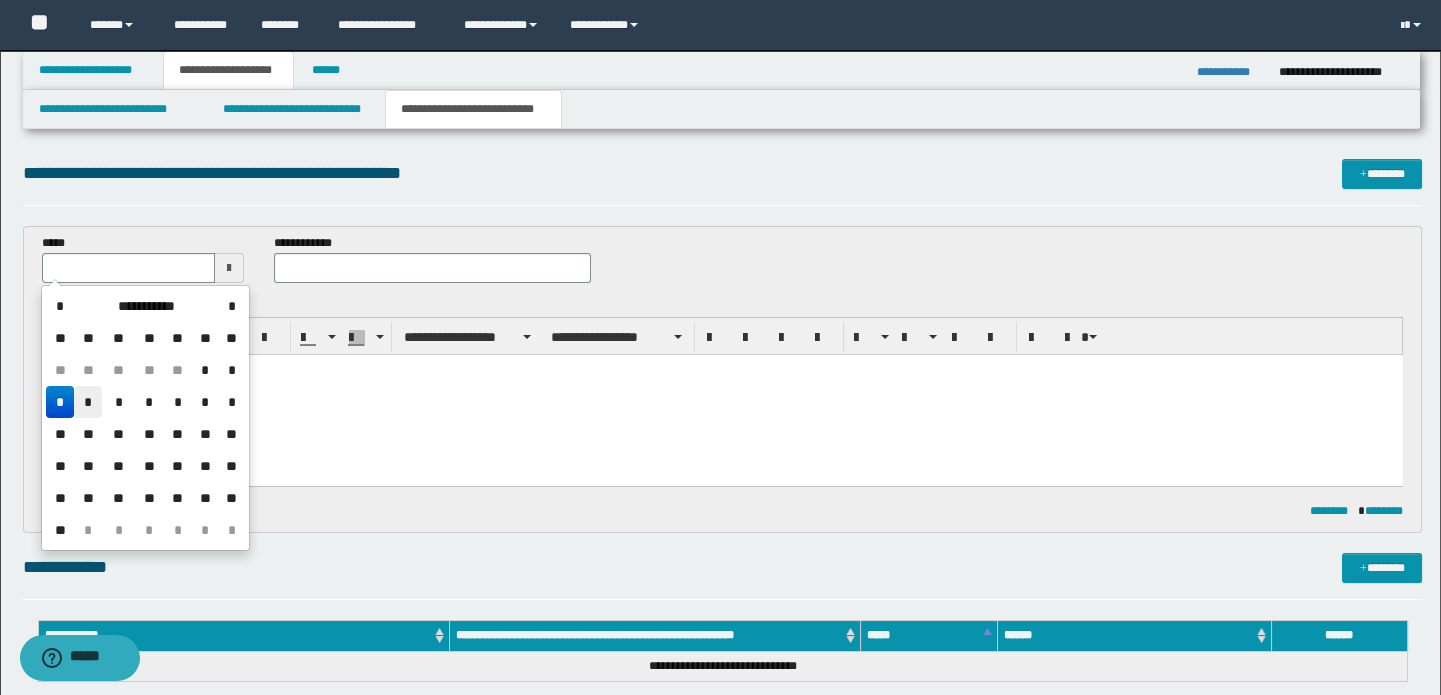click on "*" at bounding box center [88, 402] 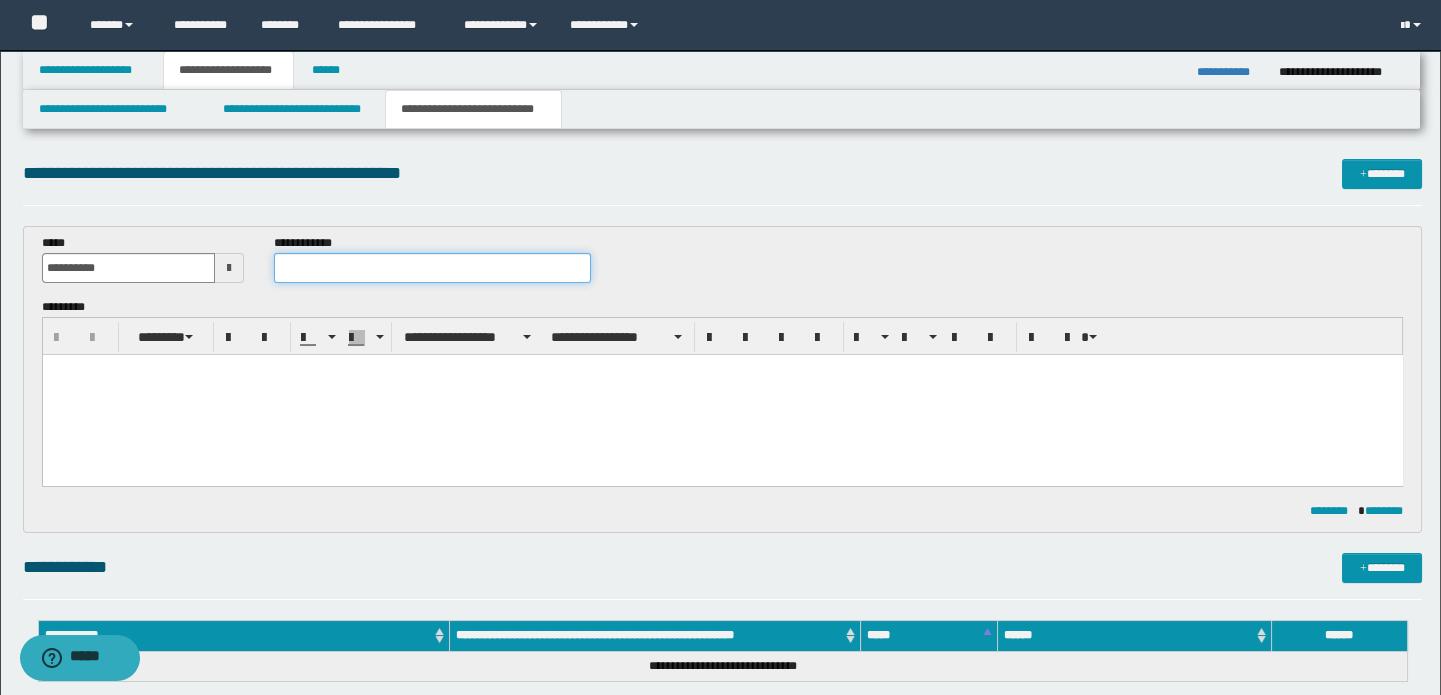 click at bounding box center [433, 268] 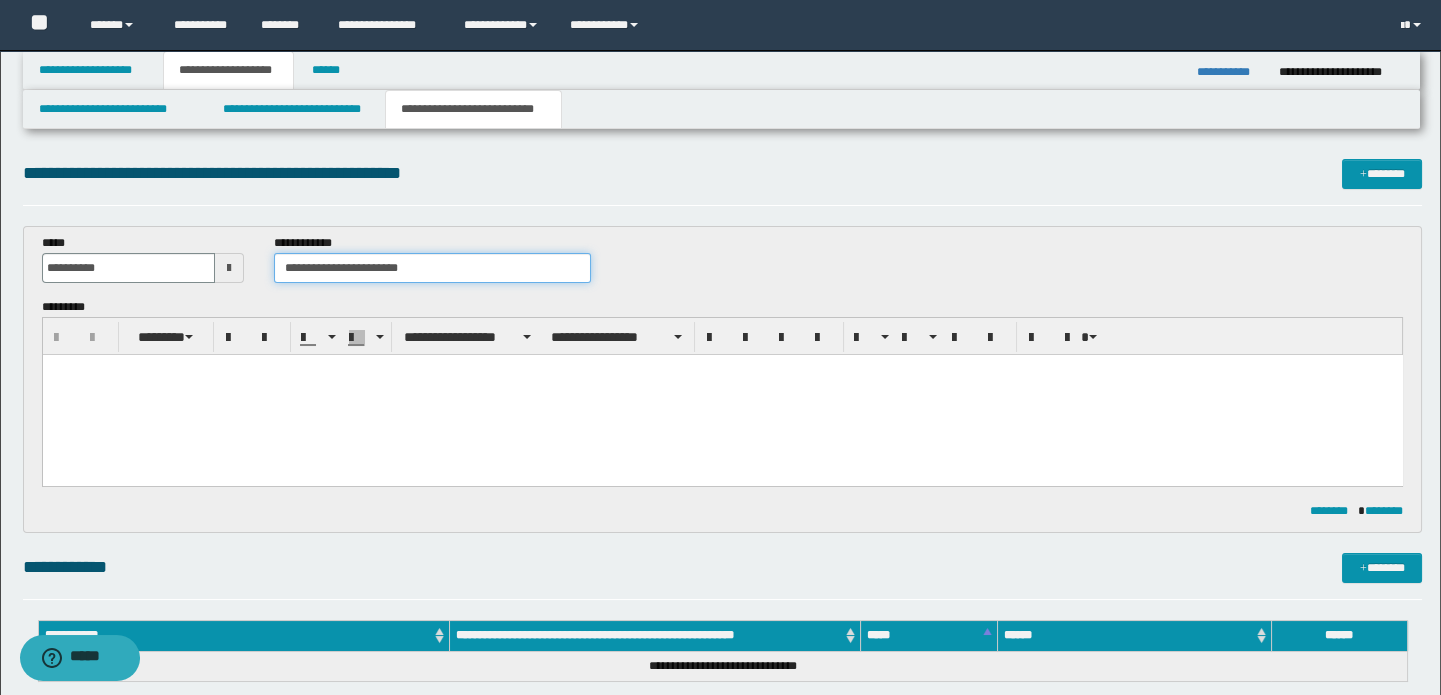 type on "**********" 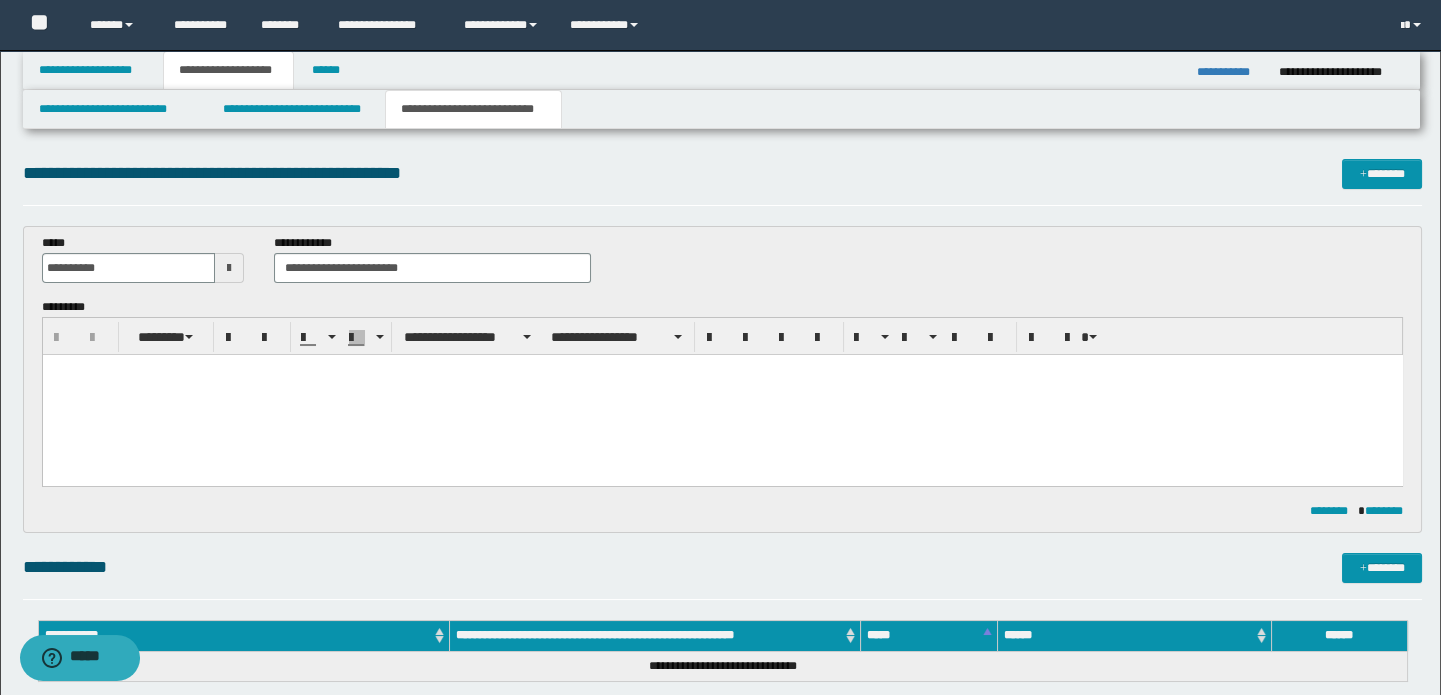 click at bounding box center [722, 395] 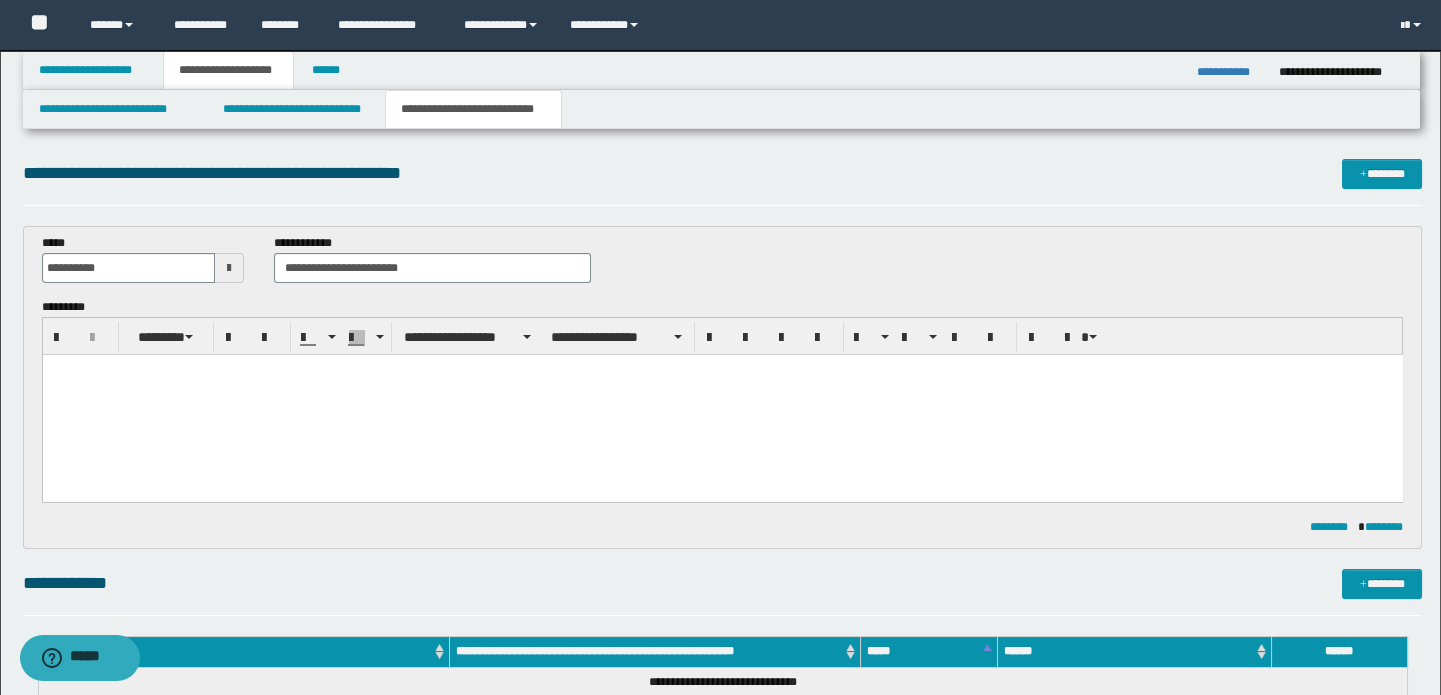 type 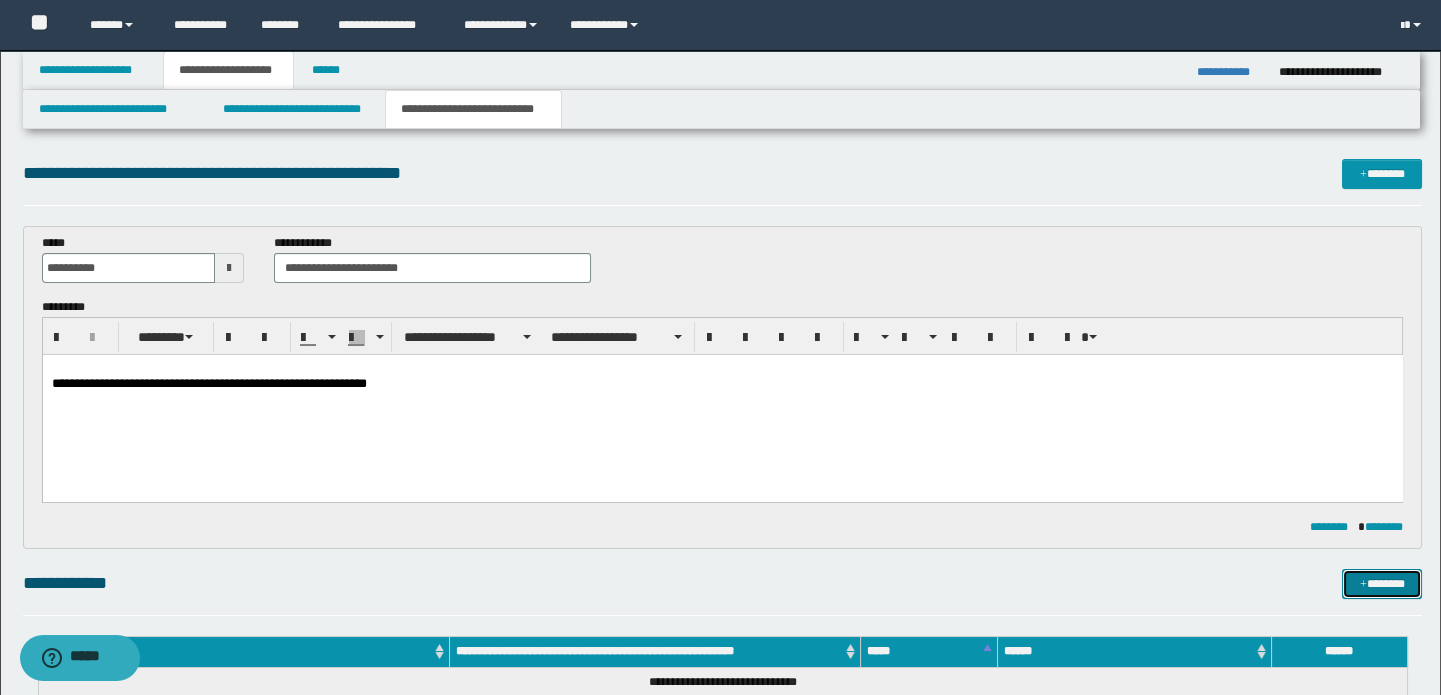 click on "*******" at bounding box center (1382, 584) 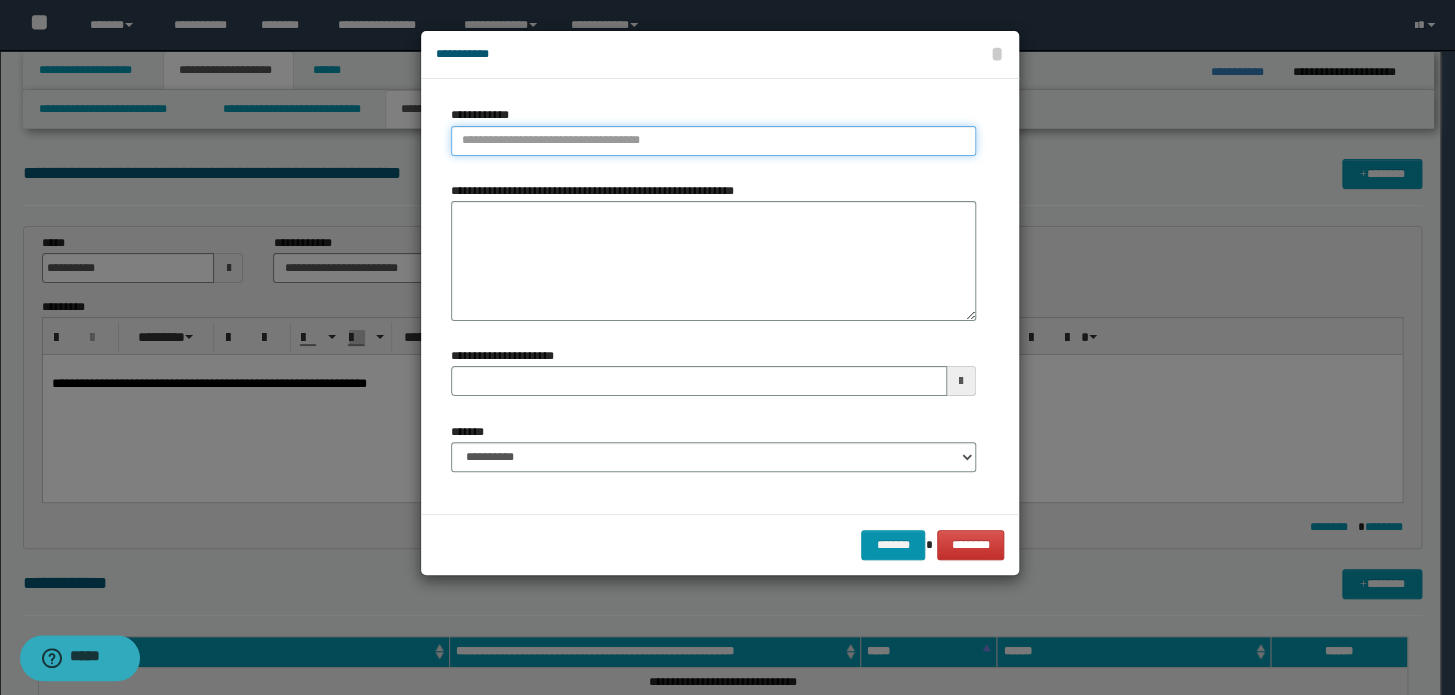 click on "**********" at bounding box center [713, 141] 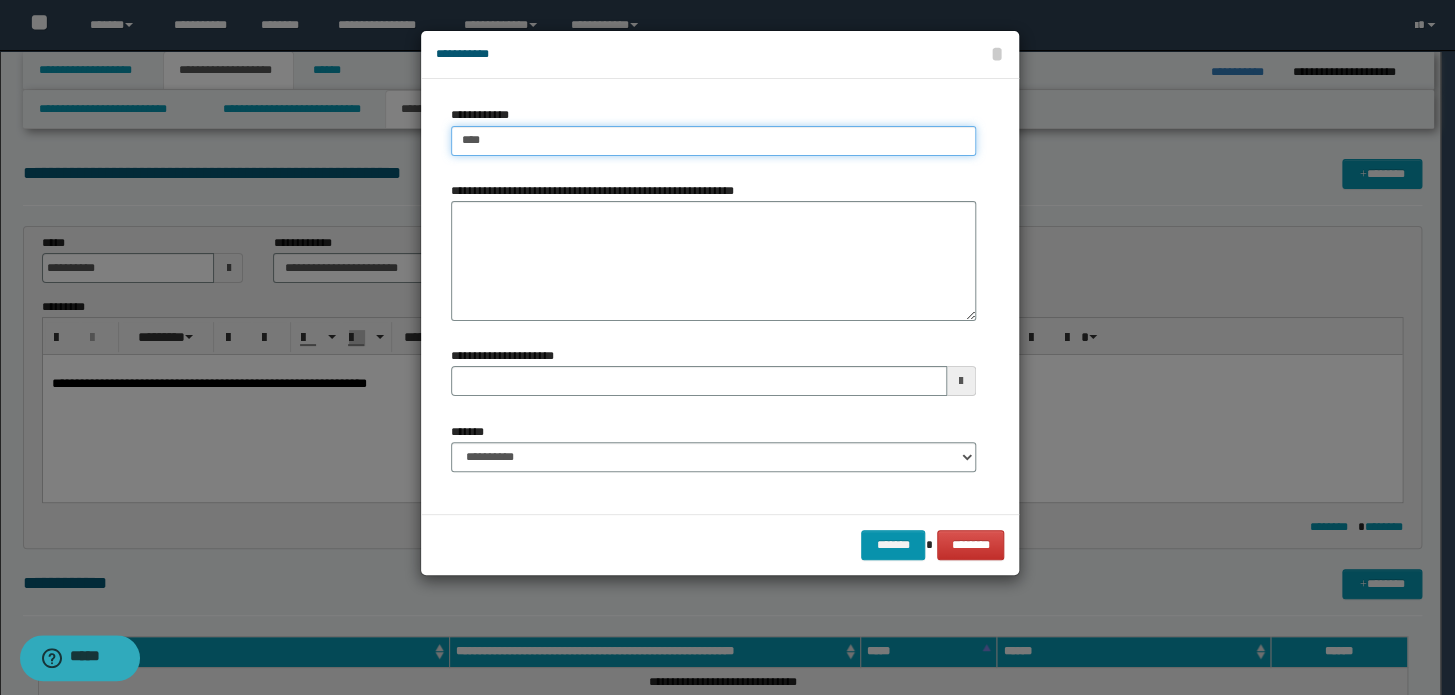 type on "*****" 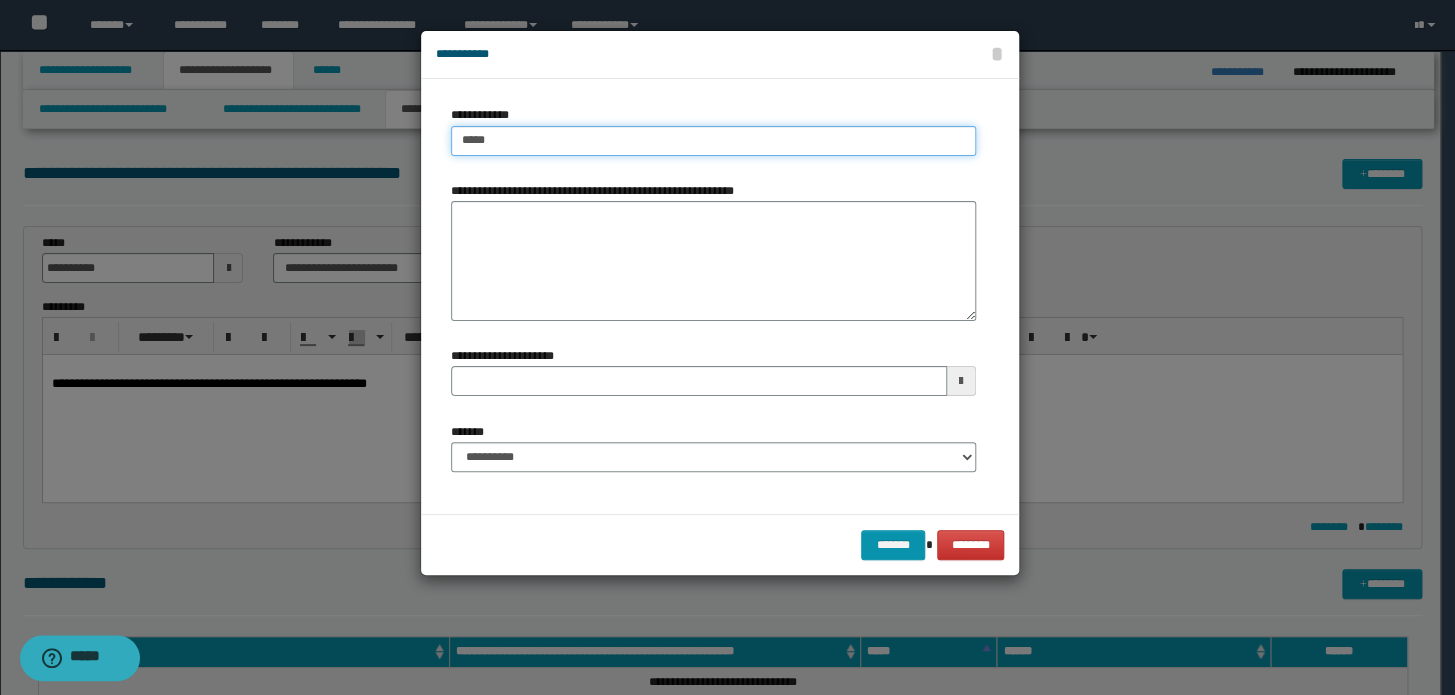 type on "*****" 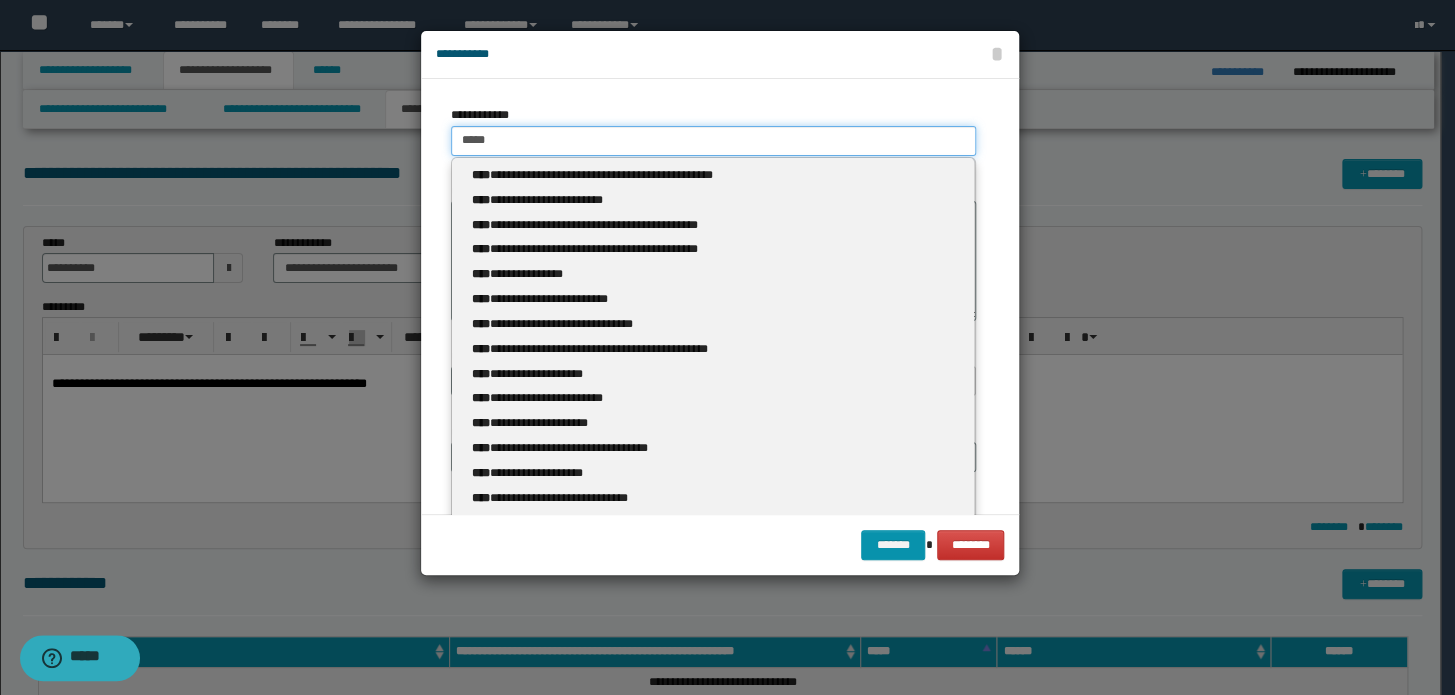 type 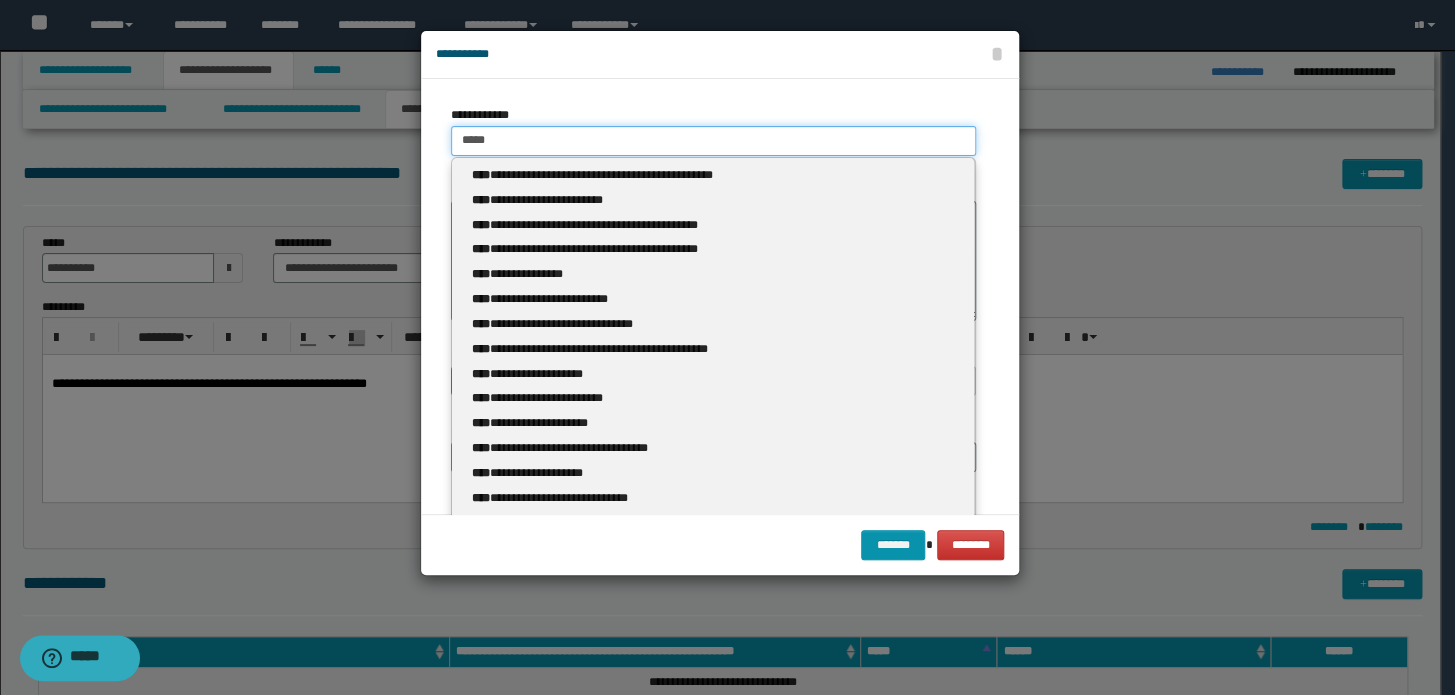 type on "*****" 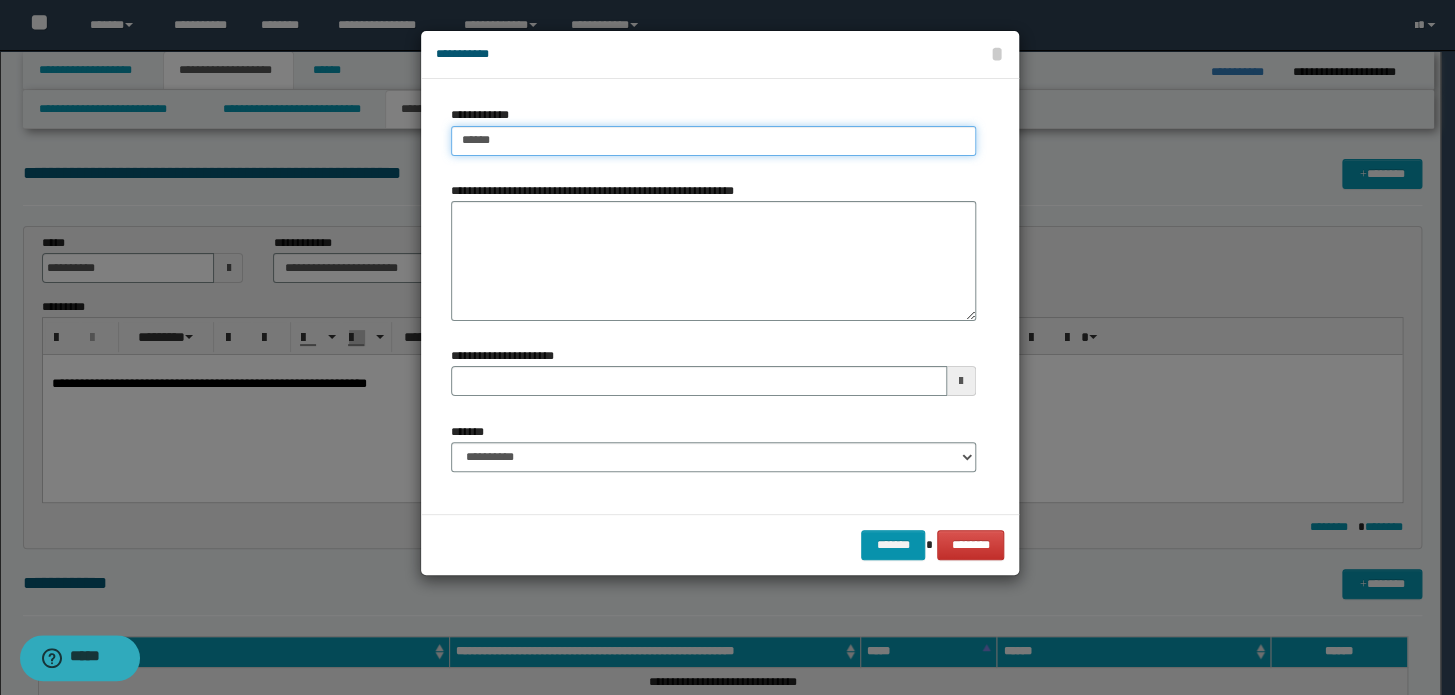 type on "*****" 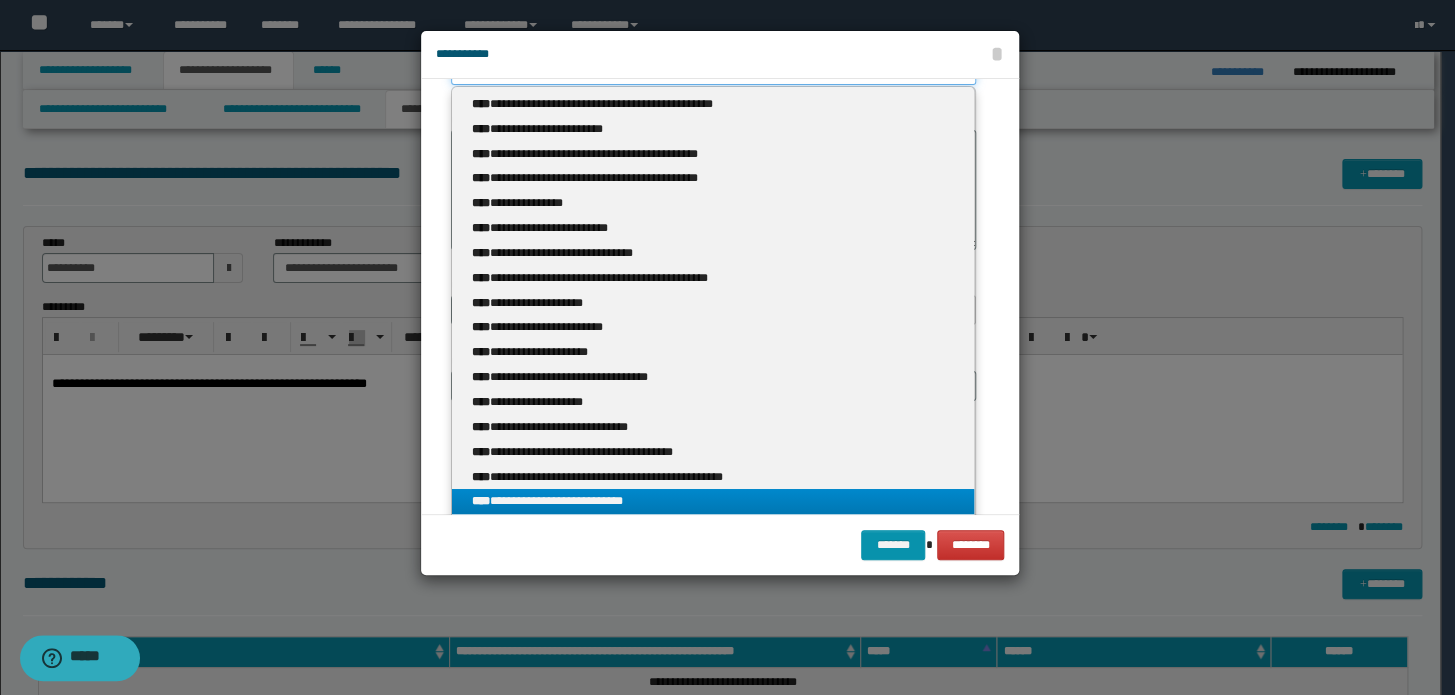 scroll, scrollTop: 250, scrollLeft: 0, axis: vertical 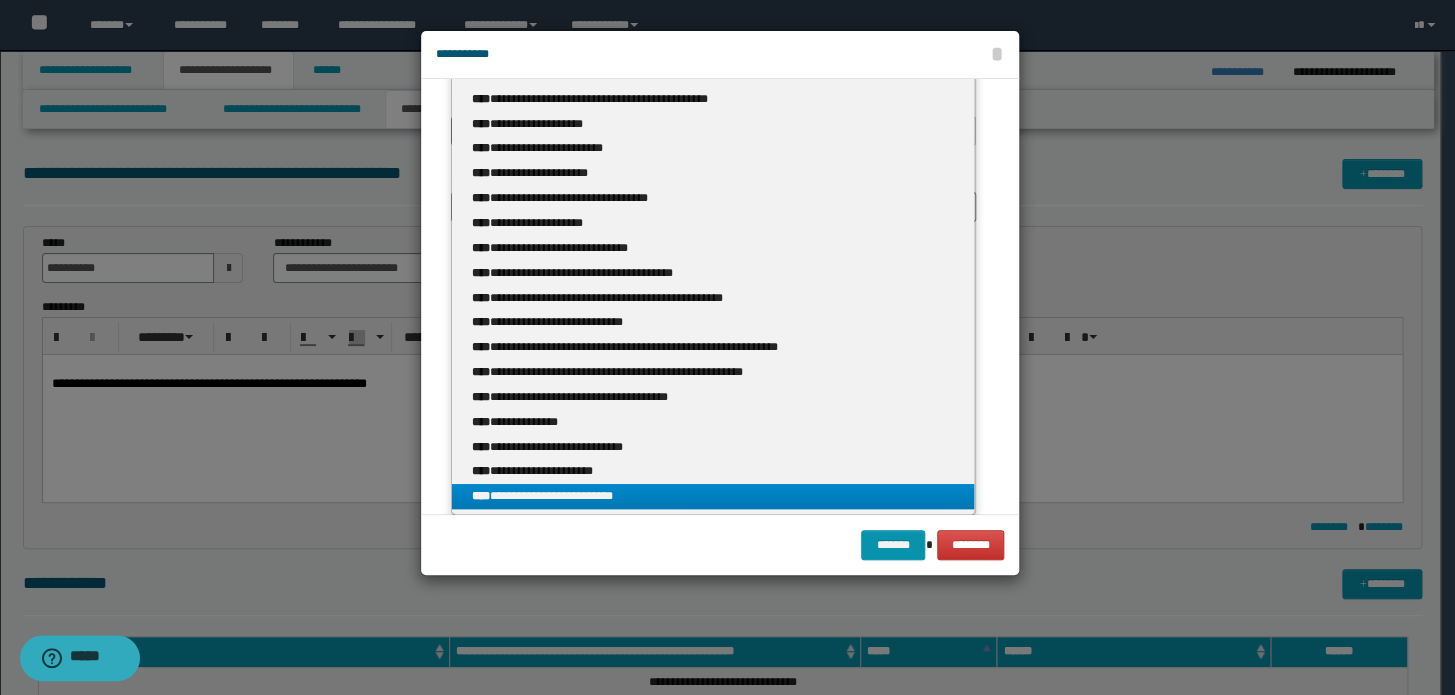 type on "*****" 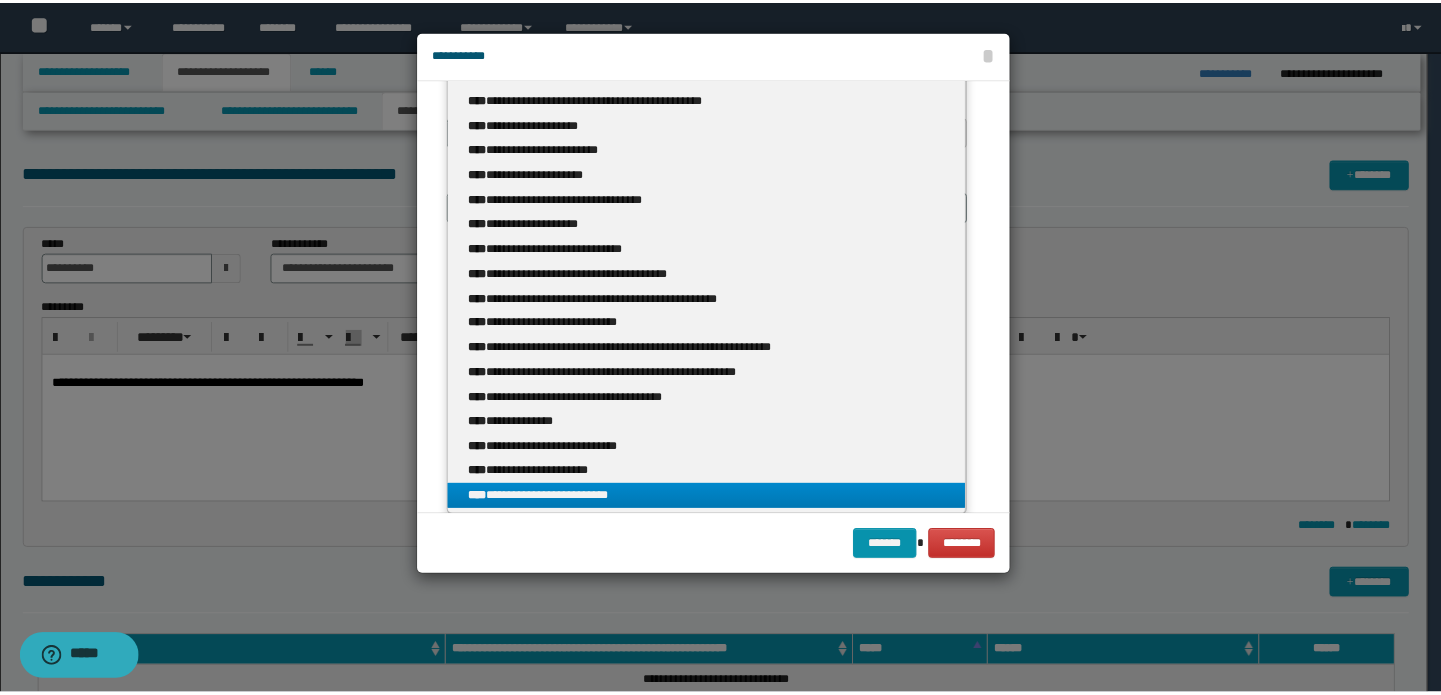 scroll, scrollTop: 0, scrollLeft: 0, axis: both 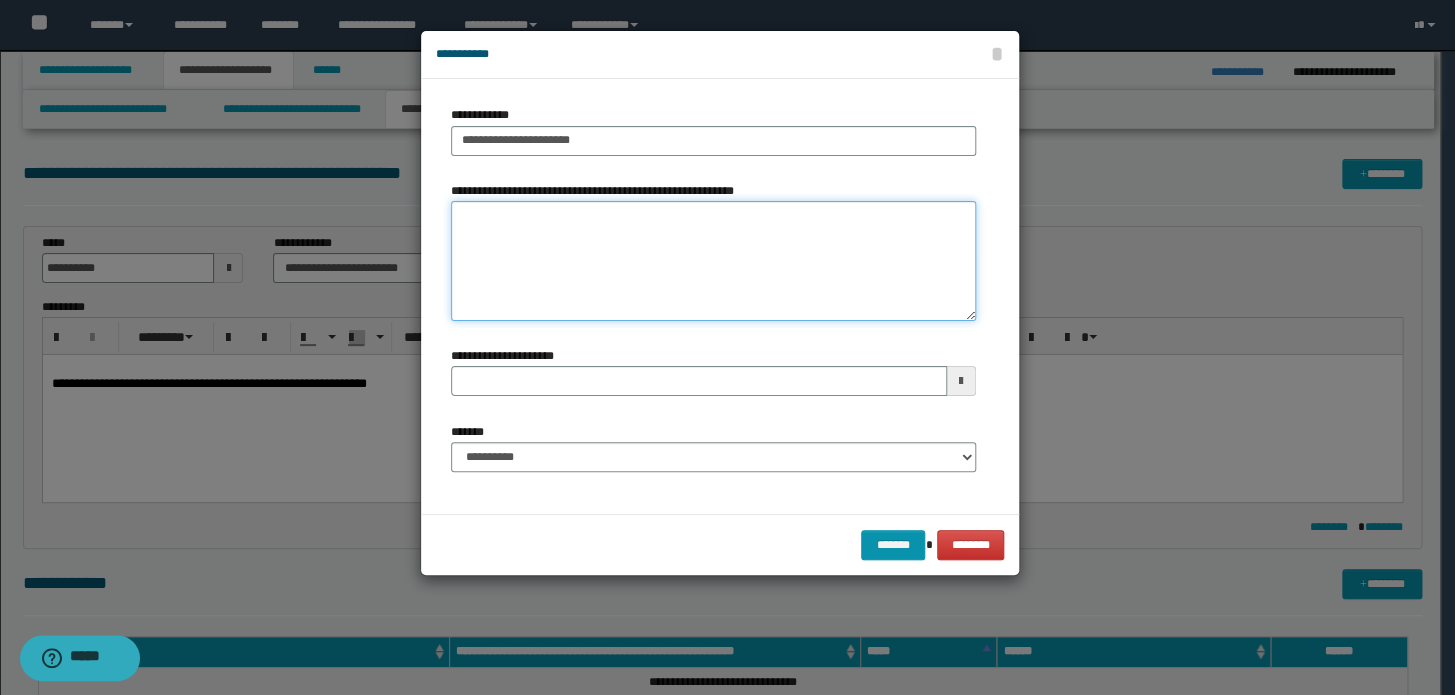 click on "**********" at bounding box center (713, 261) 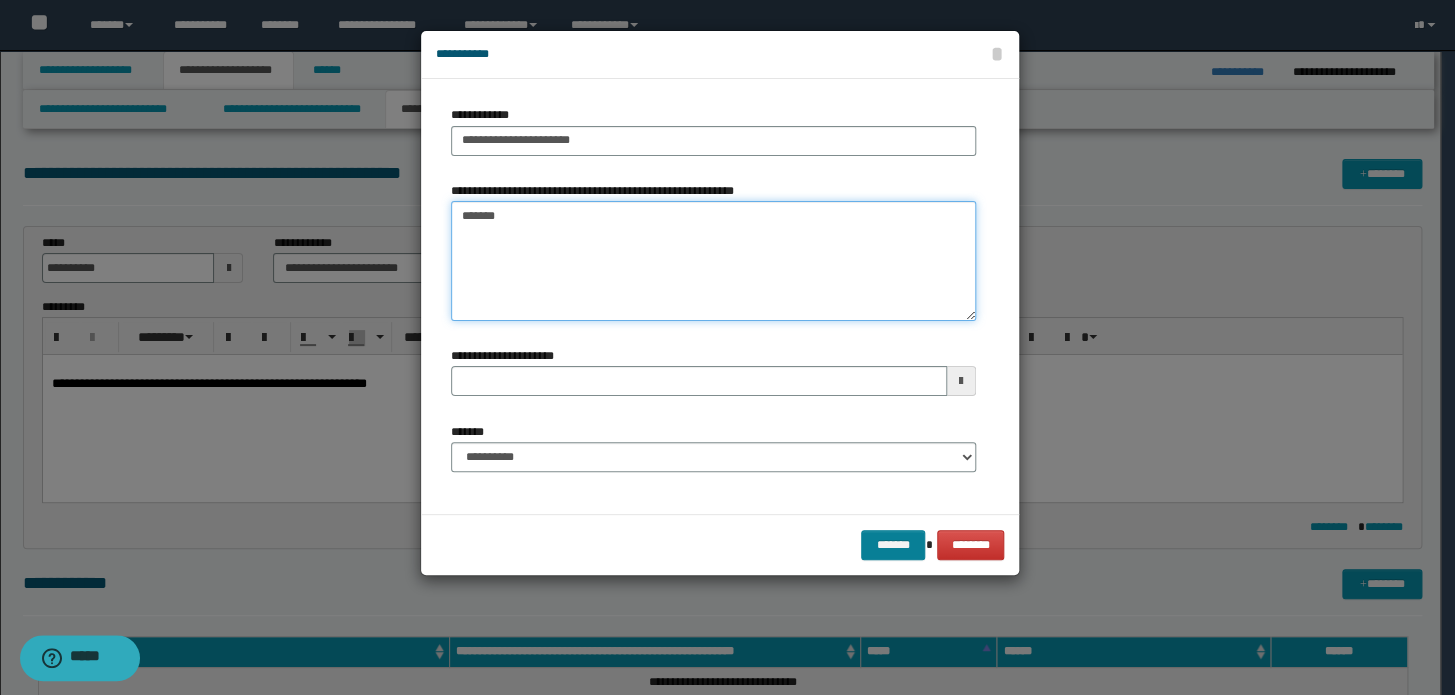 type on "******" 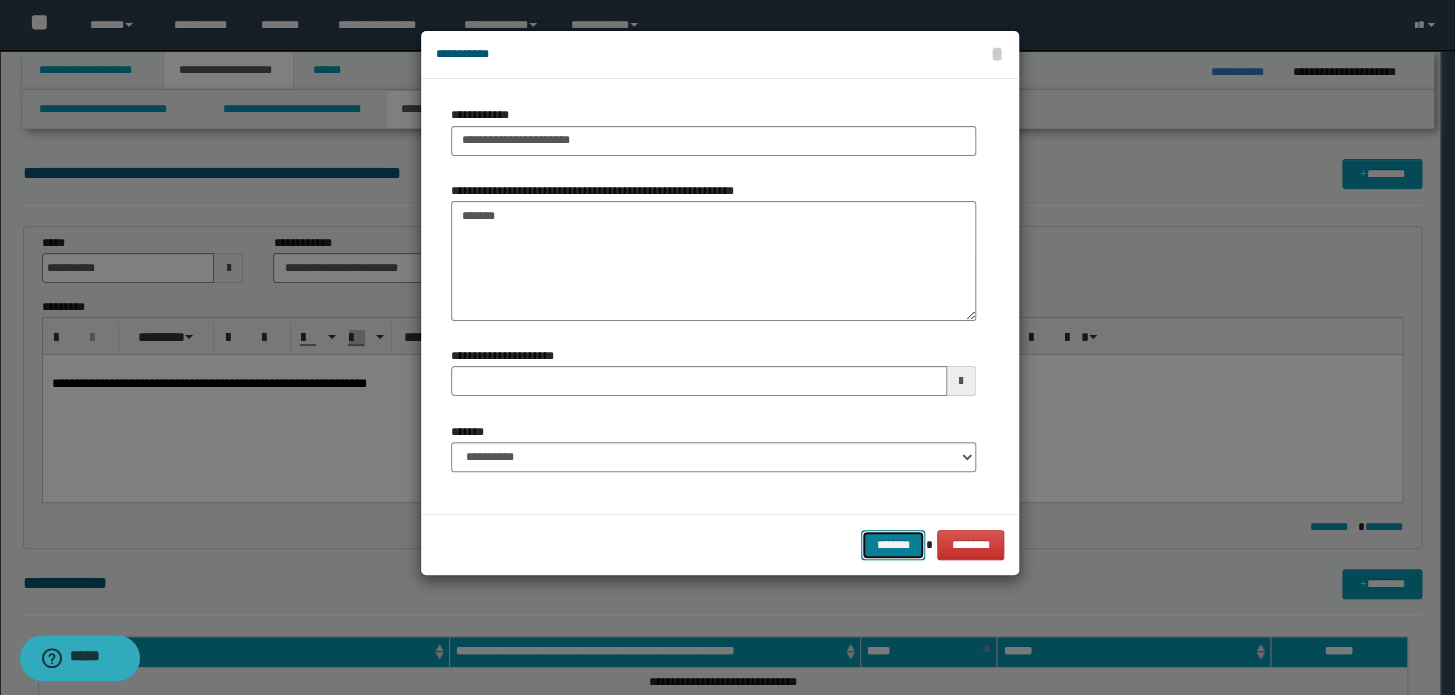 click on "*******" at bounding box center (893, 545) 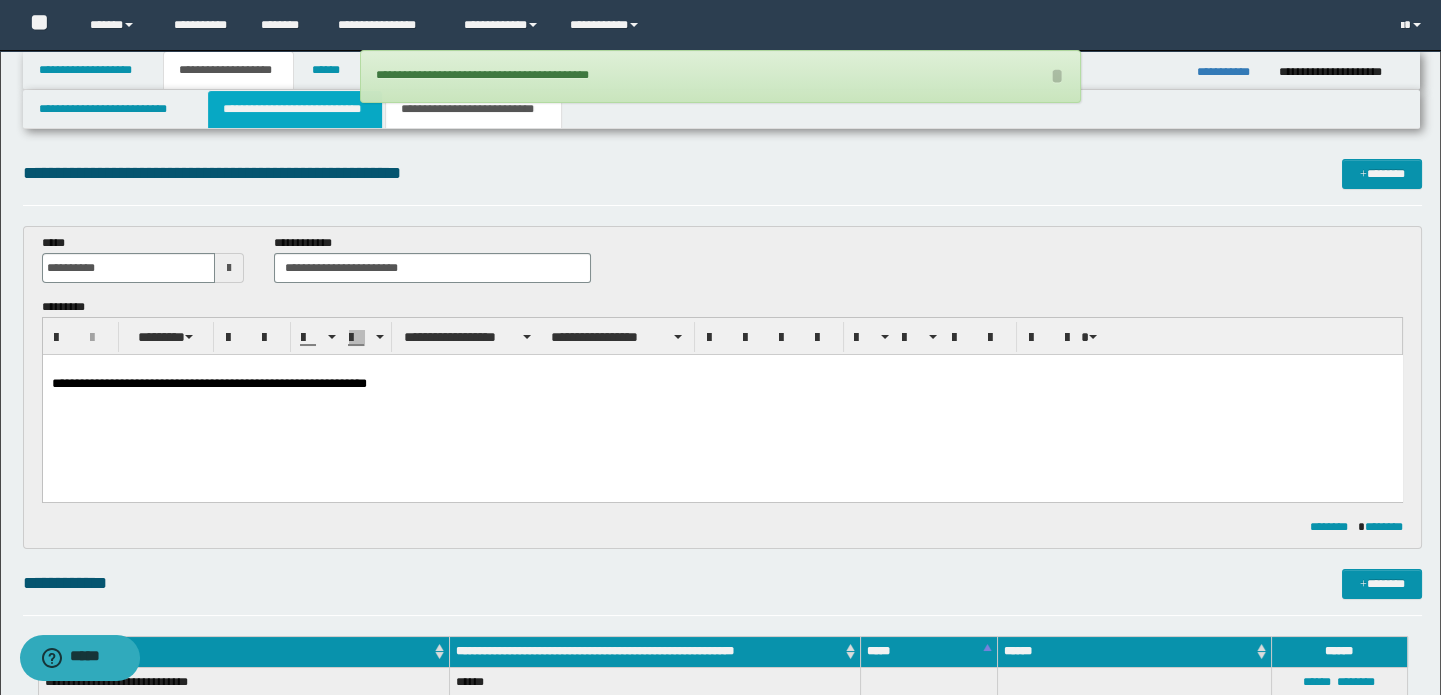 click on "**********" at bounding box center [294, 109] 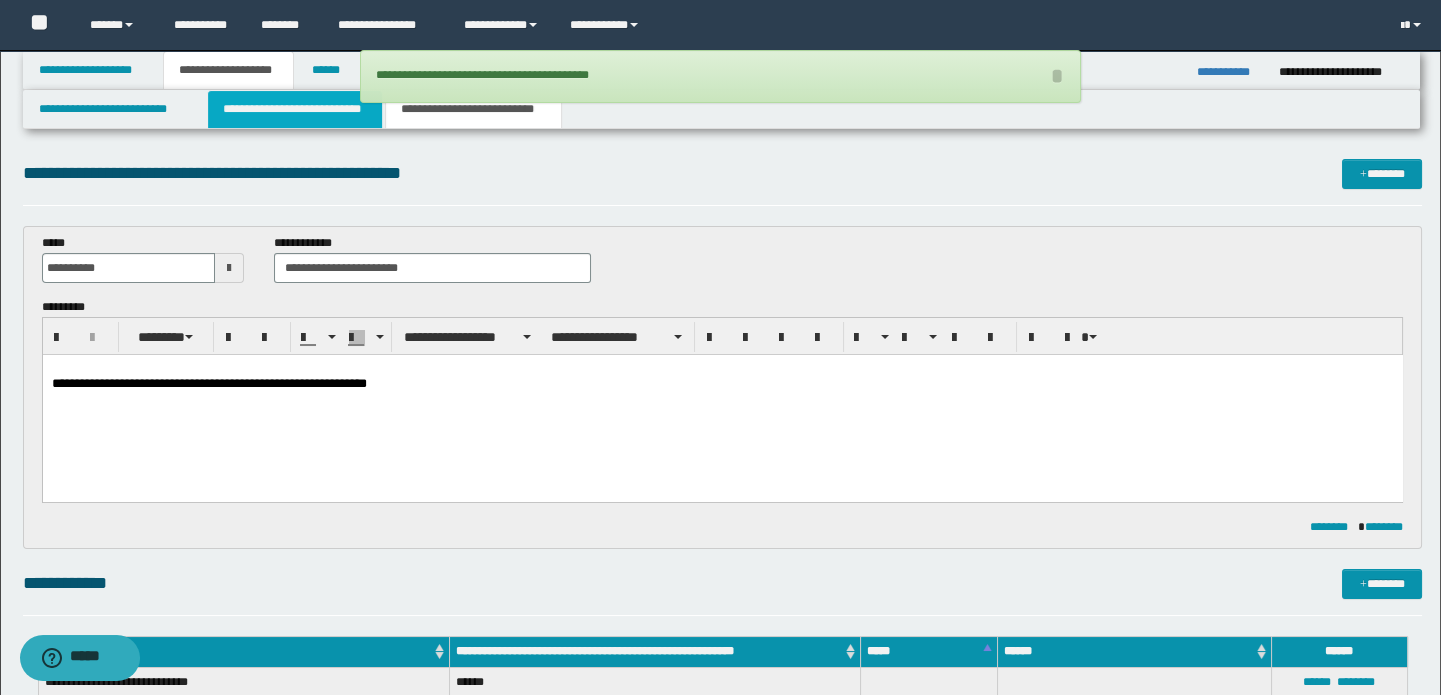 type 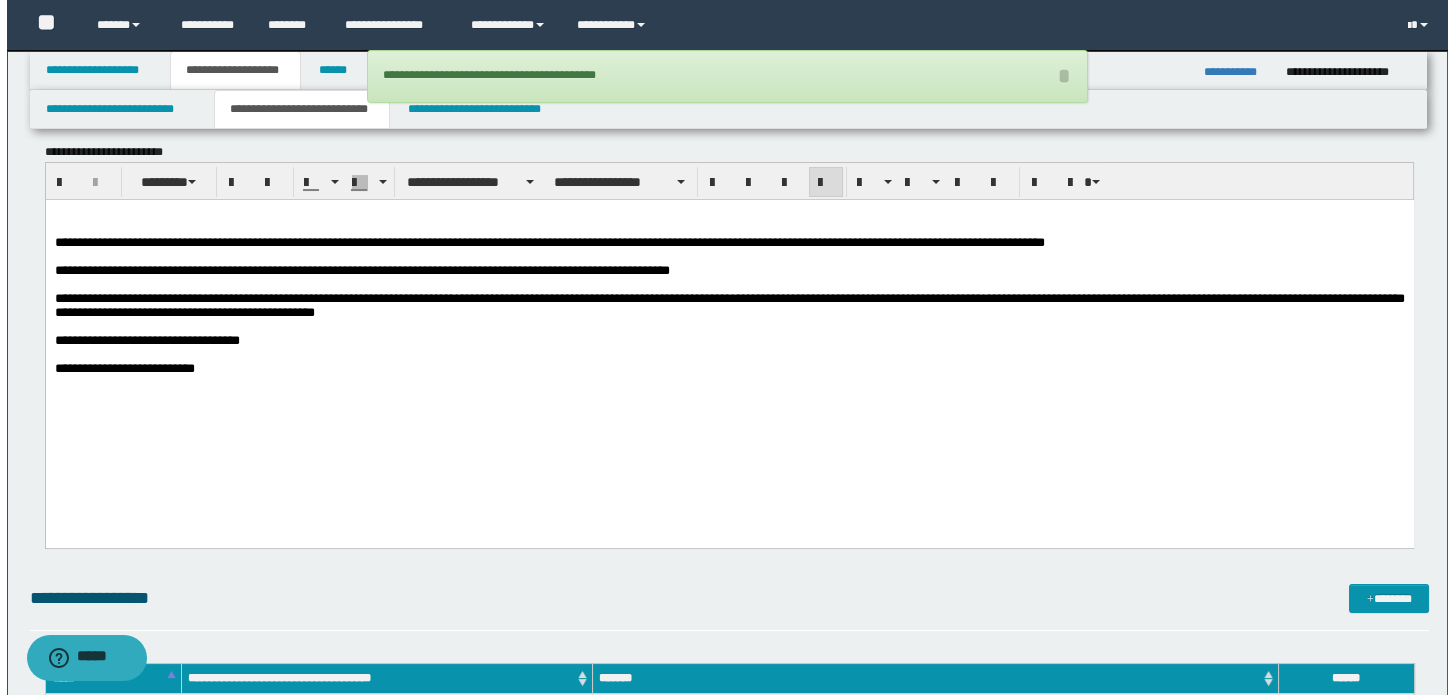 scroll, scrollTop: 545, scrollLeft: 0, axis: vertical 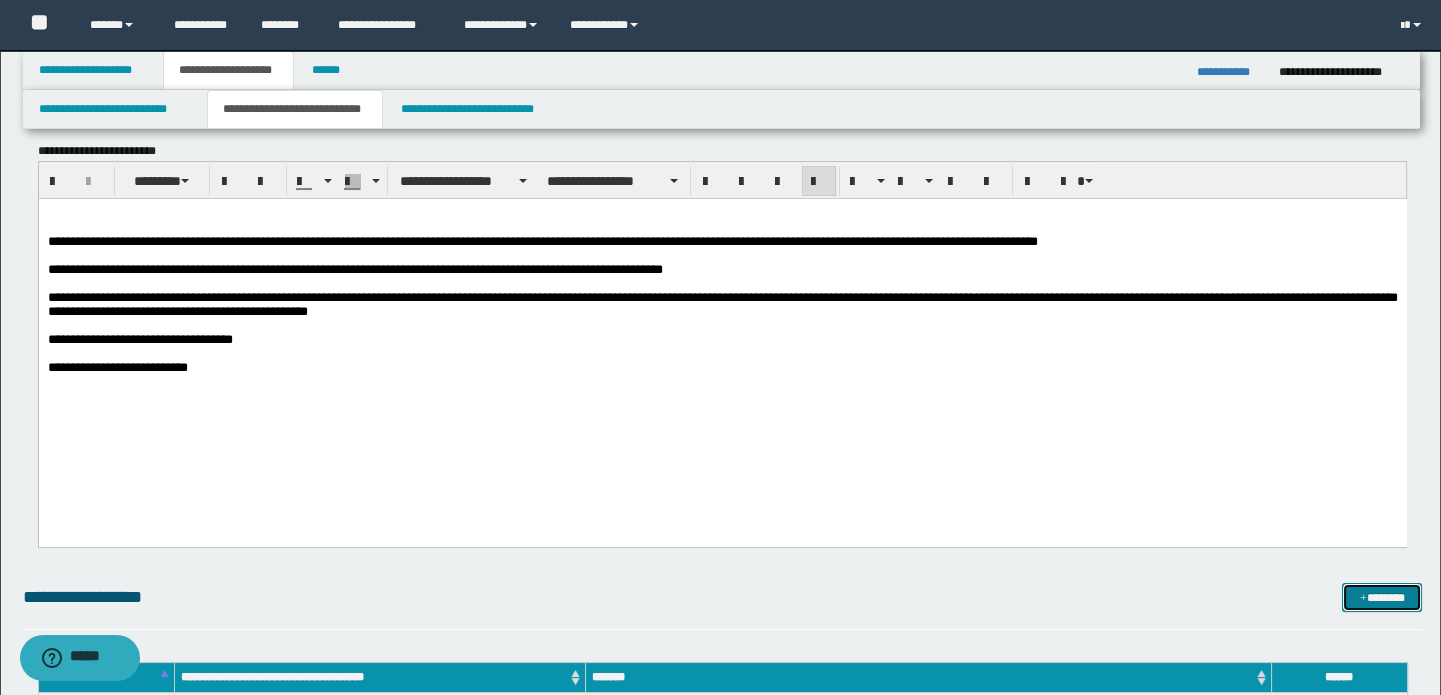 click on "*******" at bounding box center (1382, 598) 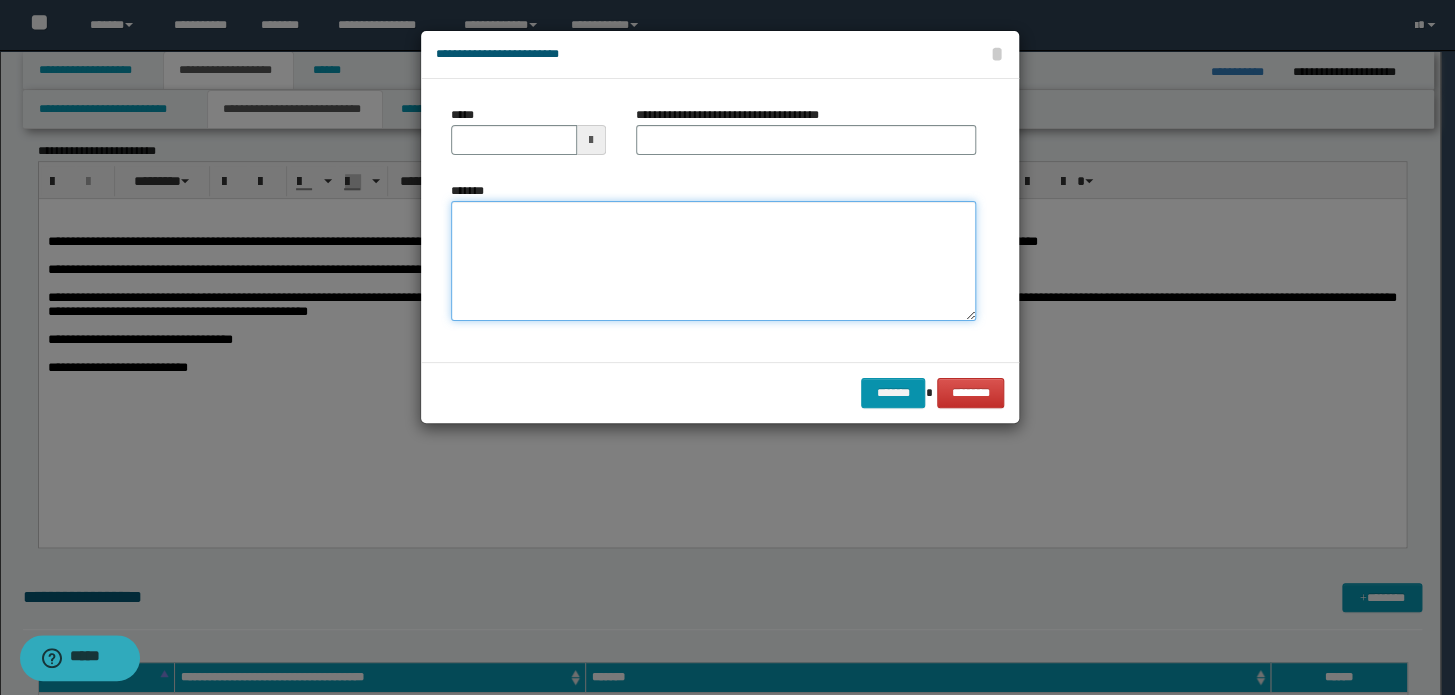 click on "*******" at bounding box center (713, 261) 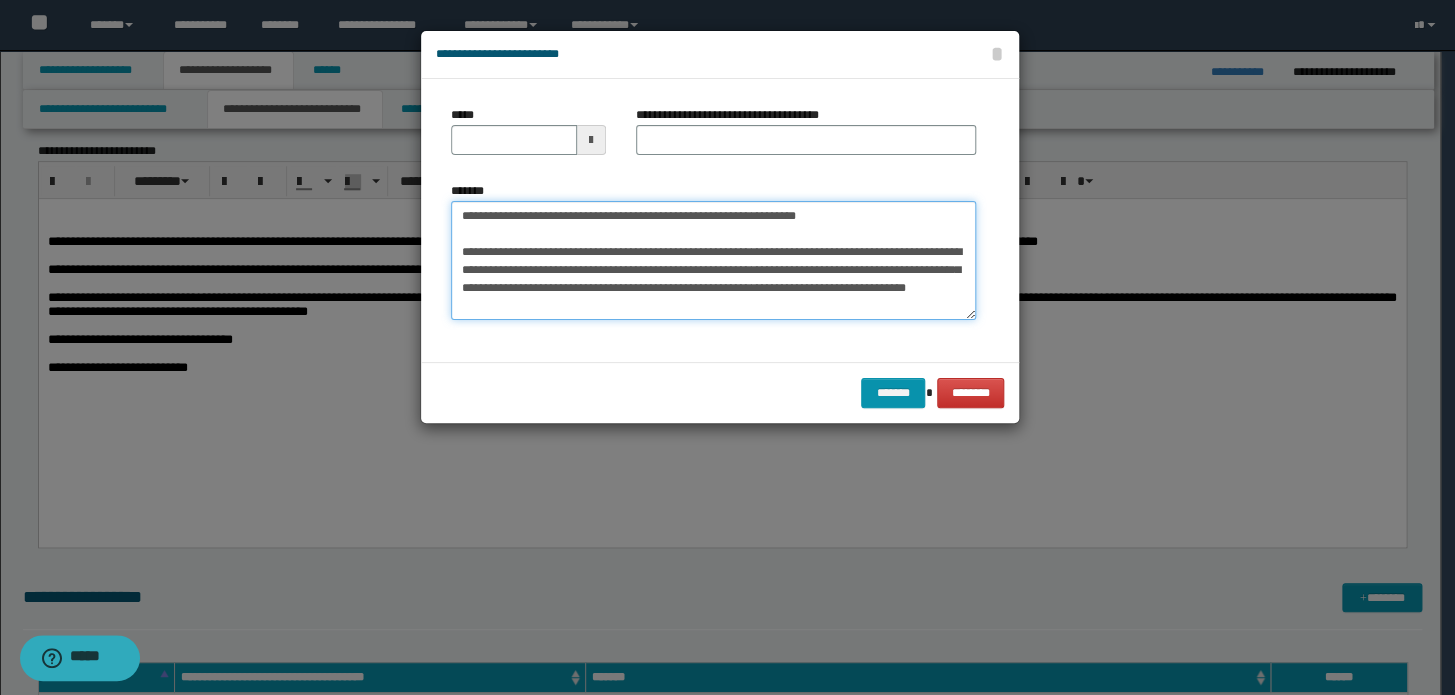 scroll, scrollTop: 0, scrollLeft: 0, axis: both 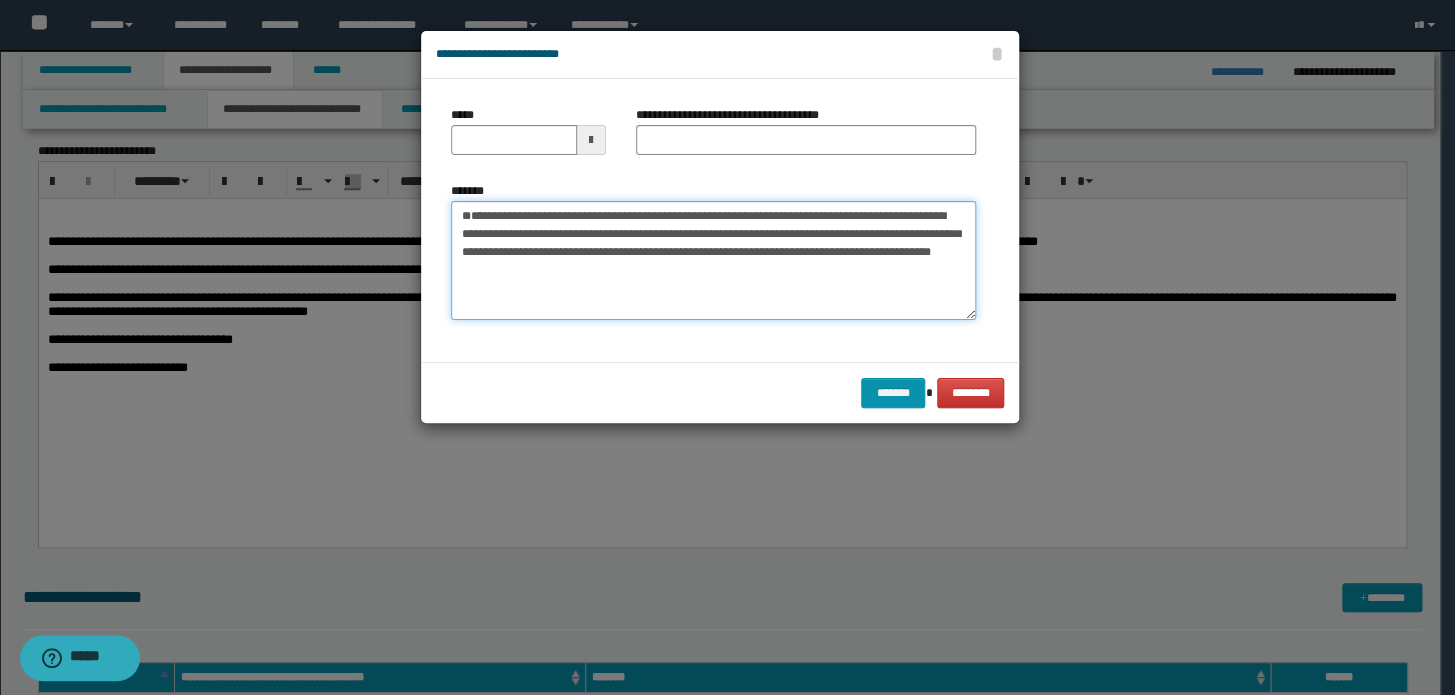 type 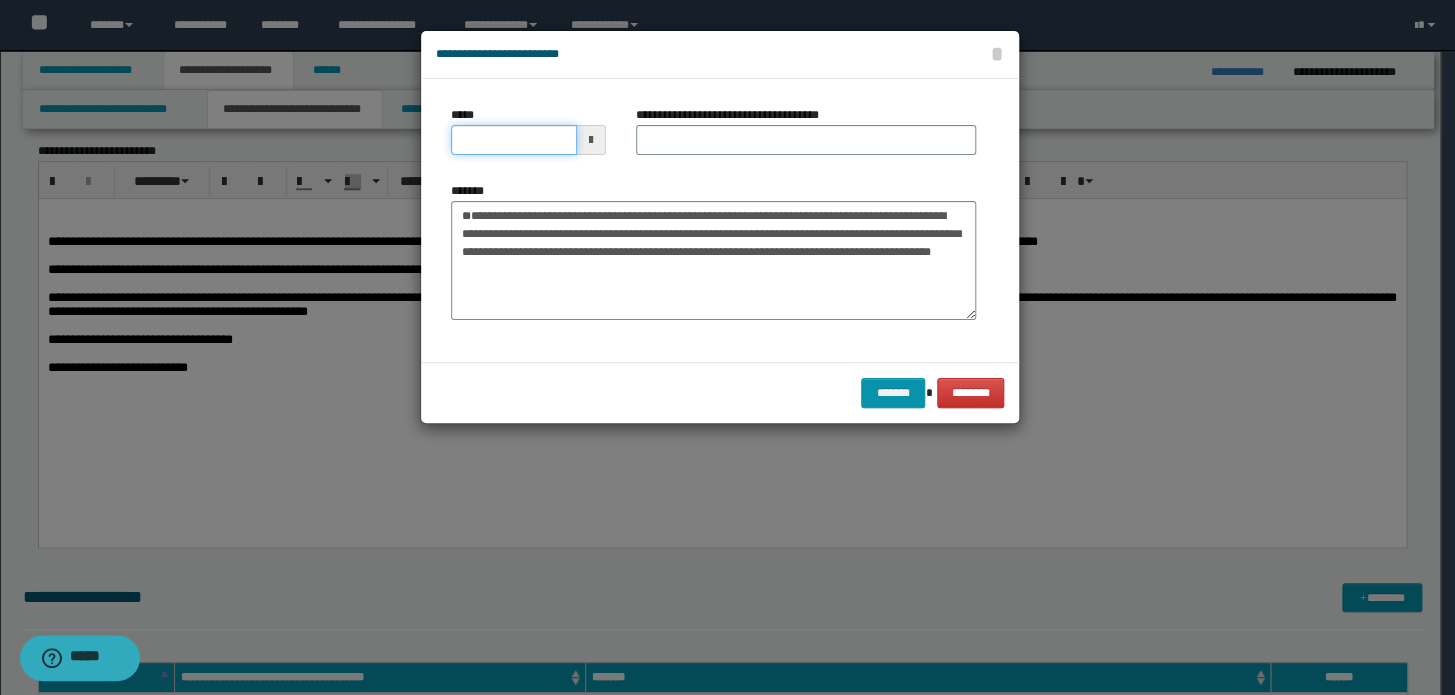 click on "*****" at bounding box center (514, 140) 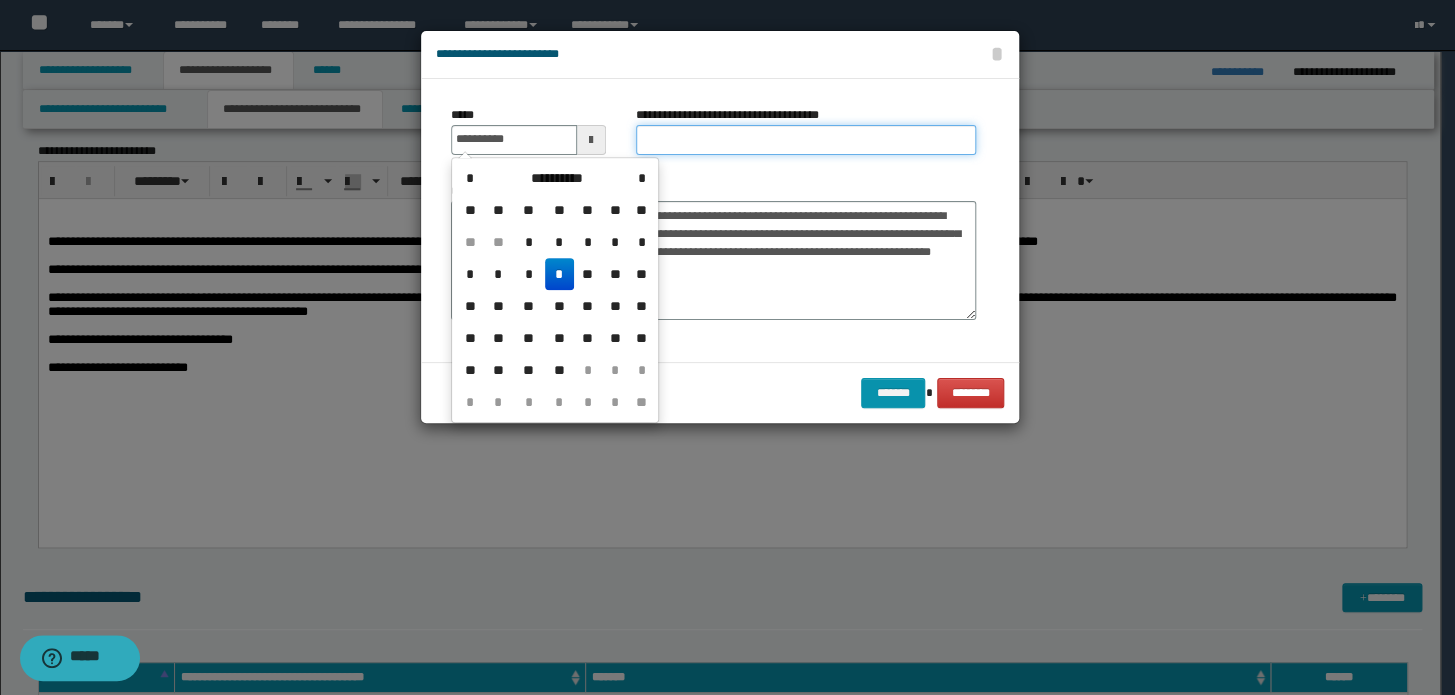 type on "**********" 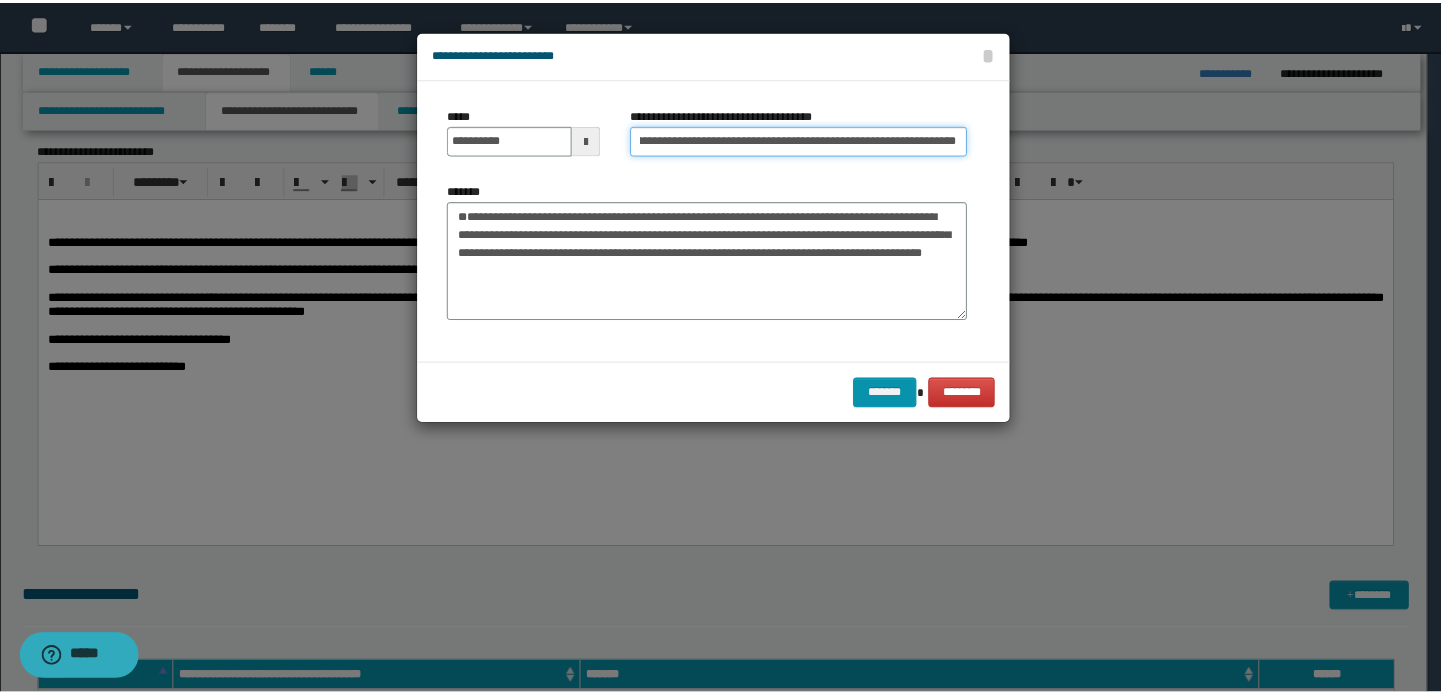 scroll, scrollTop: 0, scrollLeft: 0, axis: both 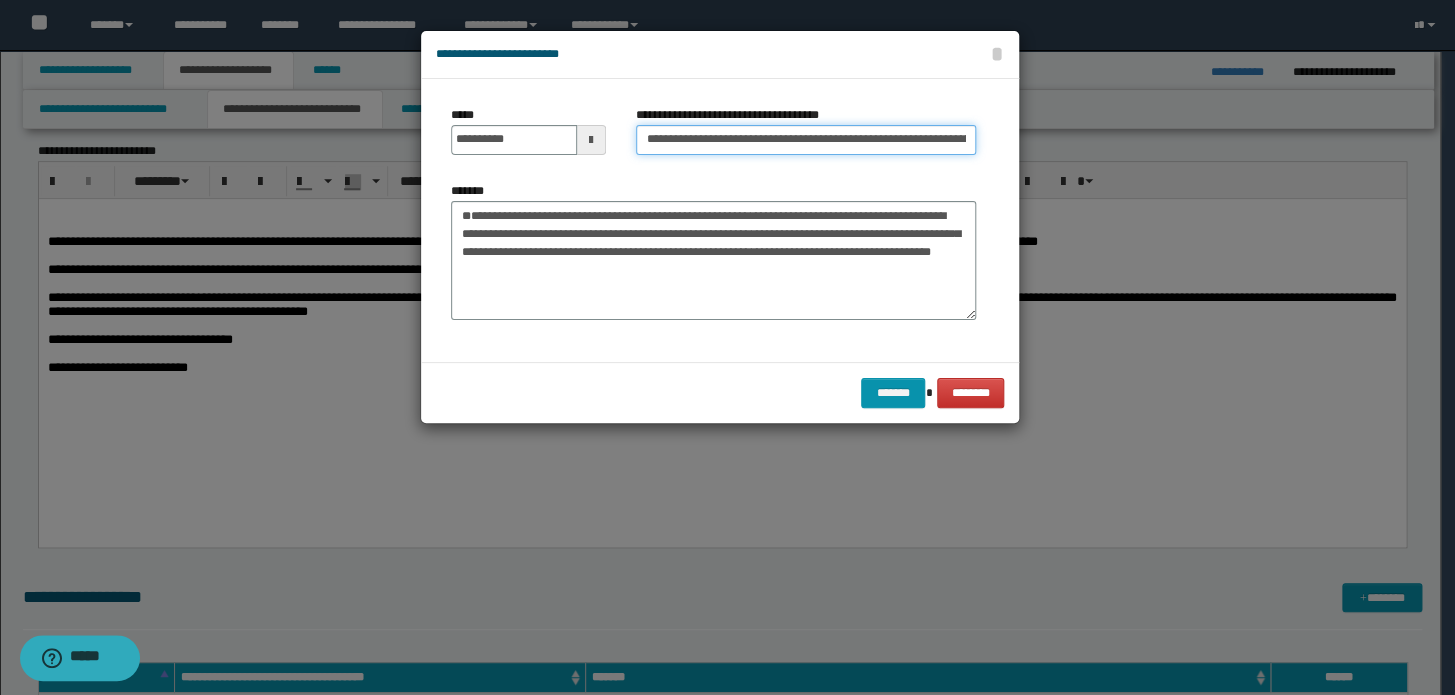 drag, startPoint x: 662, startPoint y: 138, endPoint x: 58, endPoint y: 83, distance: 606.49896 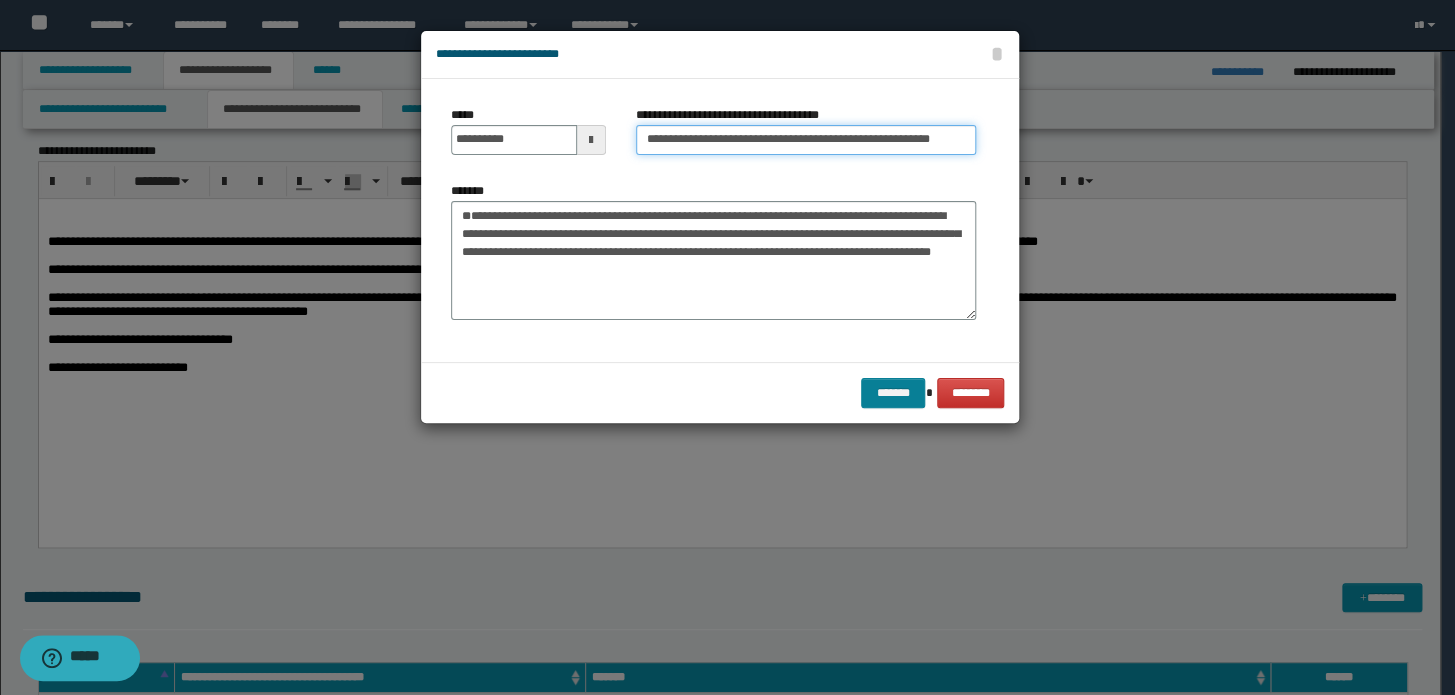 type on "**********" 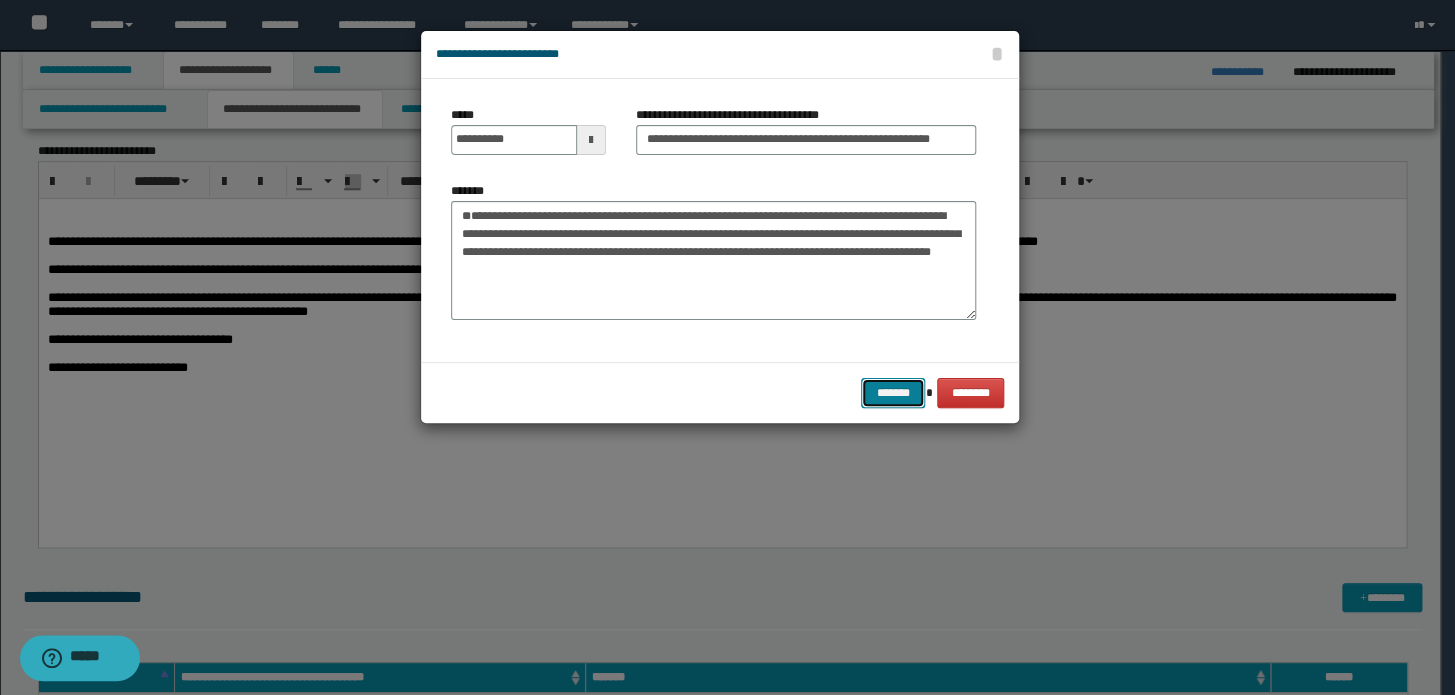click on "*******" at bounding box center (893, 393) 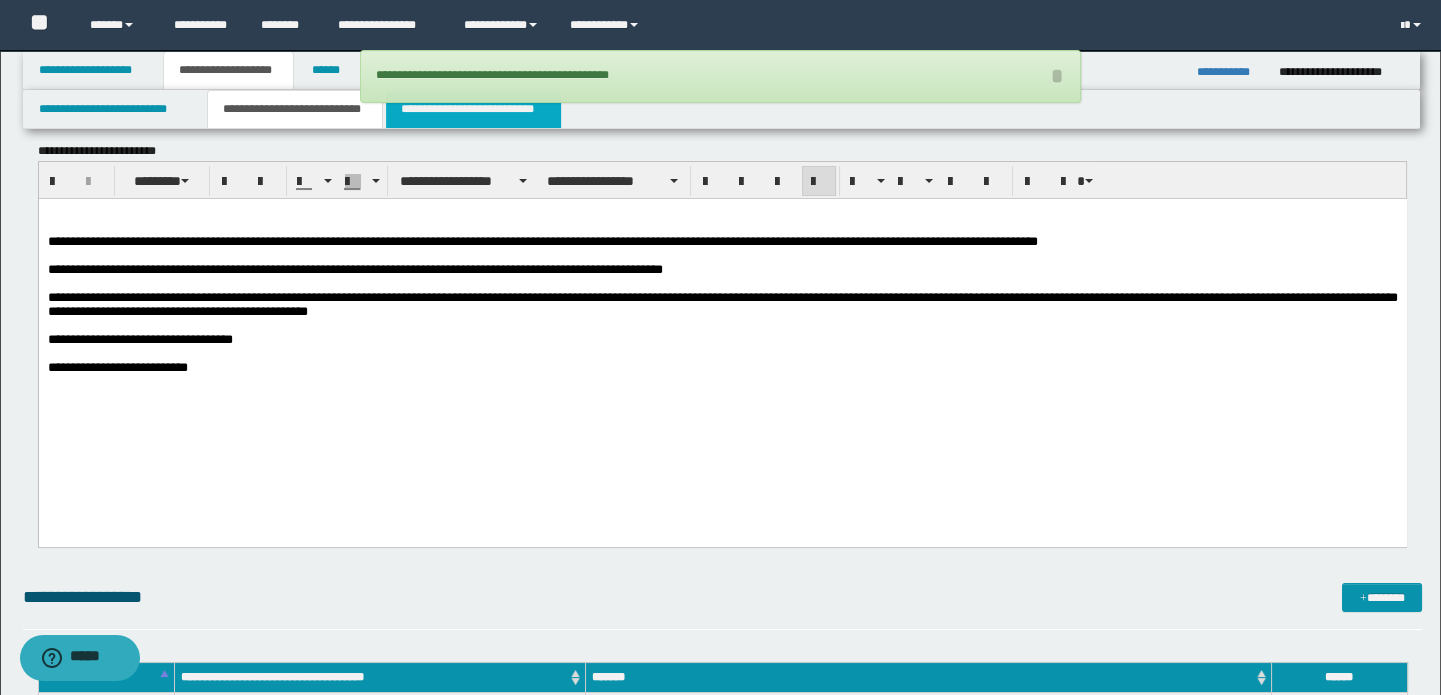 click on "**********" at bounding box center (473, 109) 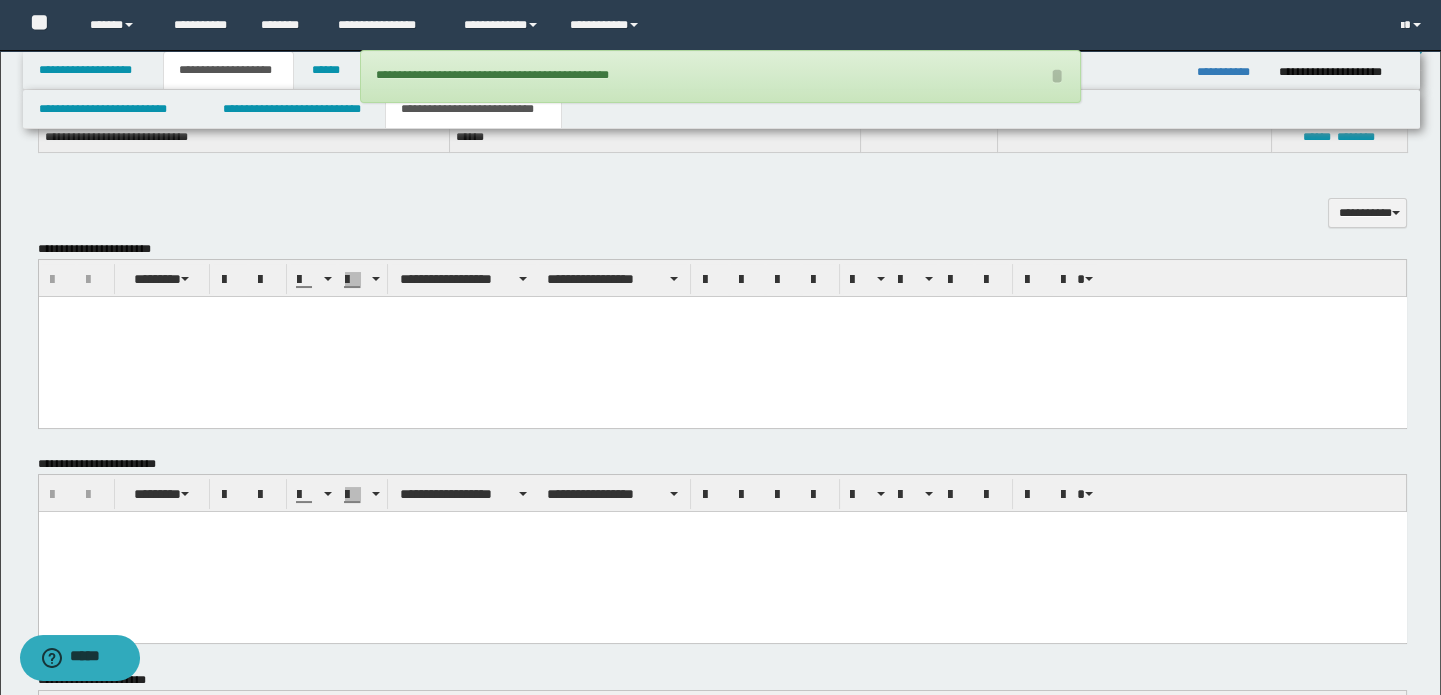 click at bounding box center (722, 336) 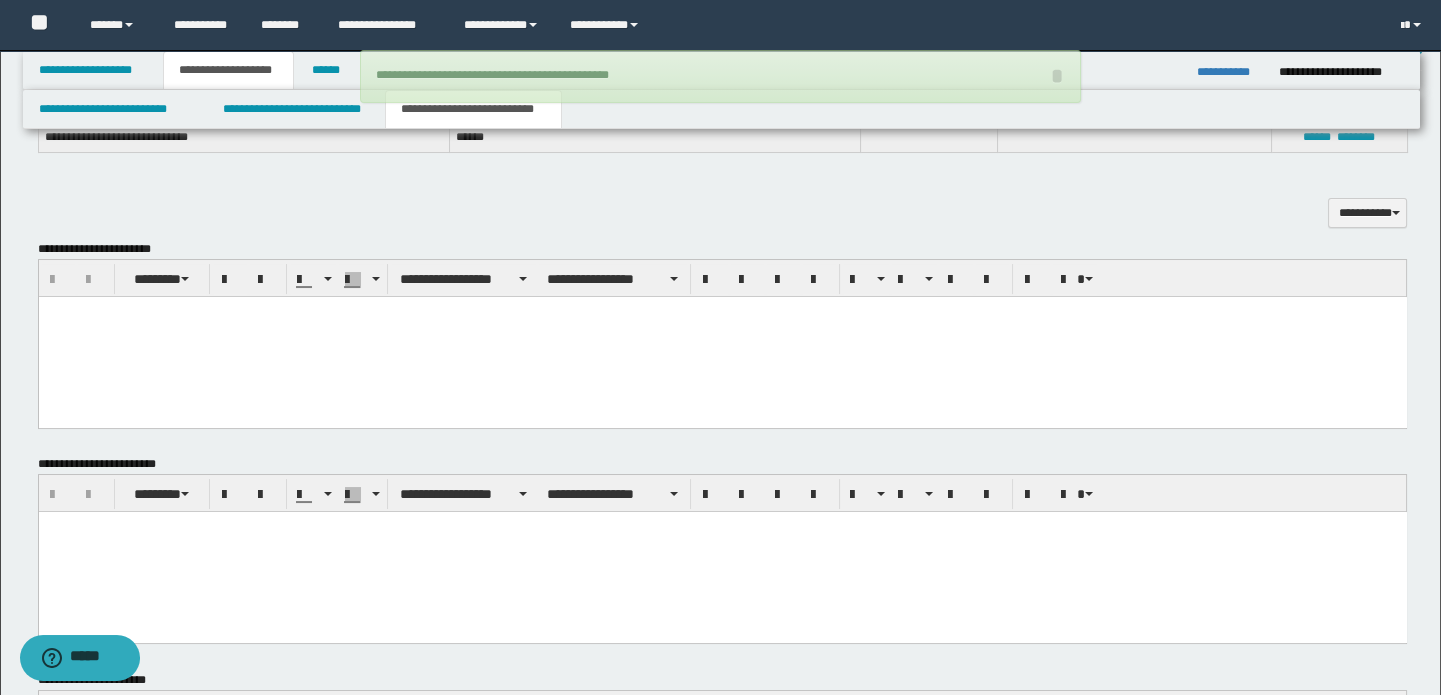 type 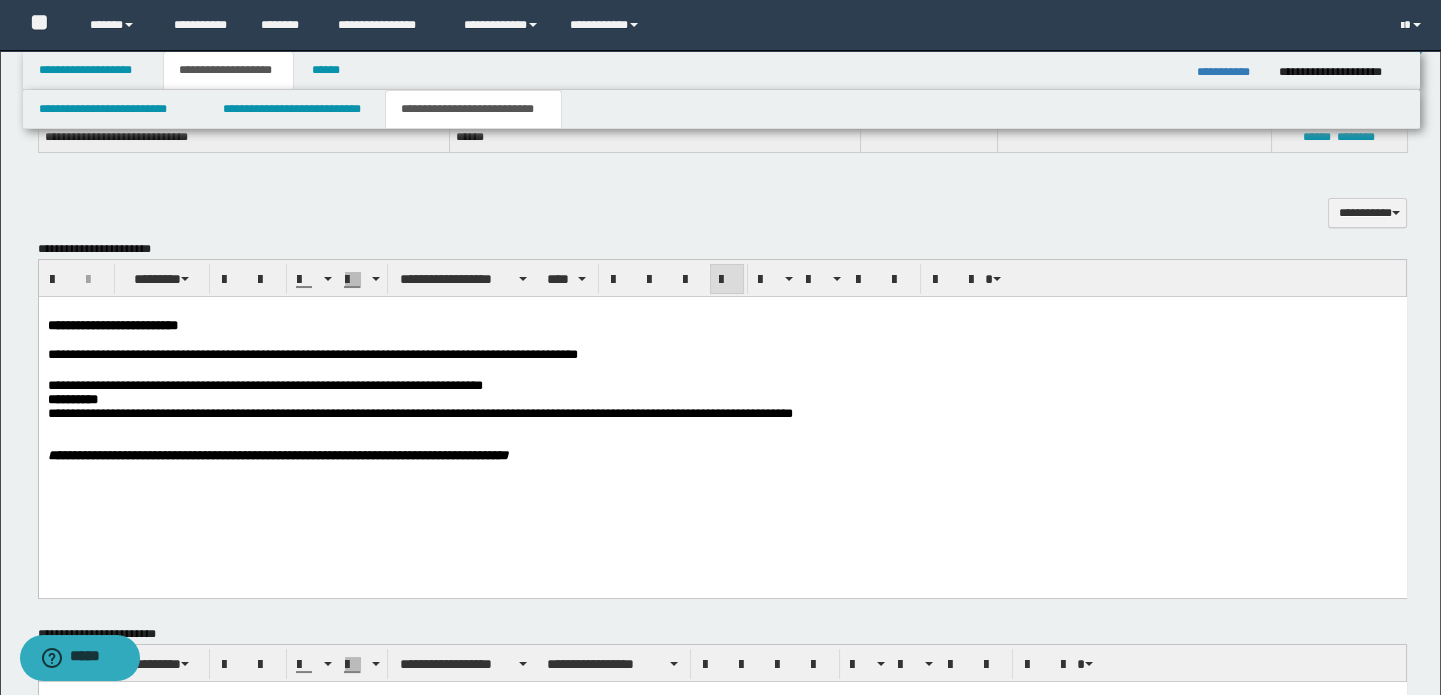 click at bounding box center (722, 311) 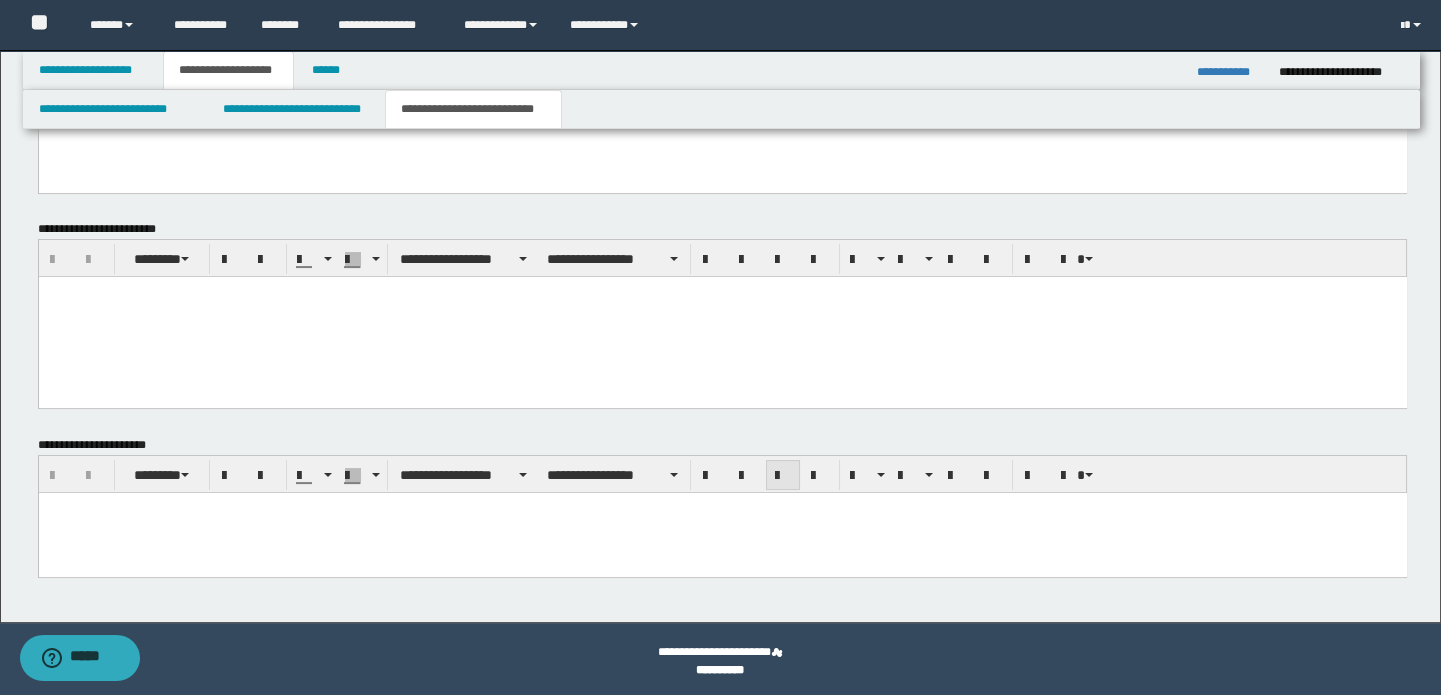 scroll, scrollTop: 940, scrollLeft: 0, axis: vertical 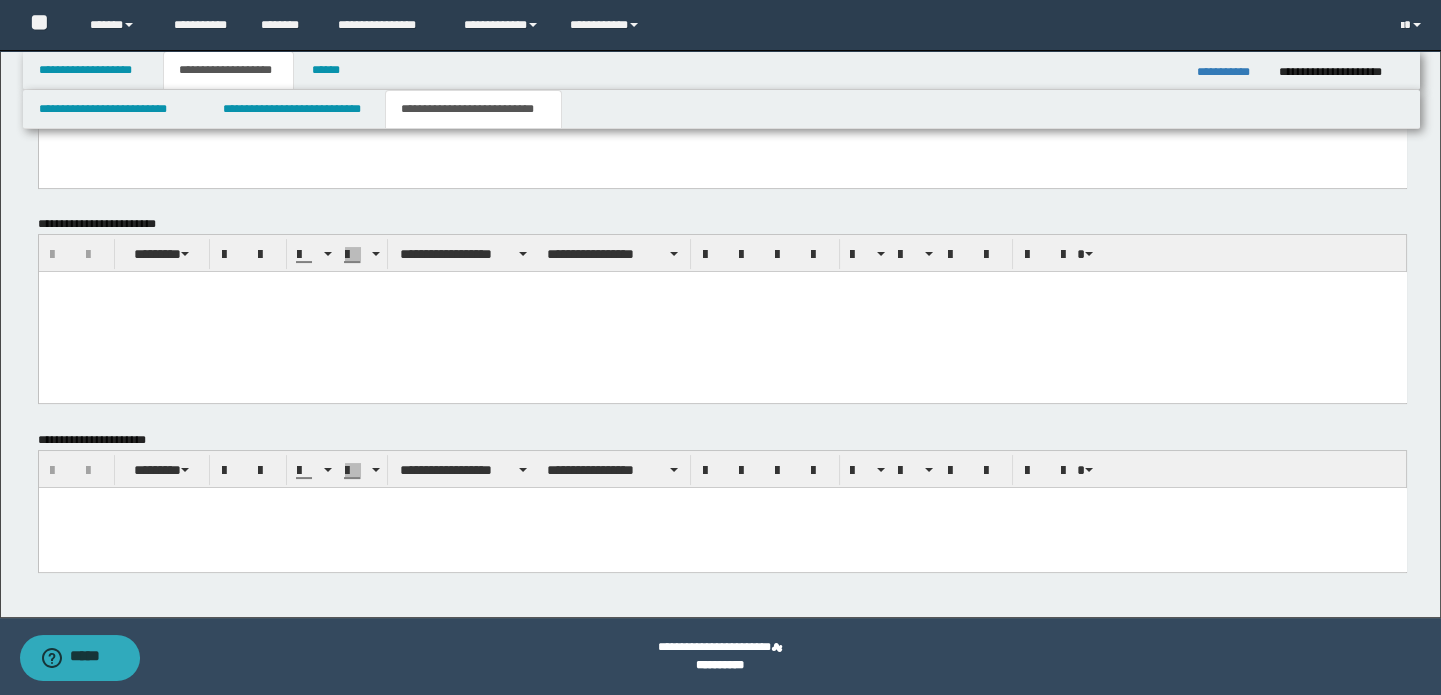click at bounding box center (722, 502) 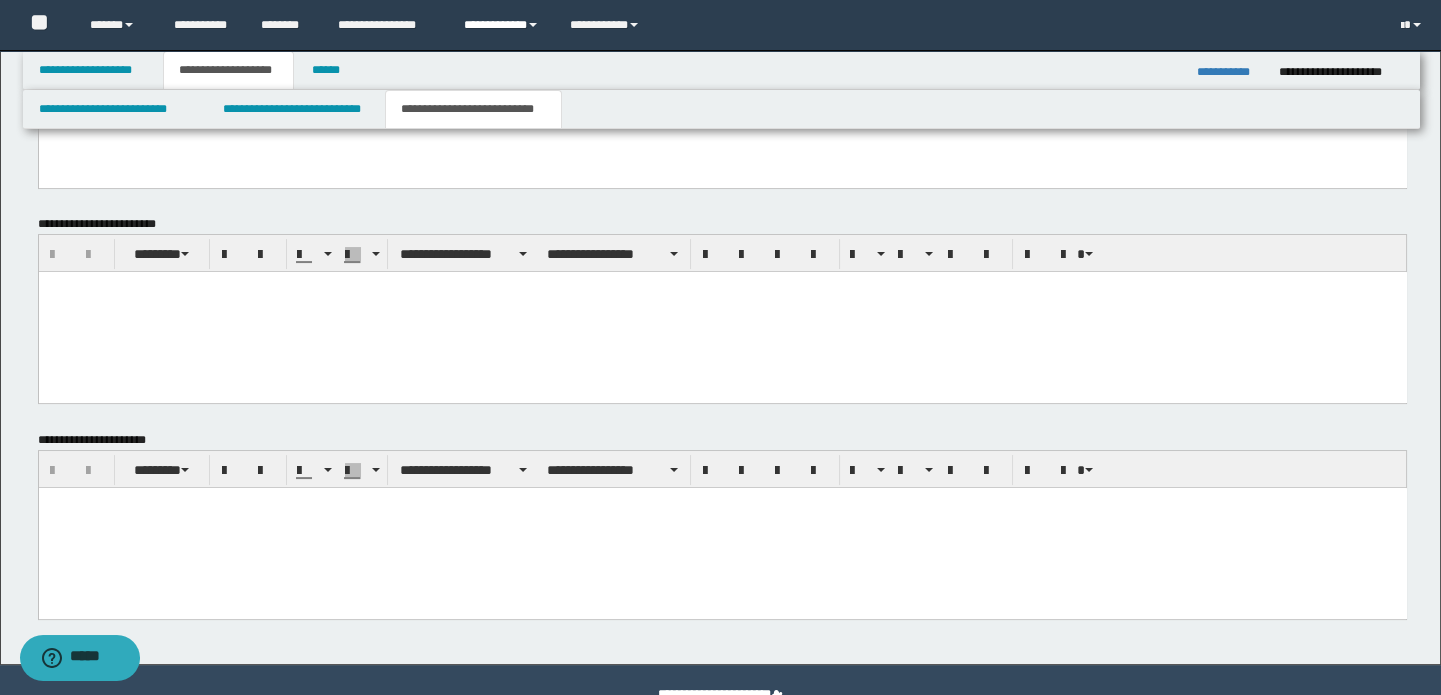 type 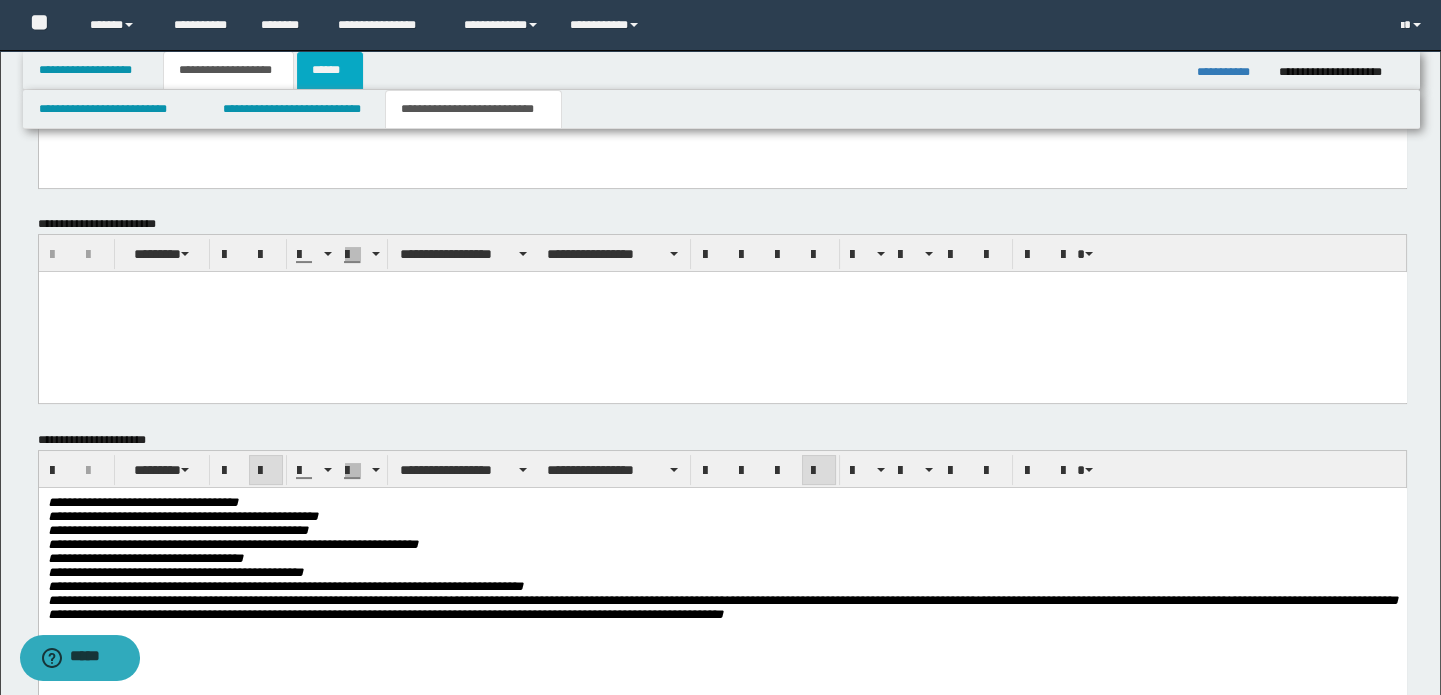 click on "******" at bounding box center [330, 70] 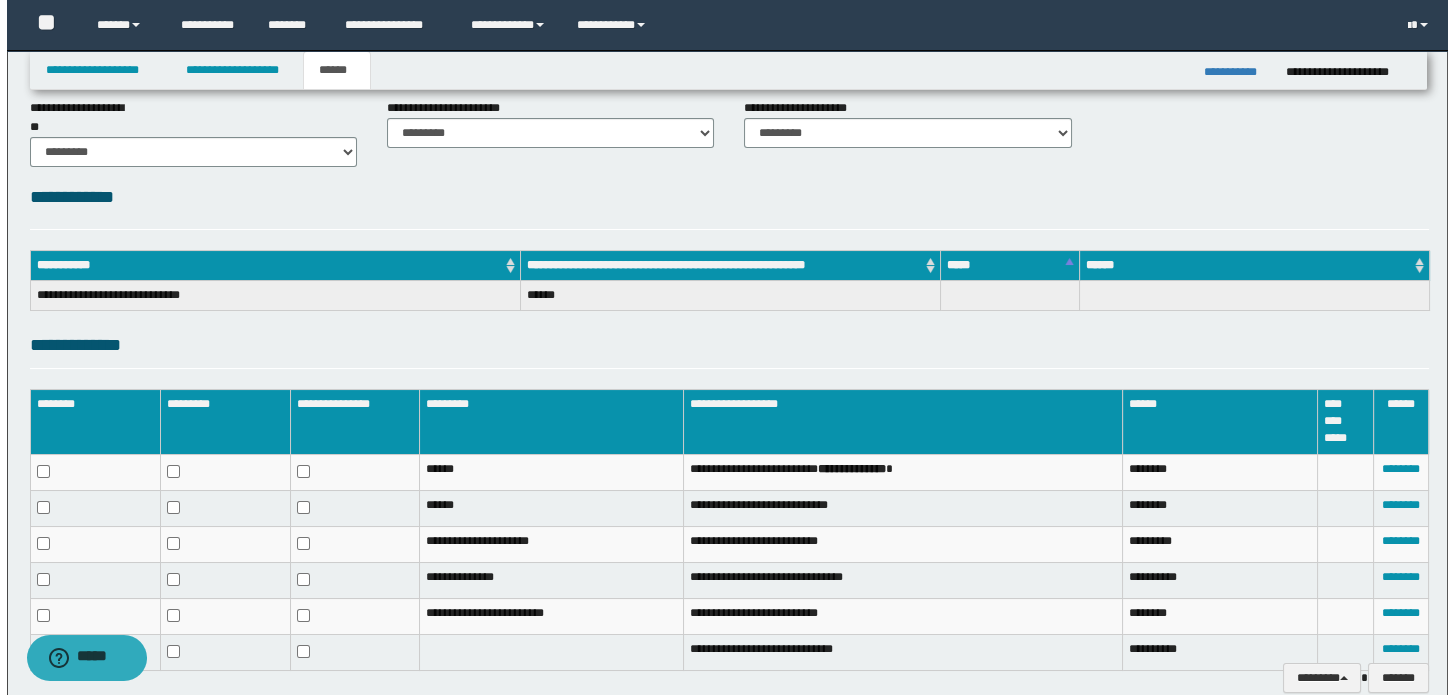 scroll, scrollTop: 253, scrollLeft: 0, axis: vertical 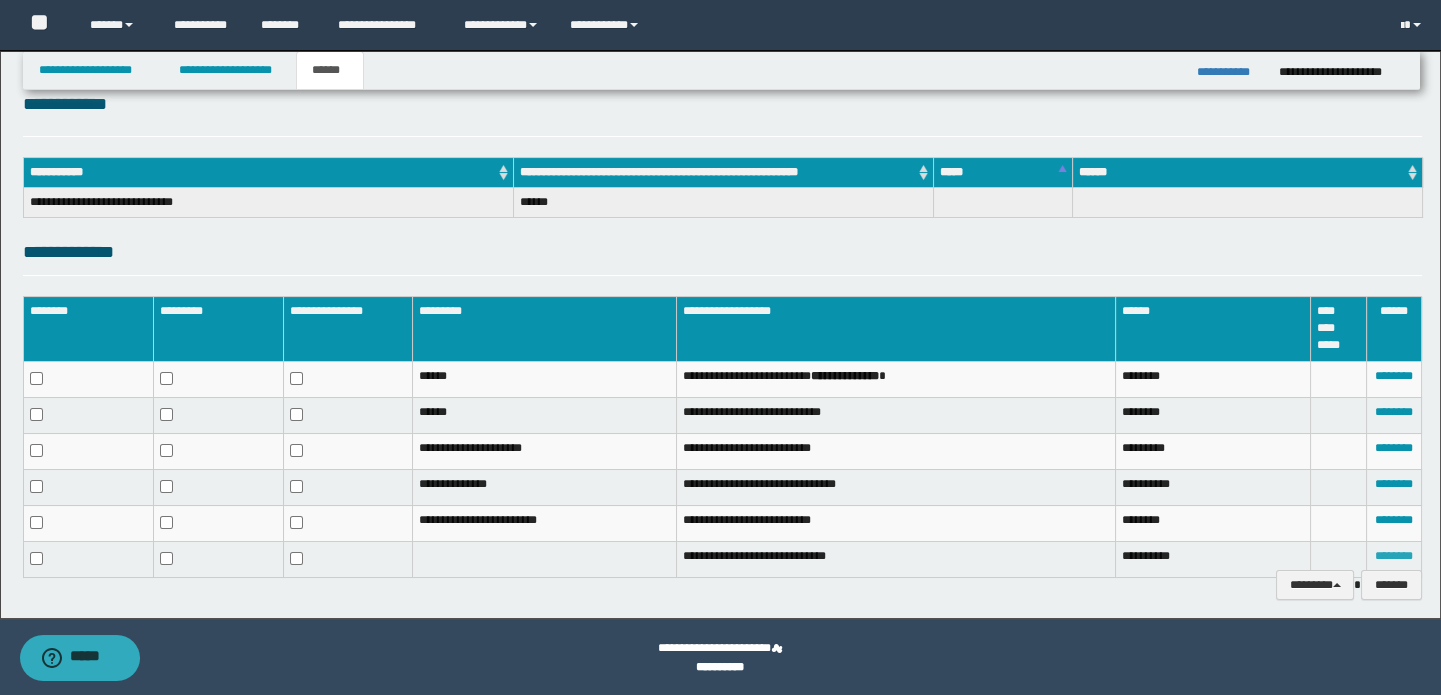 click on "********" at bounding box center (1394, 556) 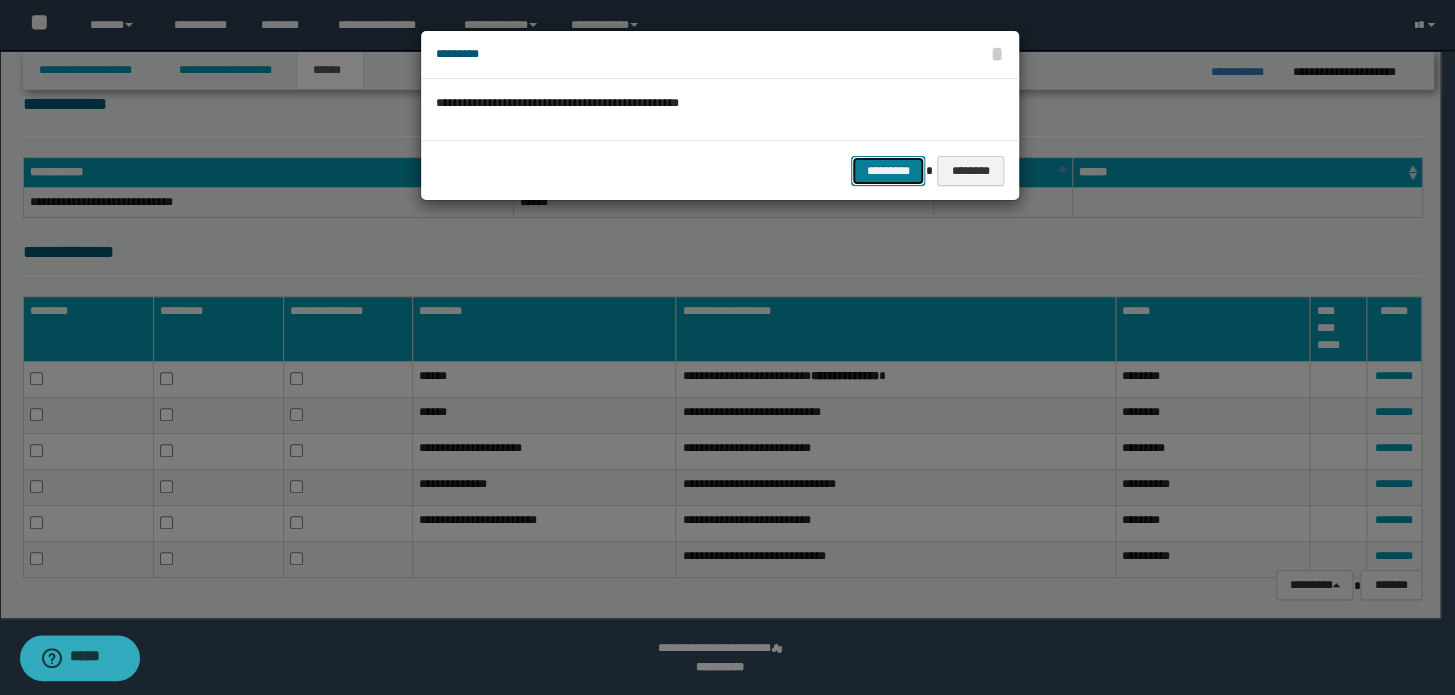 click on "*********" at bounding box center [888, 171] 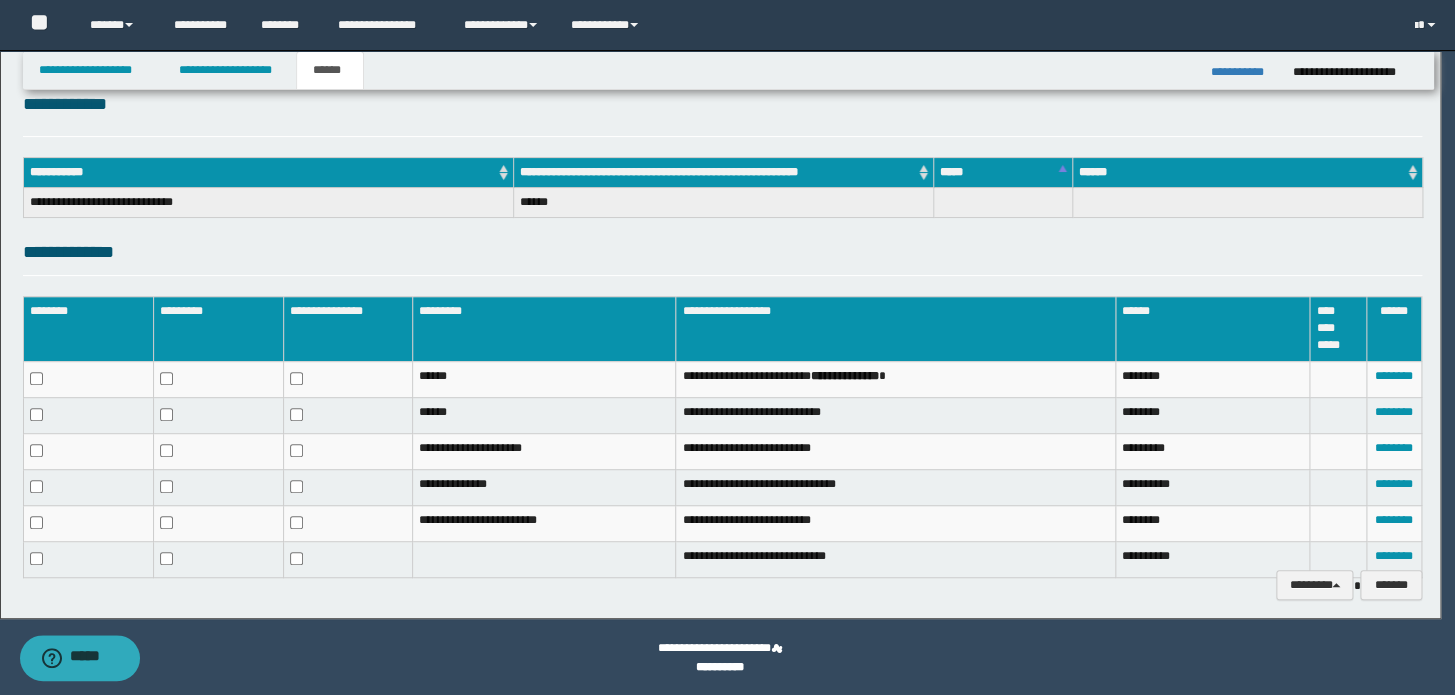 scroll, scrollTop: 238, scrollLeft: 0, axis: vertical 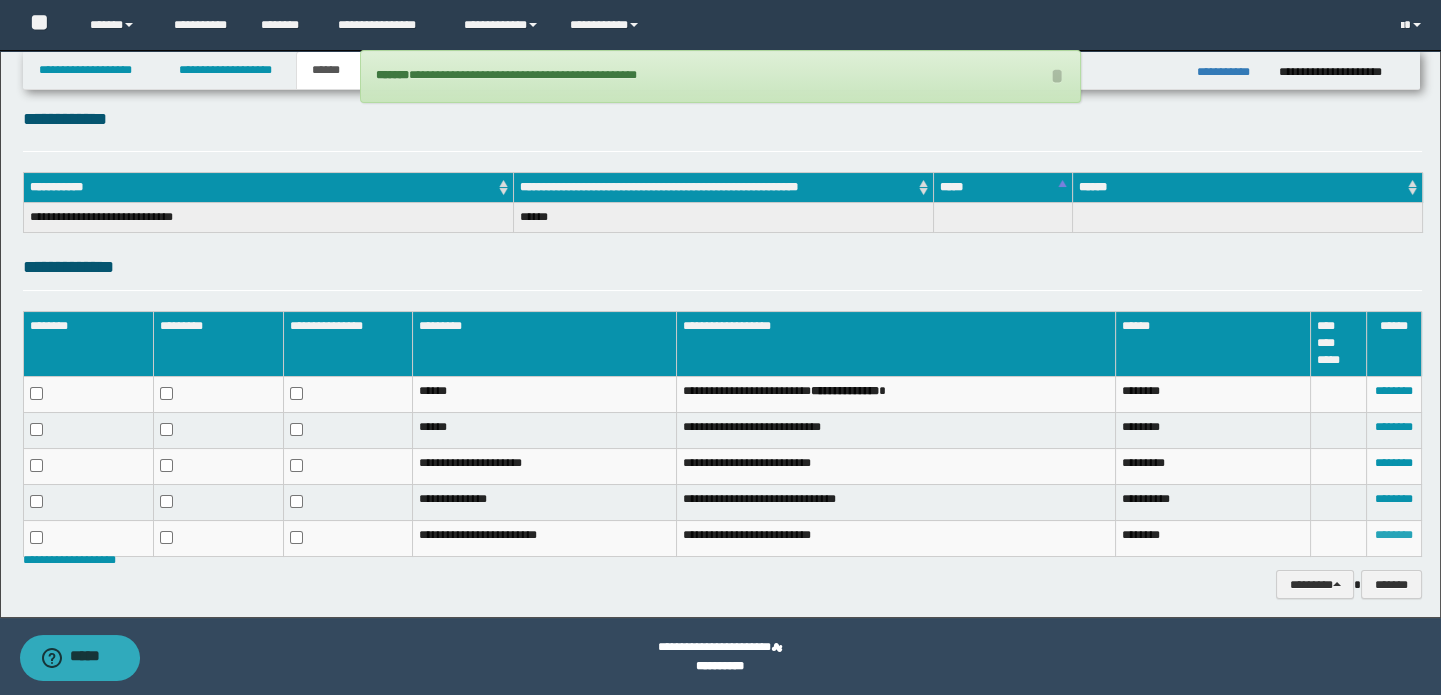 click on "********" at bounding box center [1394, 535] 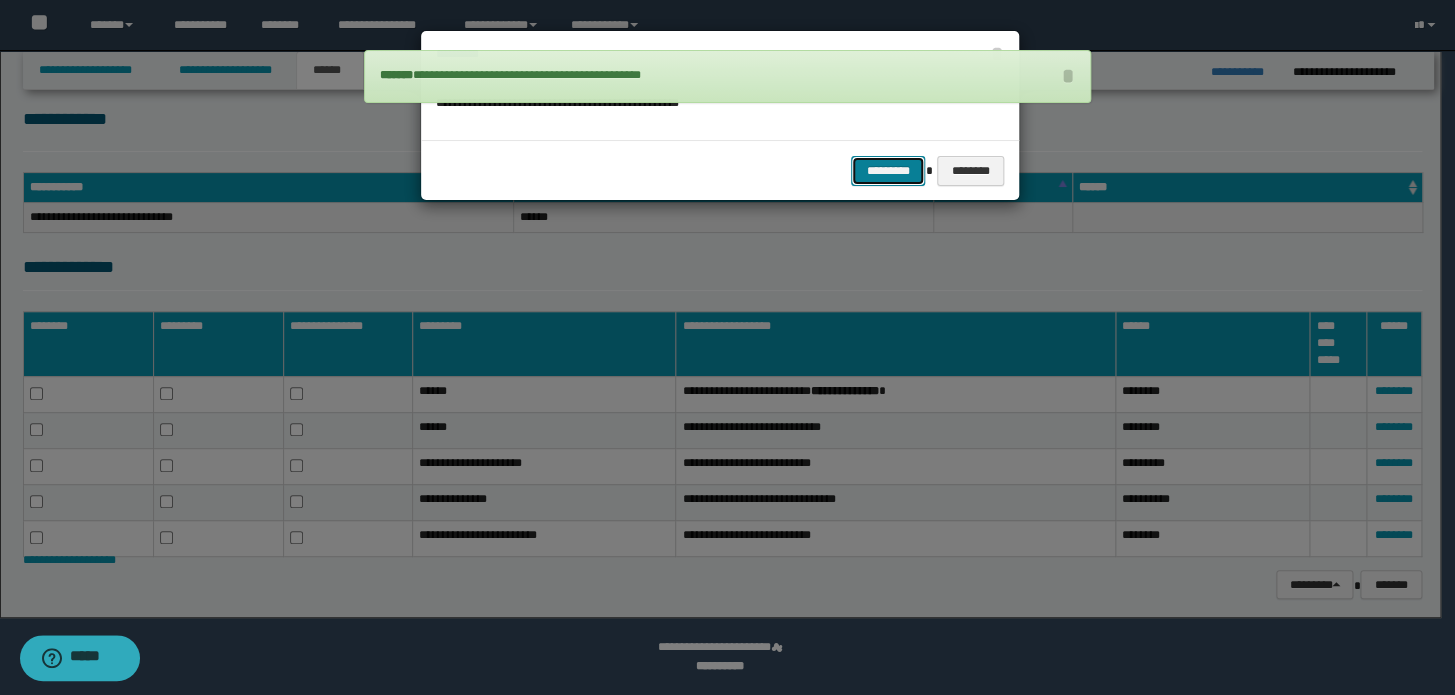 click on "*********" at bounding box center (888, 171) 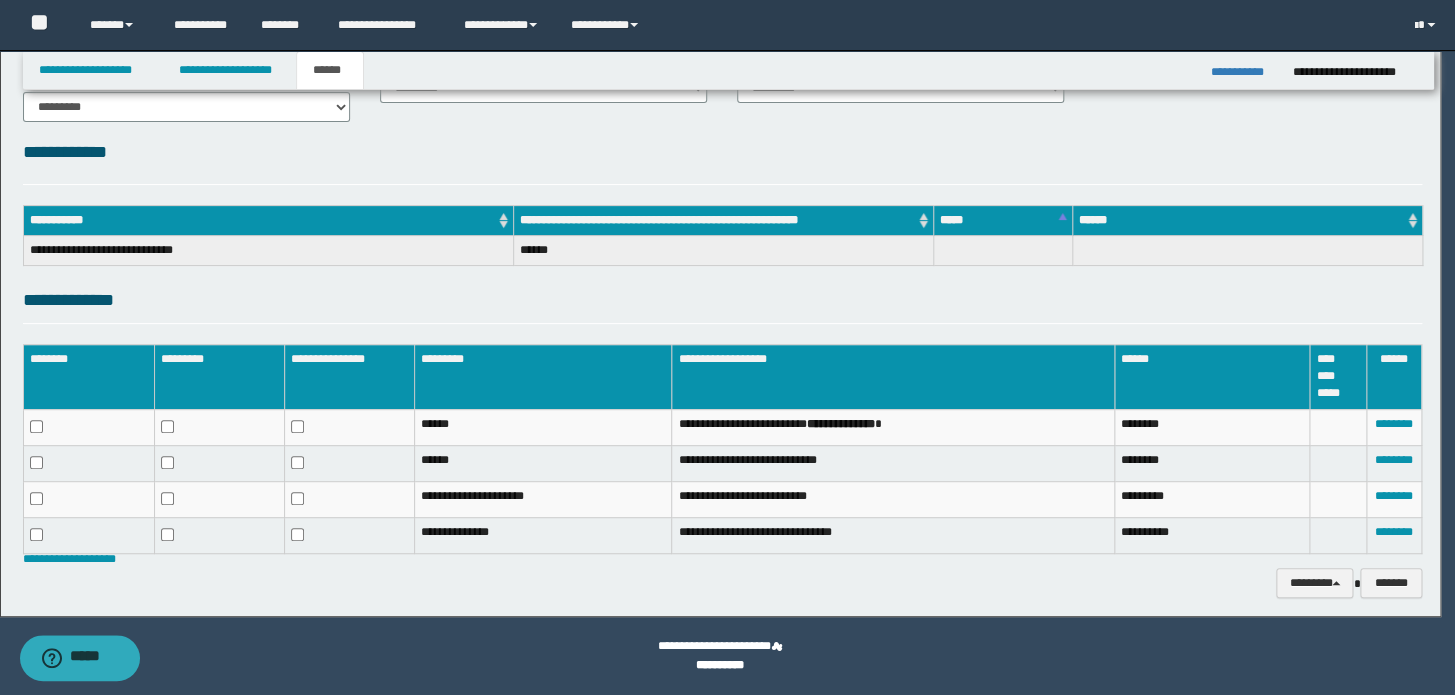 scroll, scrollTop: 204, scrollLeft: 0, axis: vertical 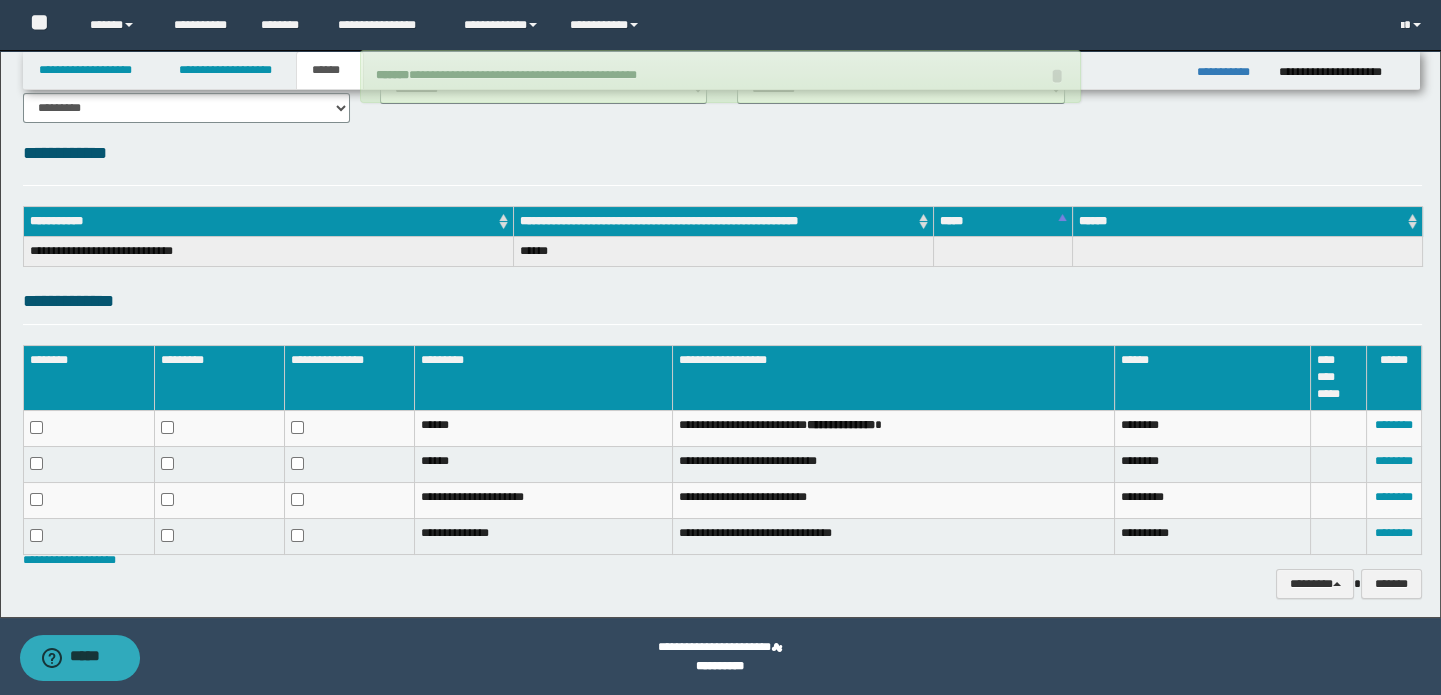 click at bounding box center (1338, 536) 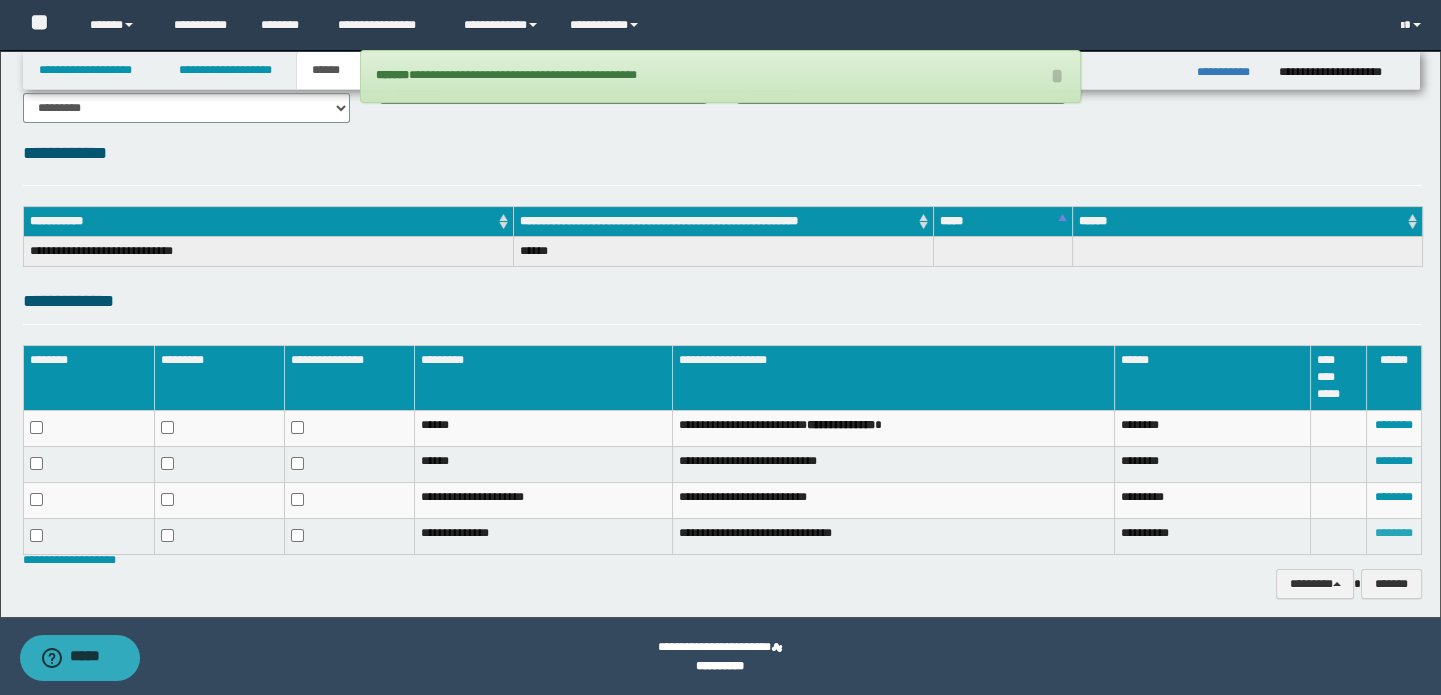 click on "********" at bounding box center [1394, 533] 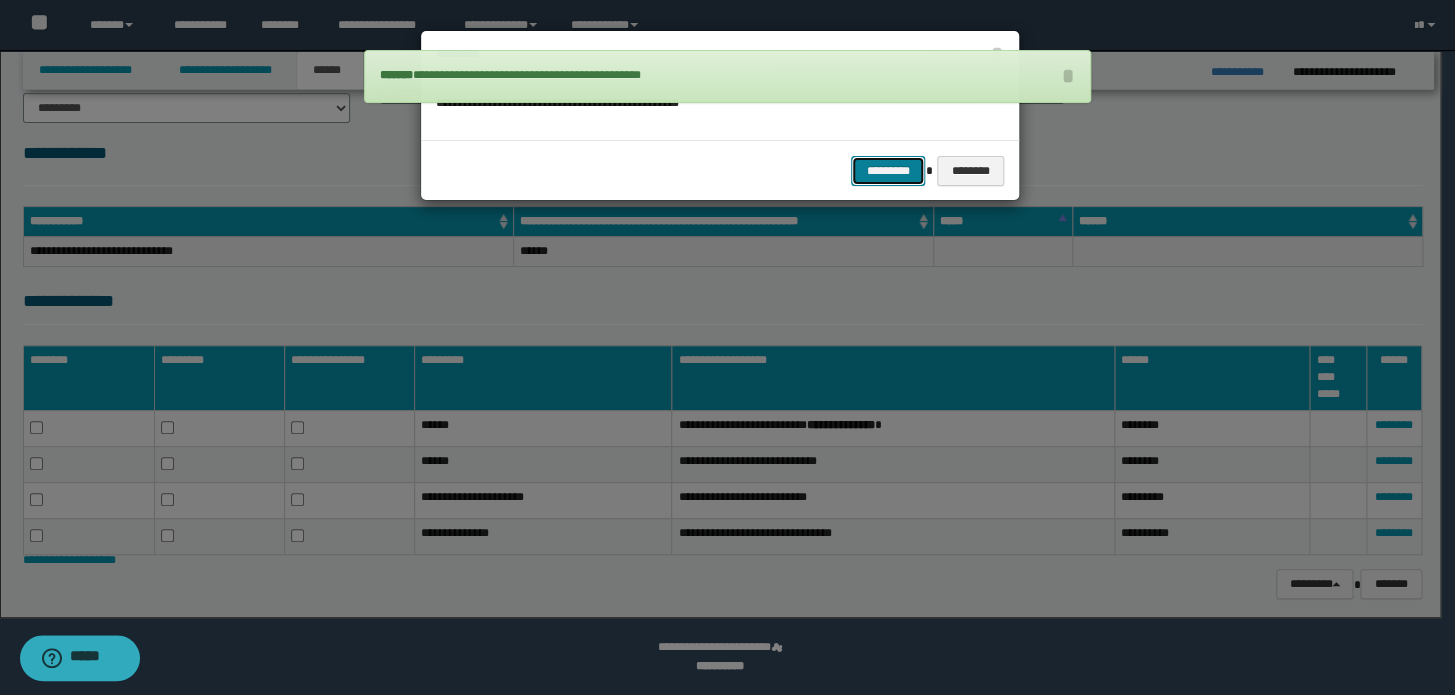 click on "*********" at bounding box center (888, 171) 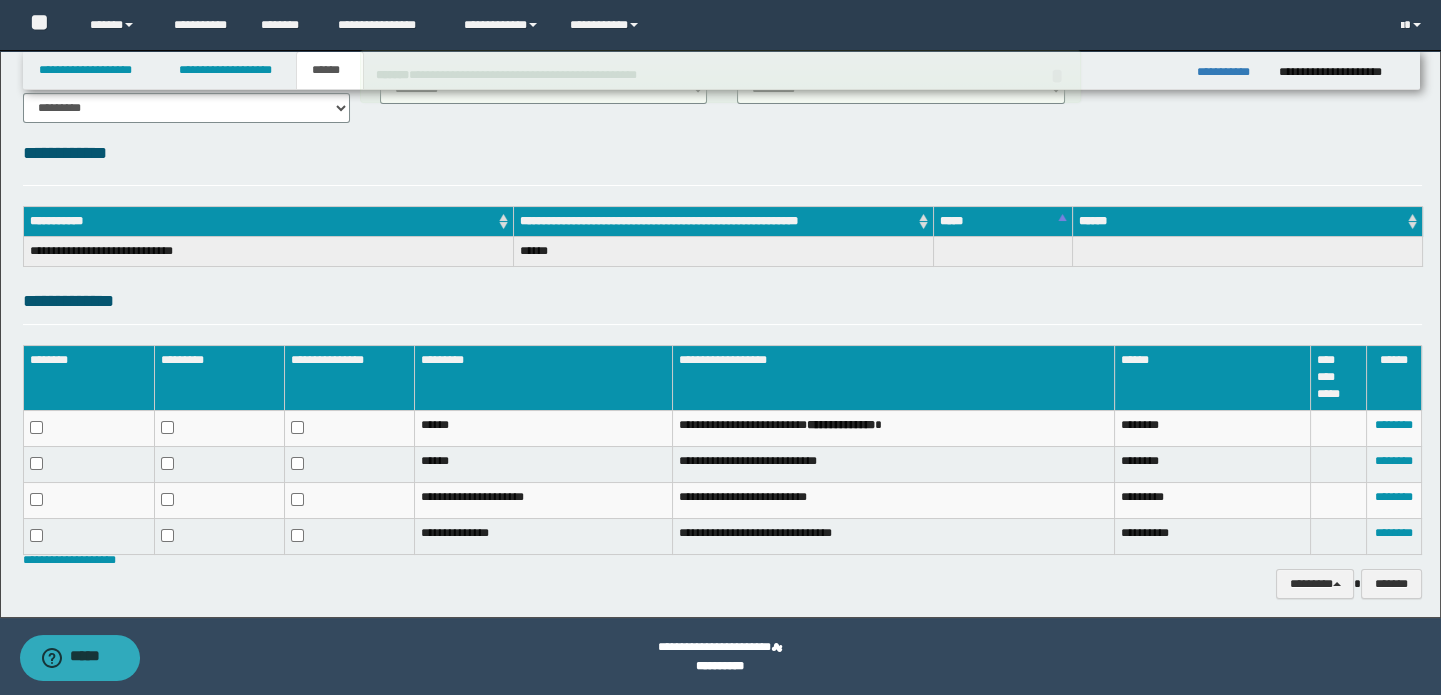 click on "**********" at bounding box center (1230, 72) 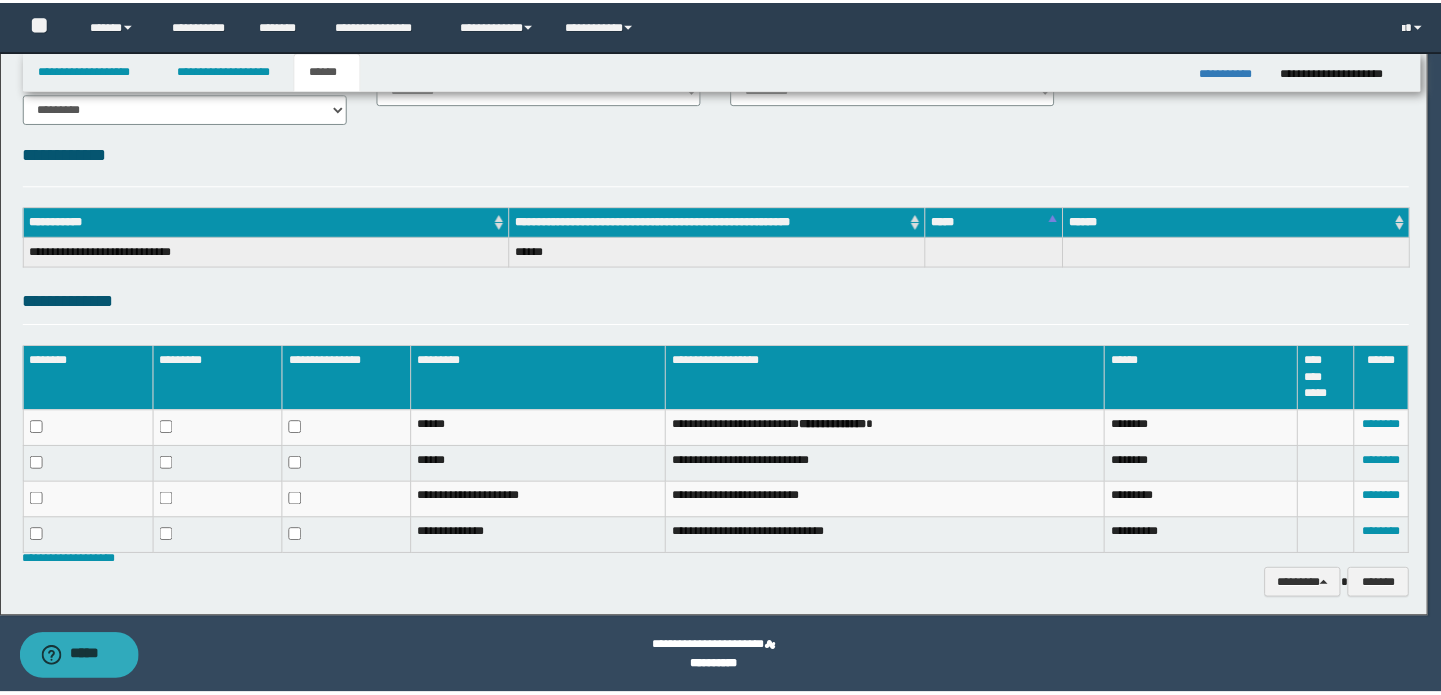 scroll, scrollTop: 170, scrollLeft: 0, axis: vertical 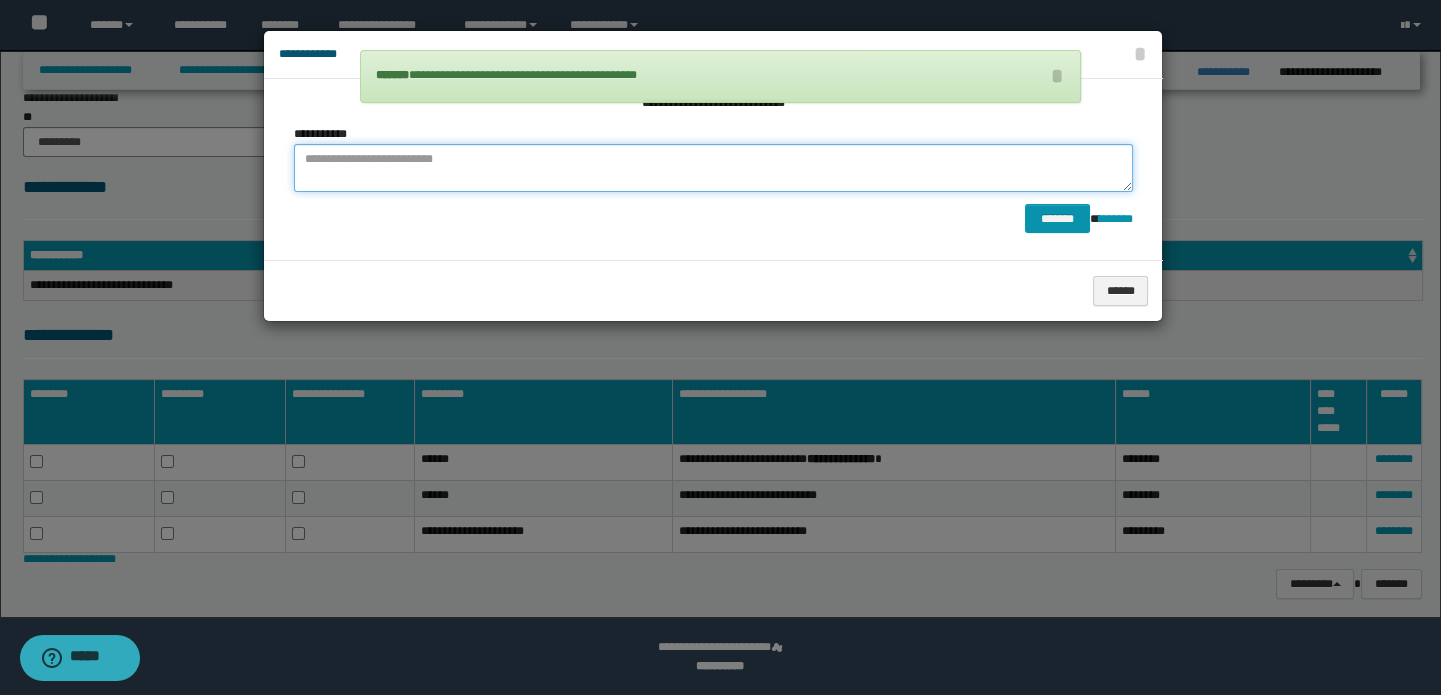 click at bounding box center (713, 168) 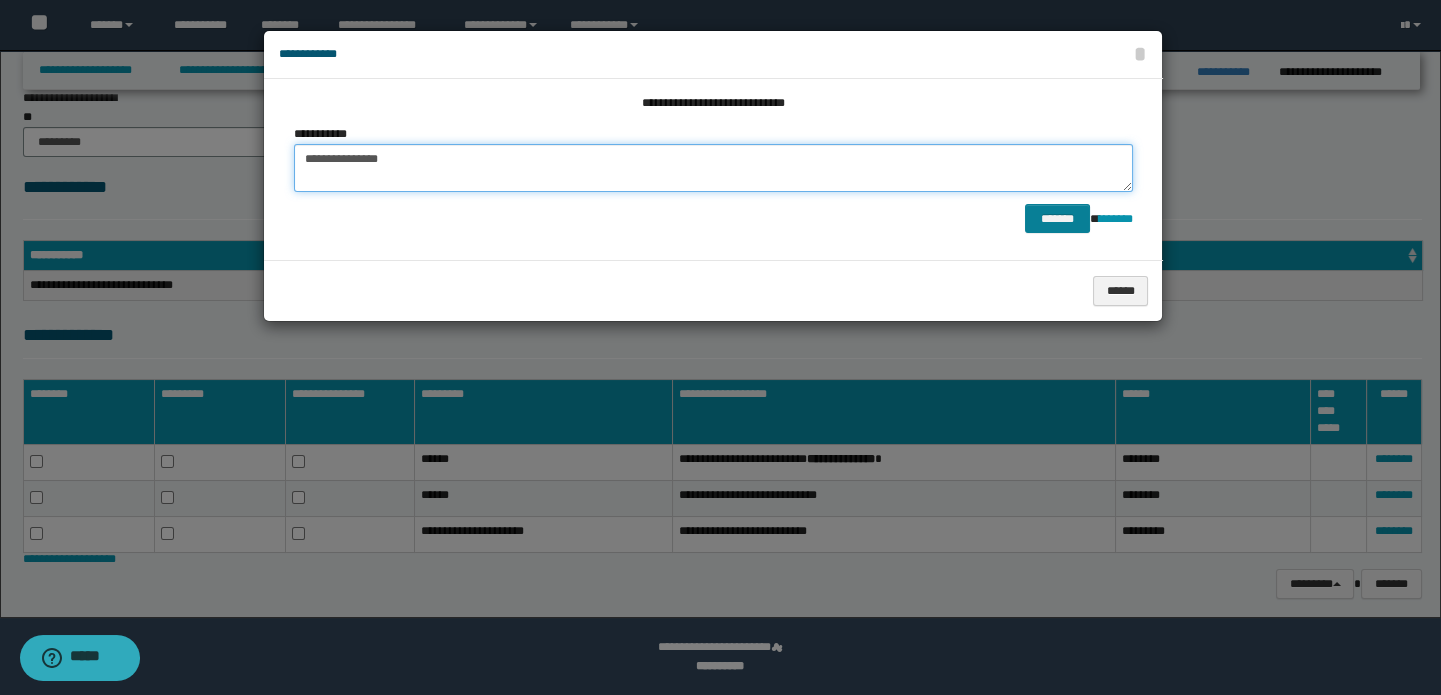 type on "**********" 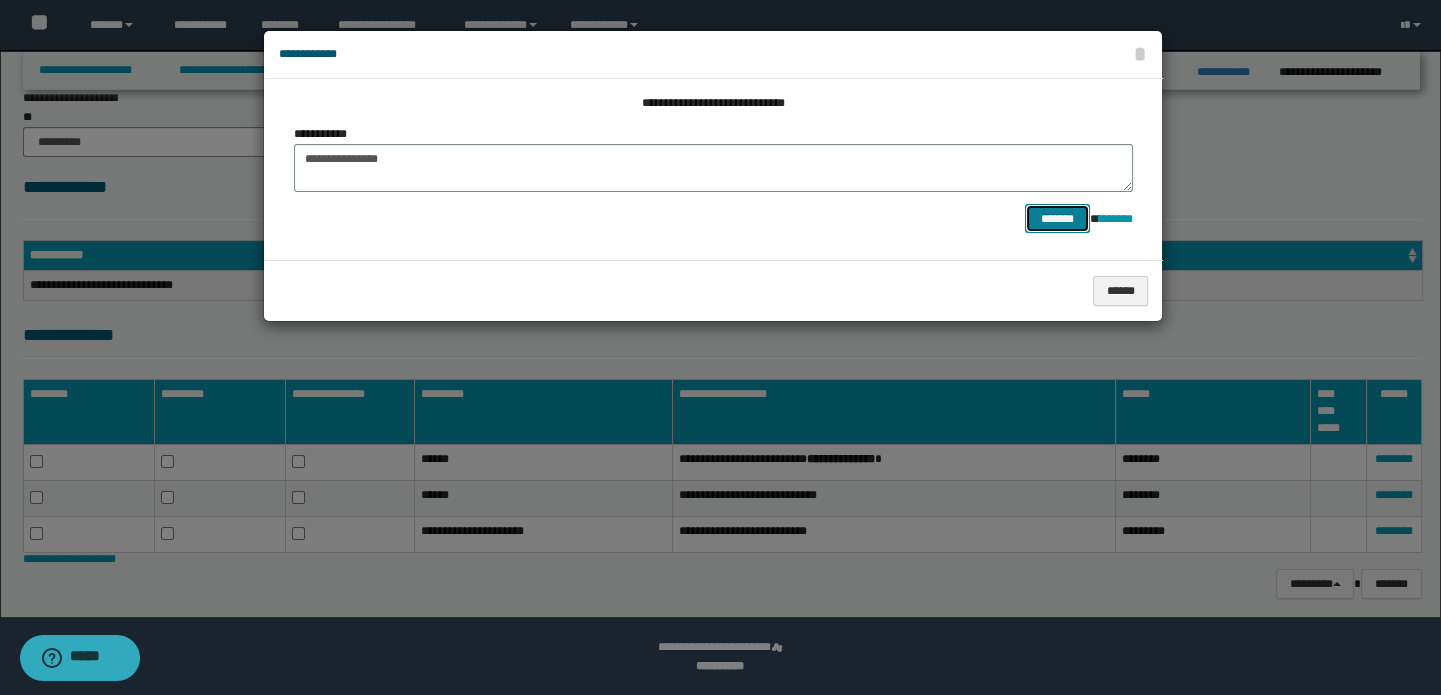 click on "*******" at bounding box center (1057, 219) 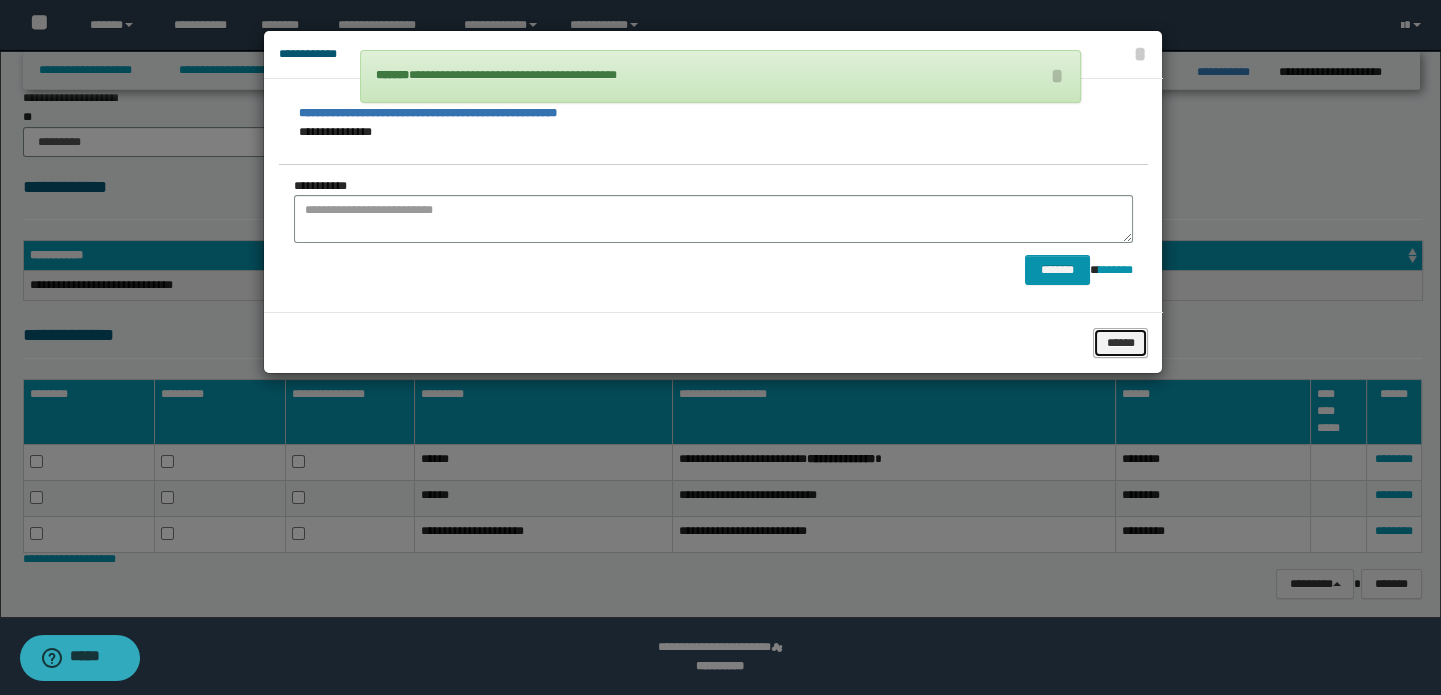 click on "******" at bounding box center [1120, 343] 